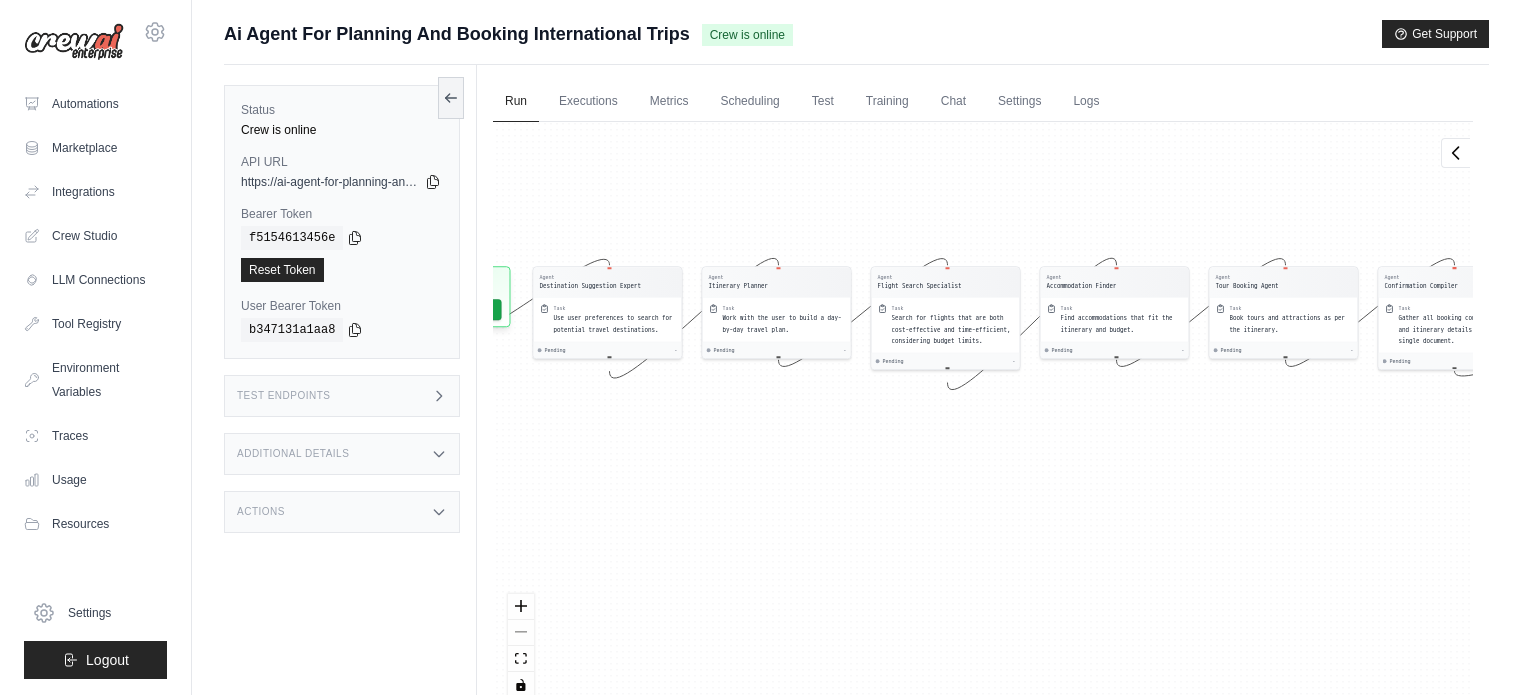 scroll, scrollTop: 0, scrollLeft: 0, axis: both 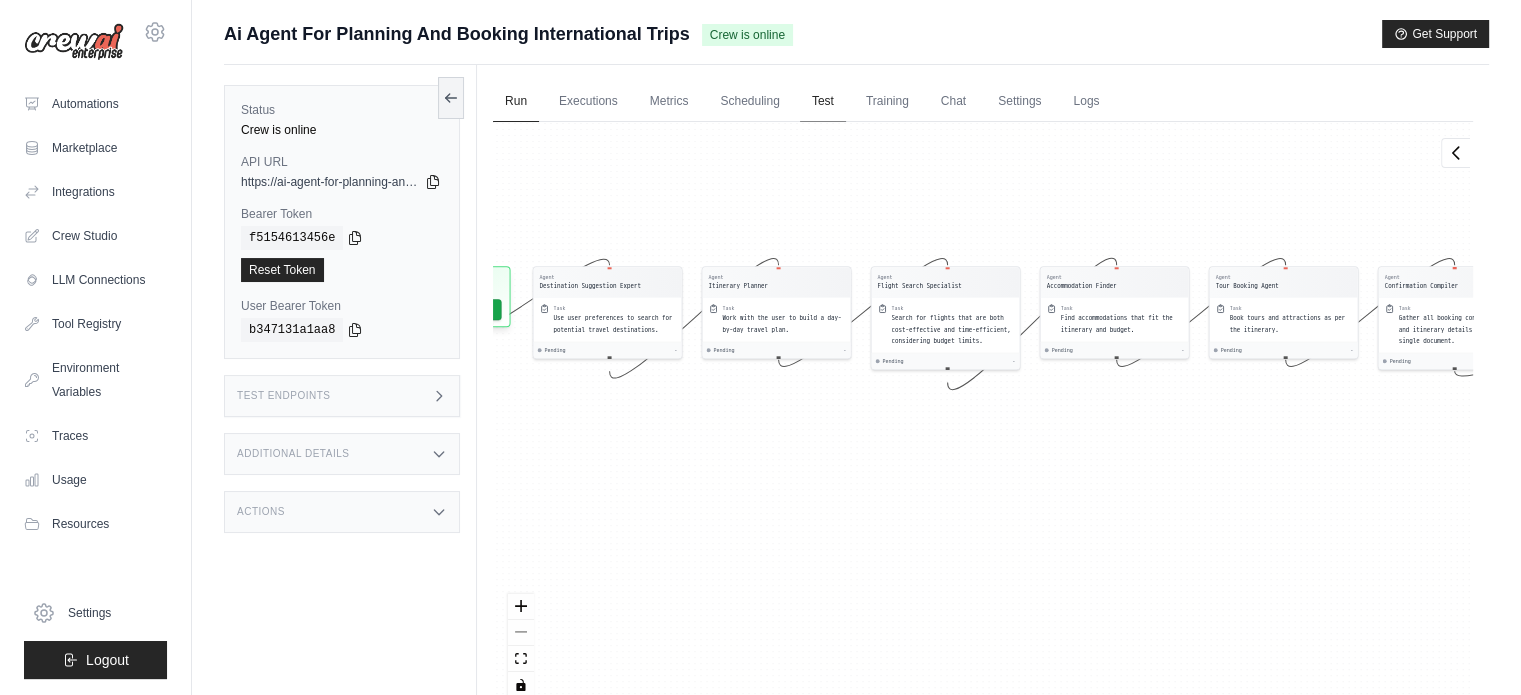 click on "Test" at bounding box center (823, 102) 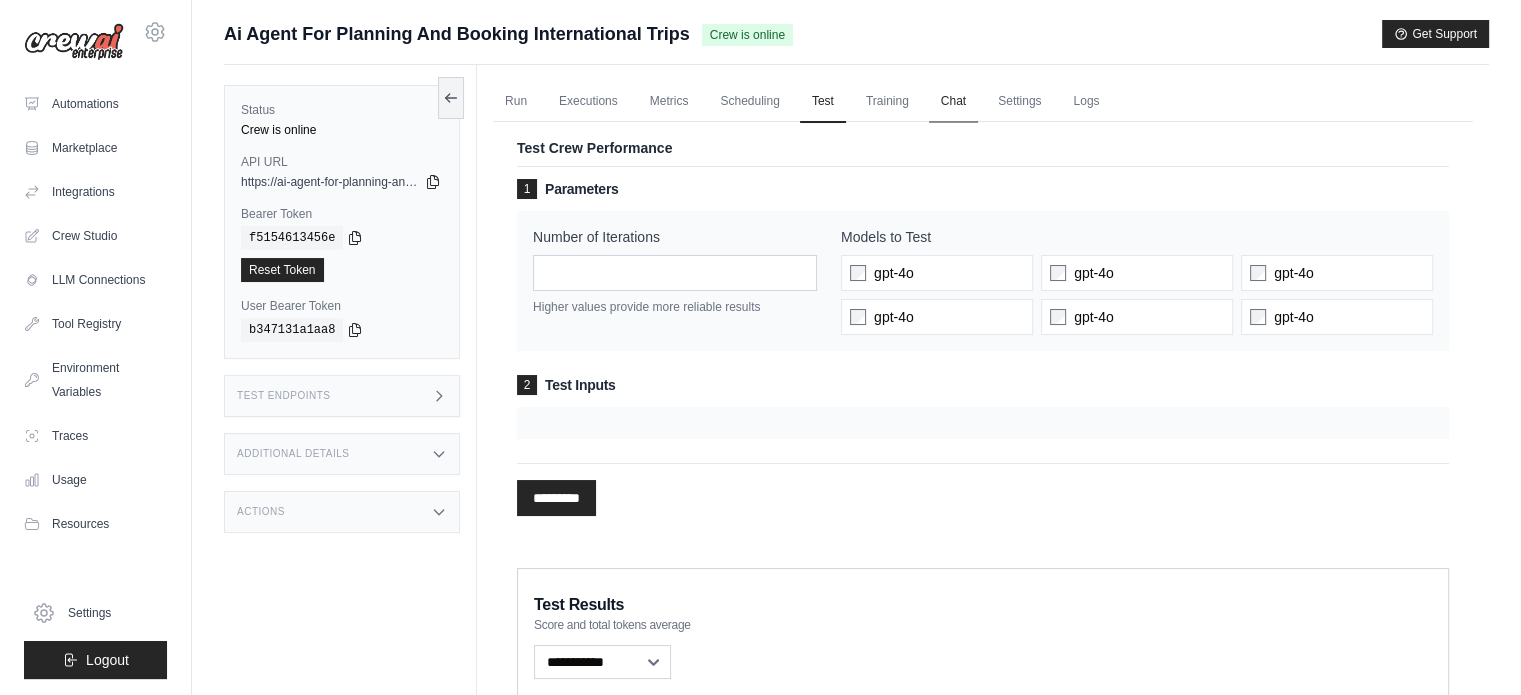 click on "Chat" at bounding box center [953, 102] 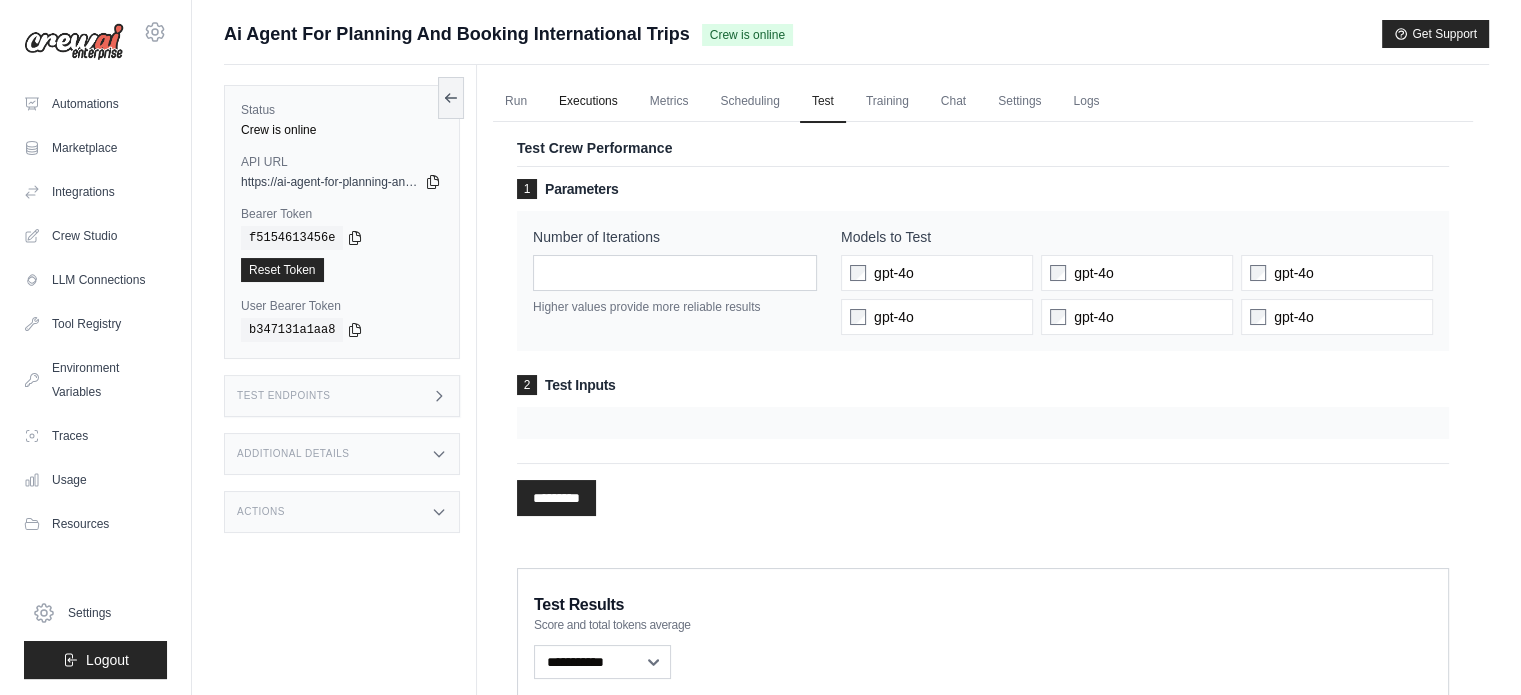 click on "Executions" at bounding box center [588, 102] 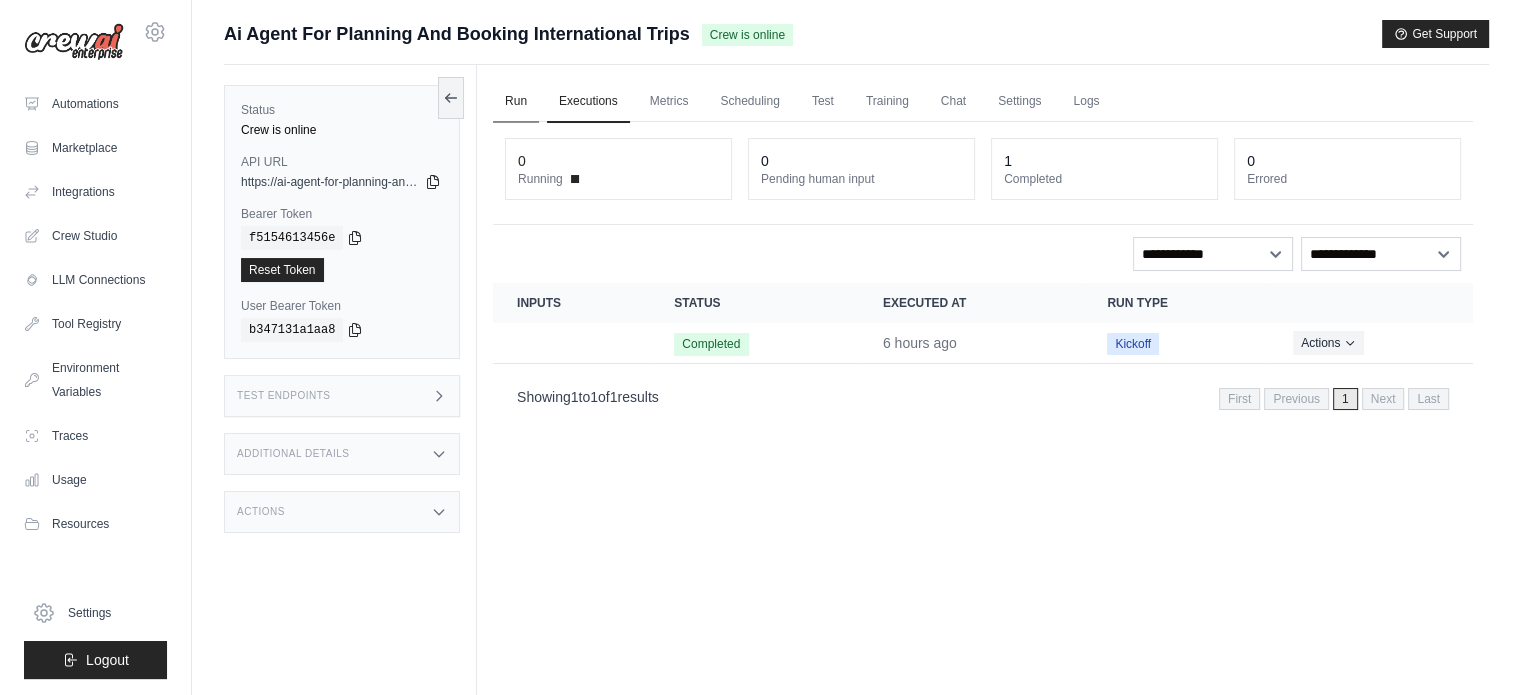 click on "Run" at bounding box center (516, 102) 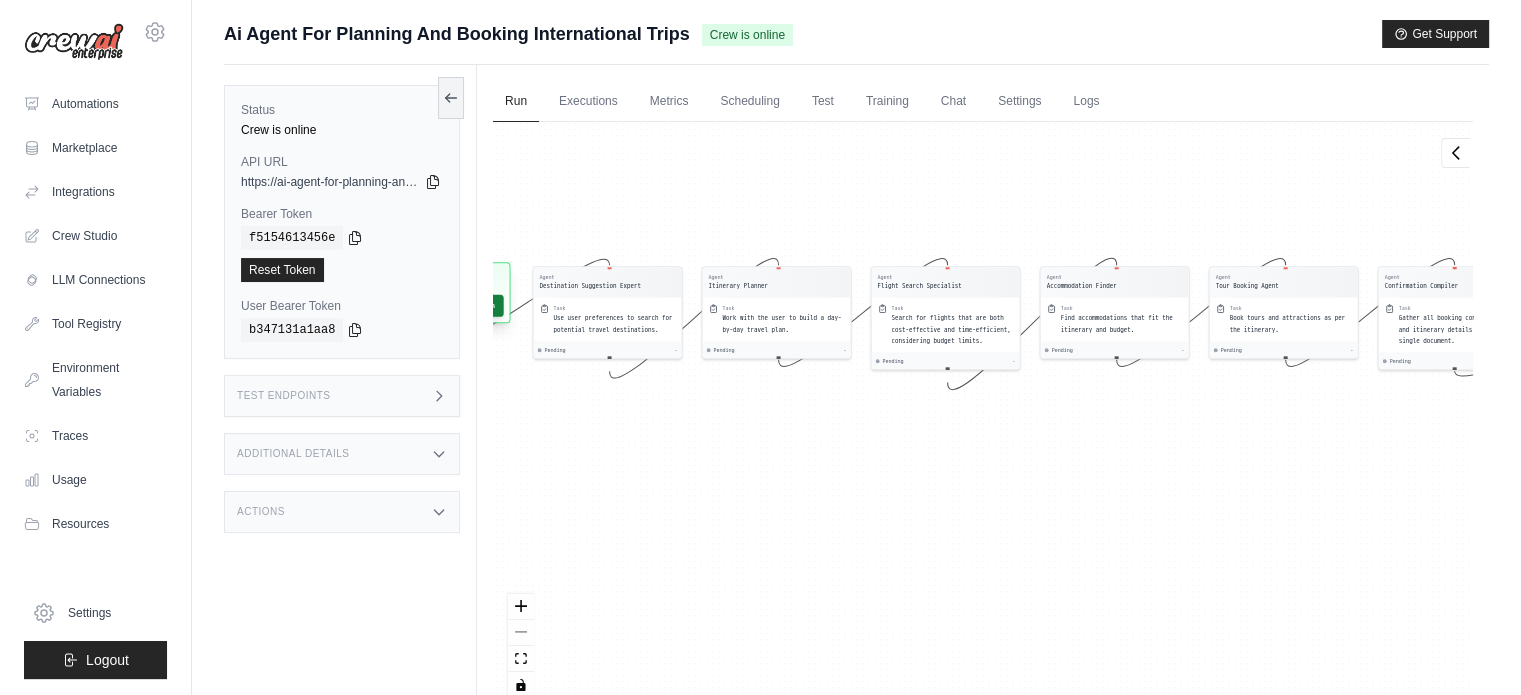 click on "Run Automation" at bounding box center [458, 306] 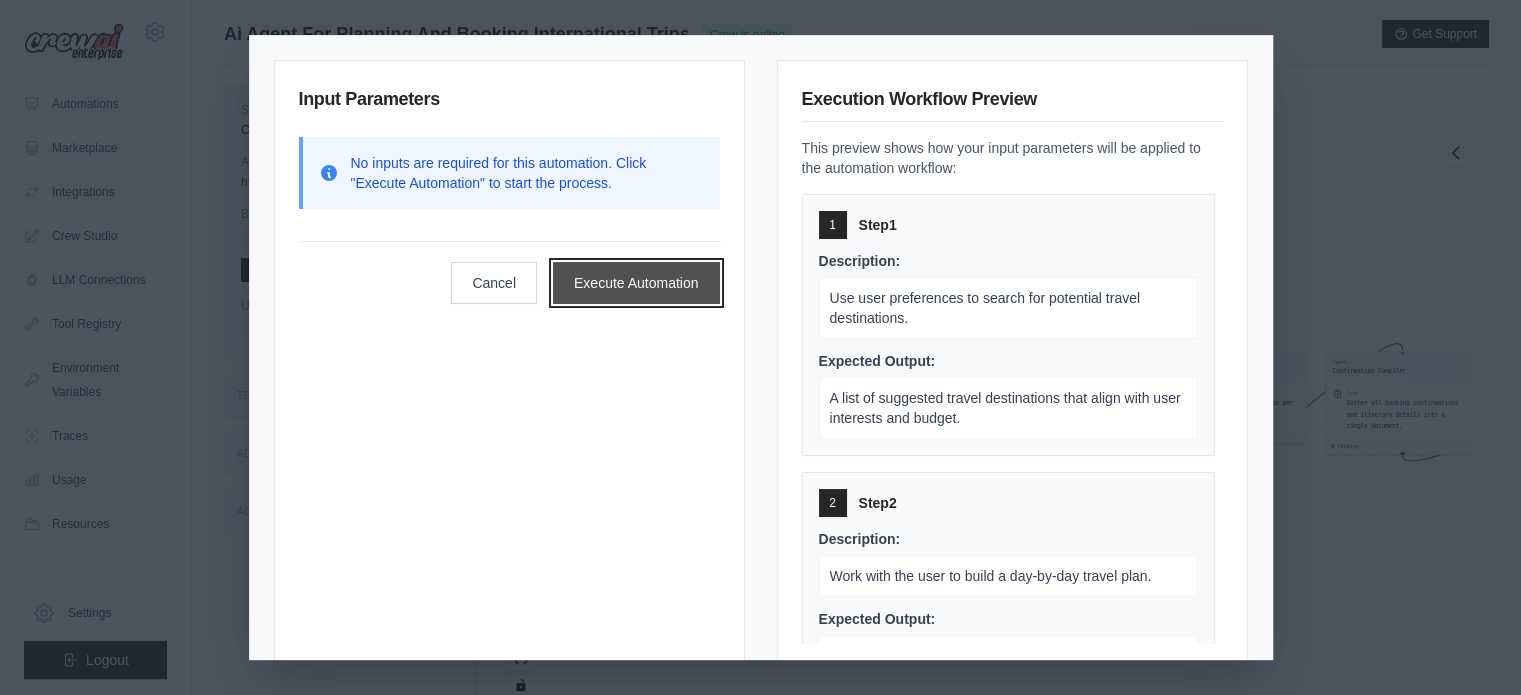 click on "Execute Automation" at bounding box center [636, 283] 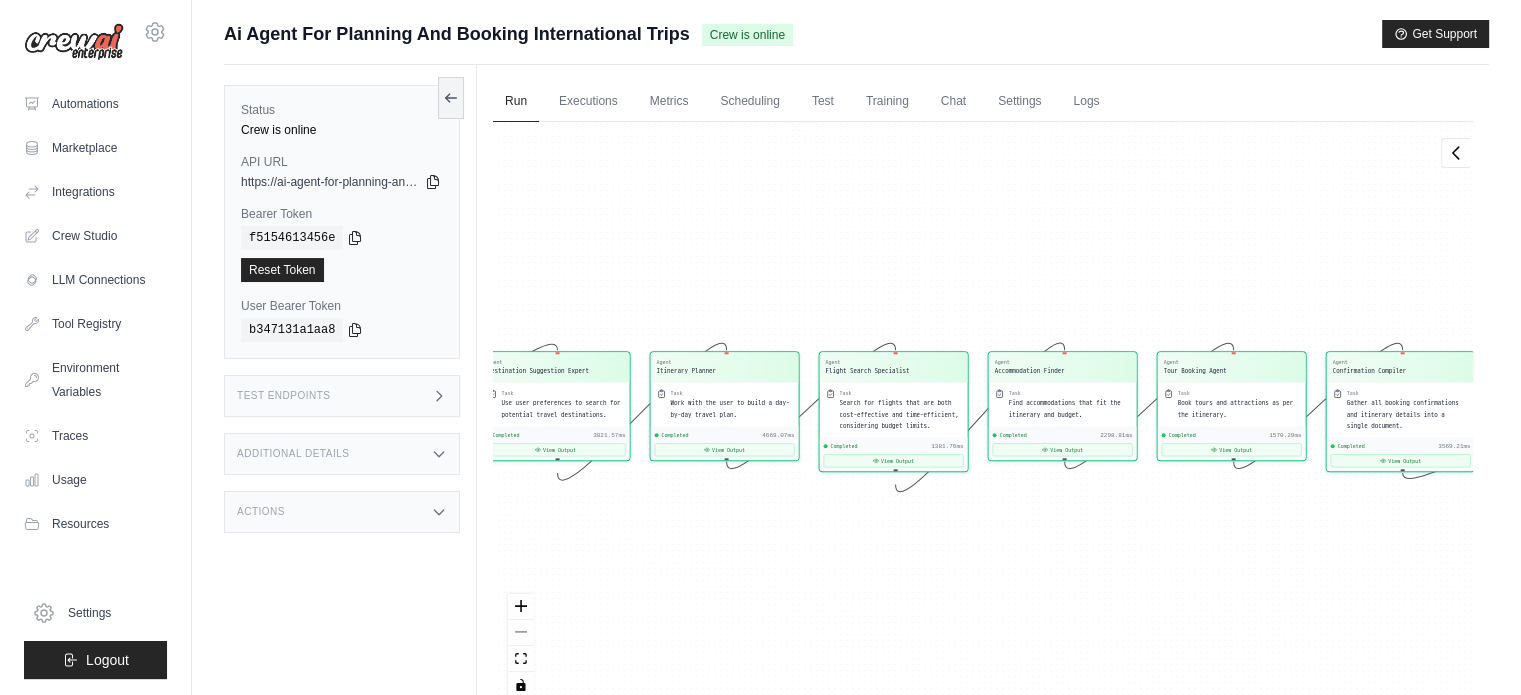 scroll, scrollTop: 4105, scrollLeft: 0, axis: vertical 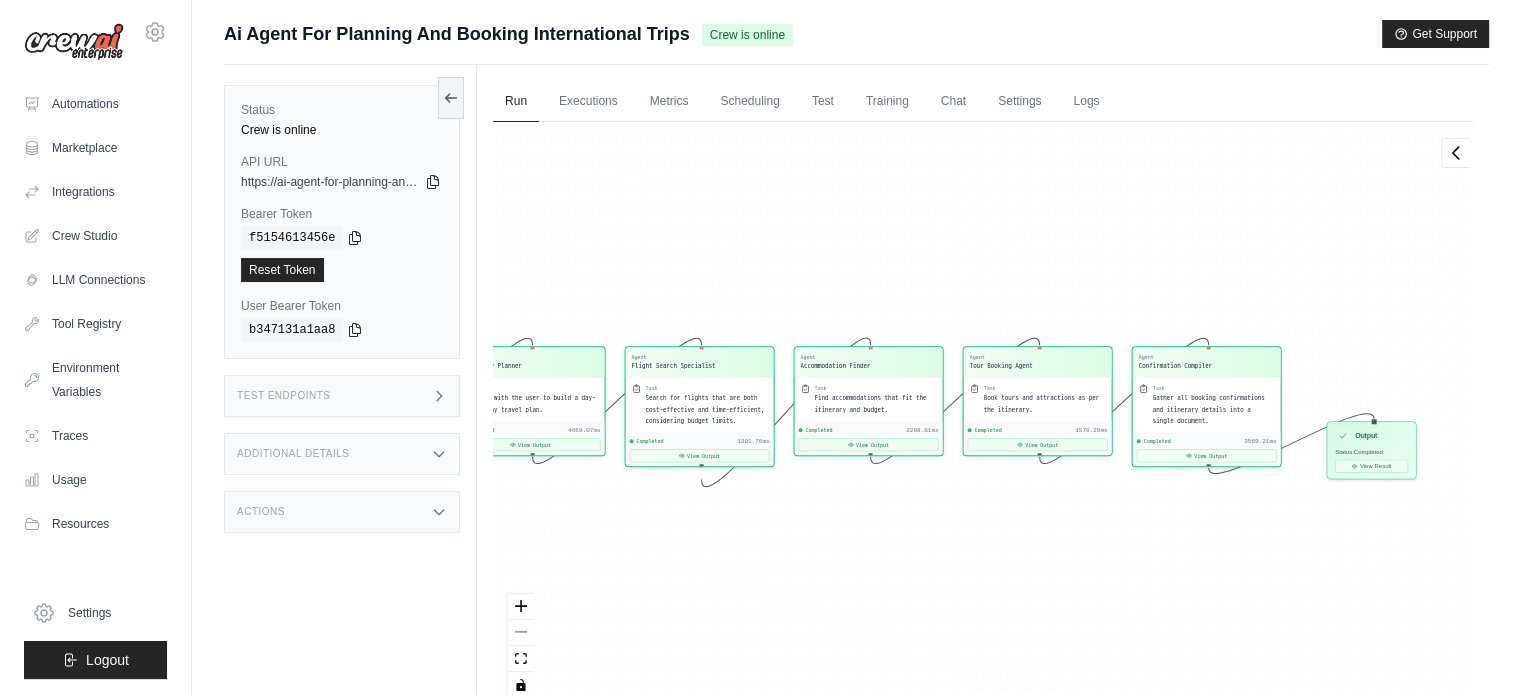 drag, startPoint x: 1068, startPoint y: 585, endPoint x: 863, endPoint y: 571, distance: 205.4775 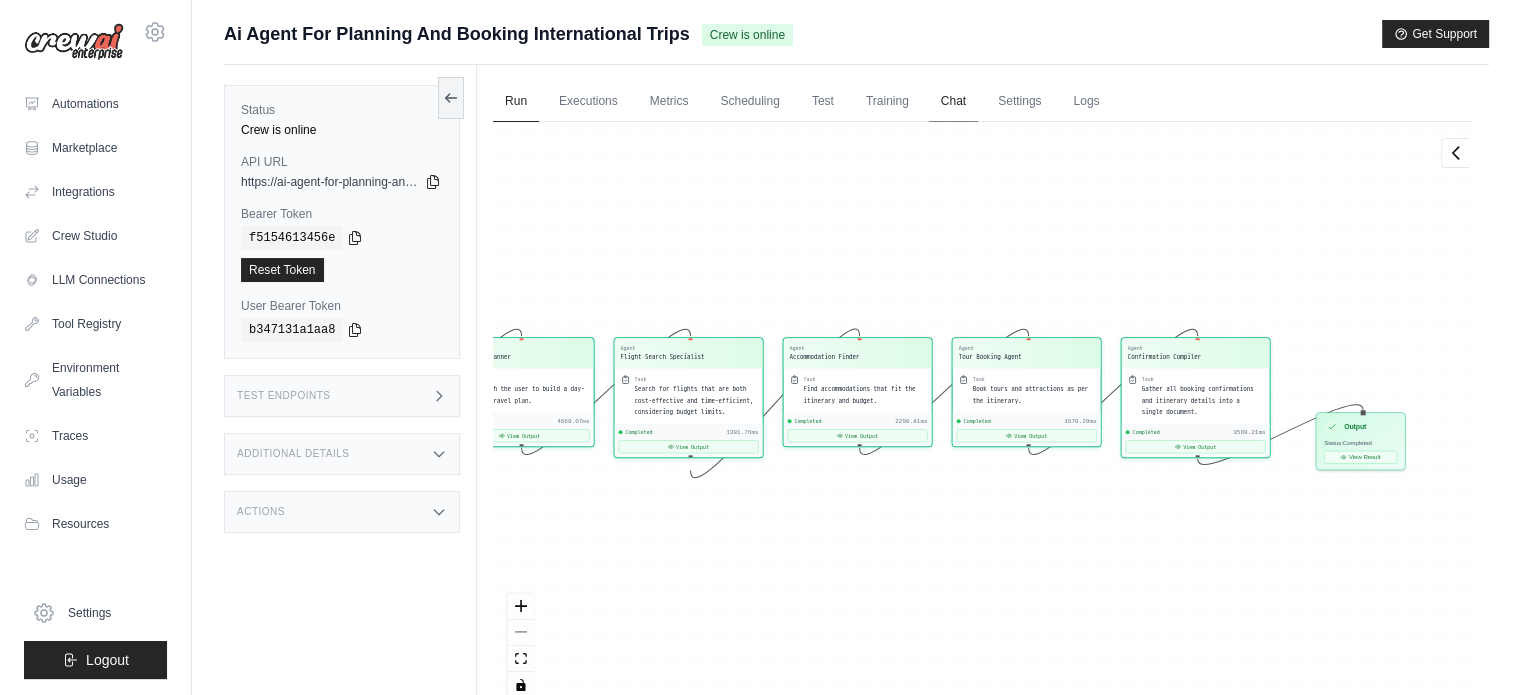 click on "Chat" at bounding box center [953, 102] 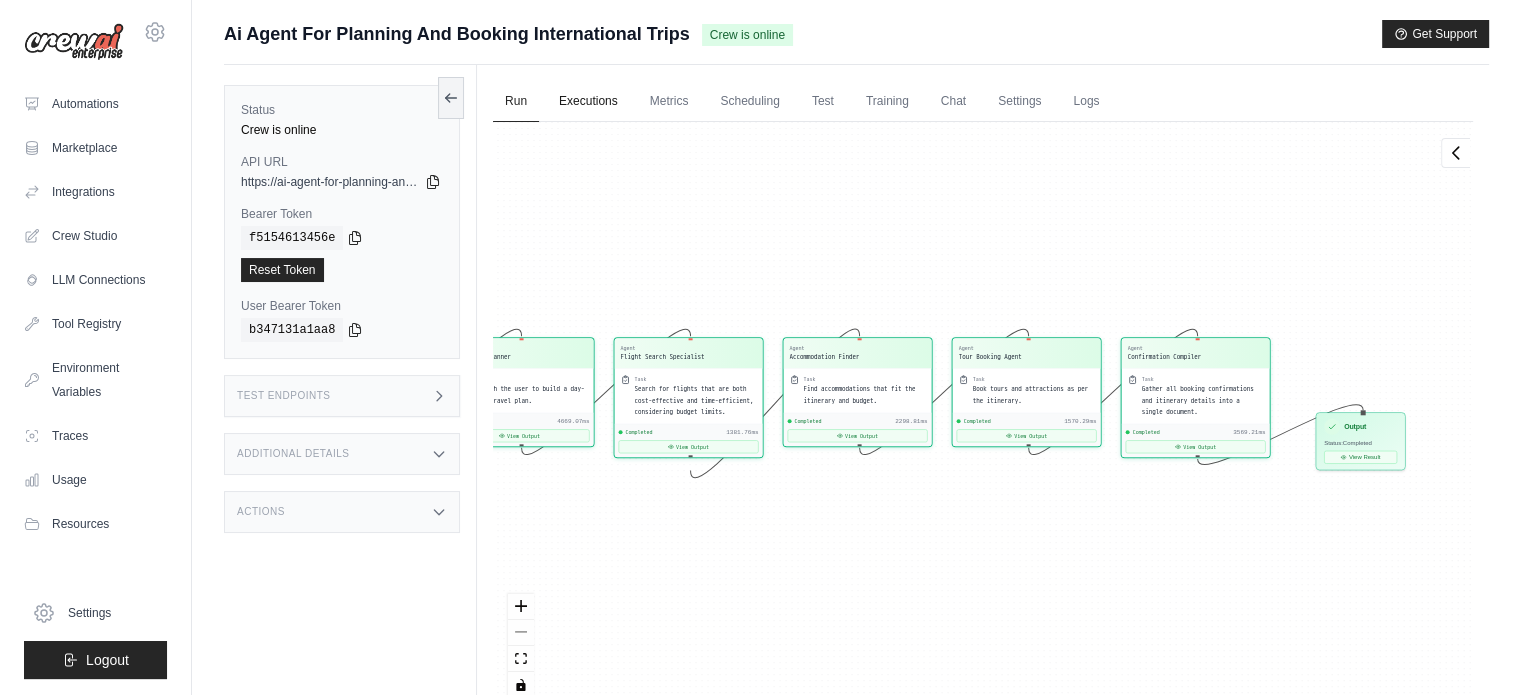 click on "Executions" at bounding box center [588, 102] 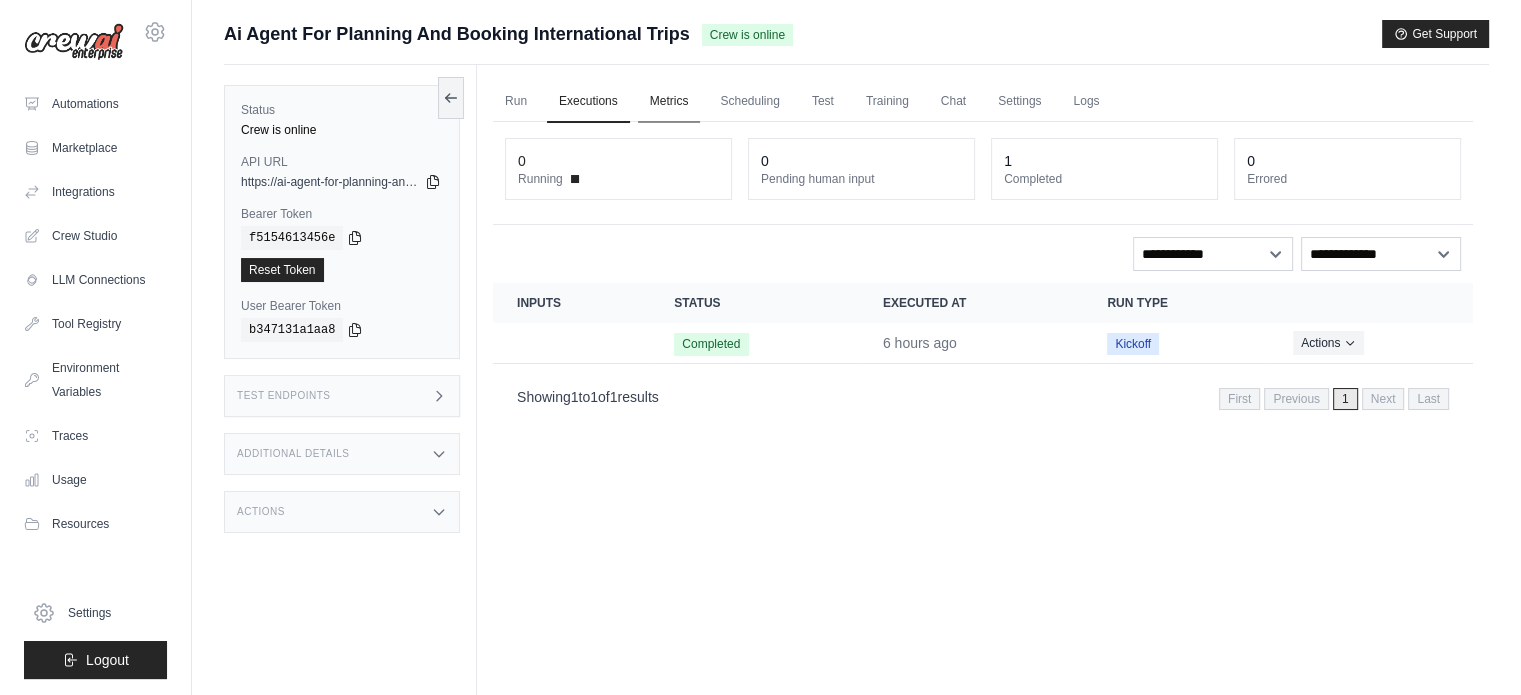 click on "Metrics" at bounding box center [669, 102] 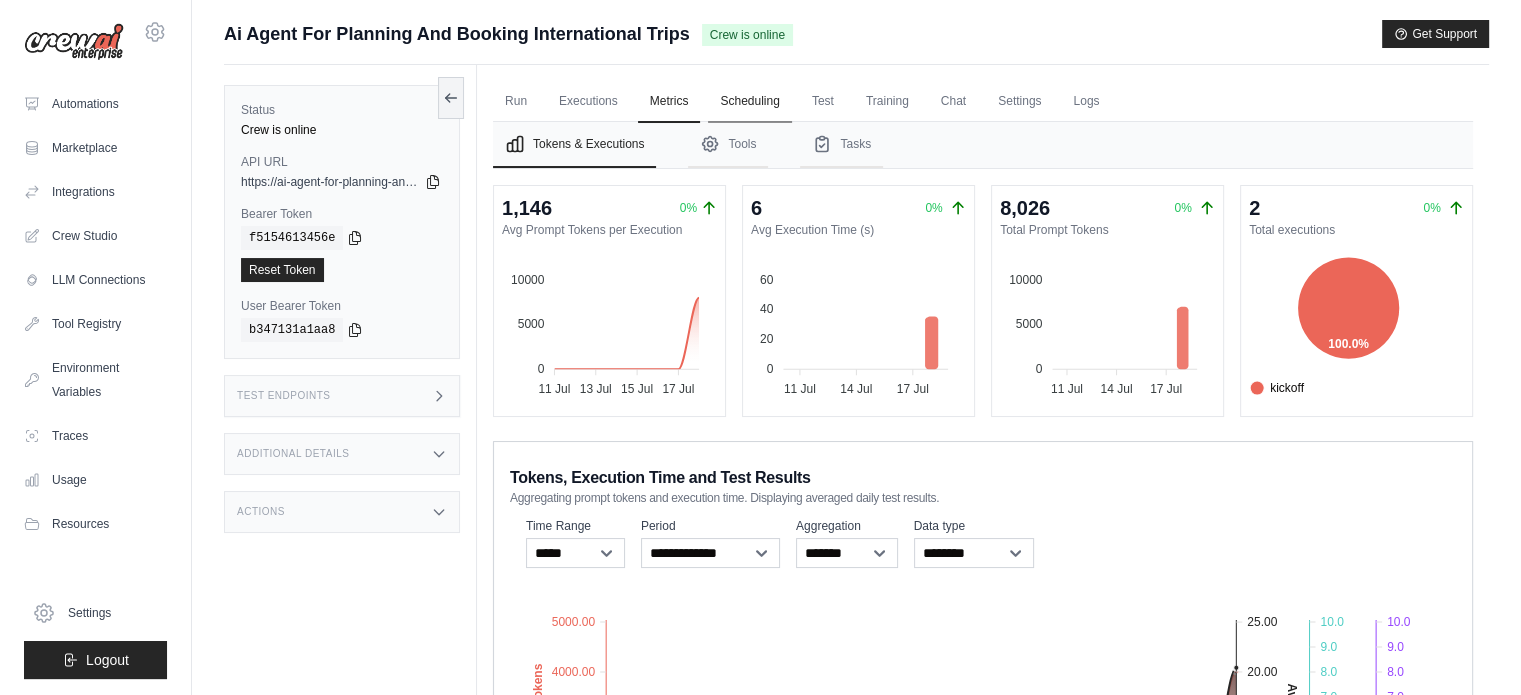 click on "Scheduling" at bounding box center (749, 102) 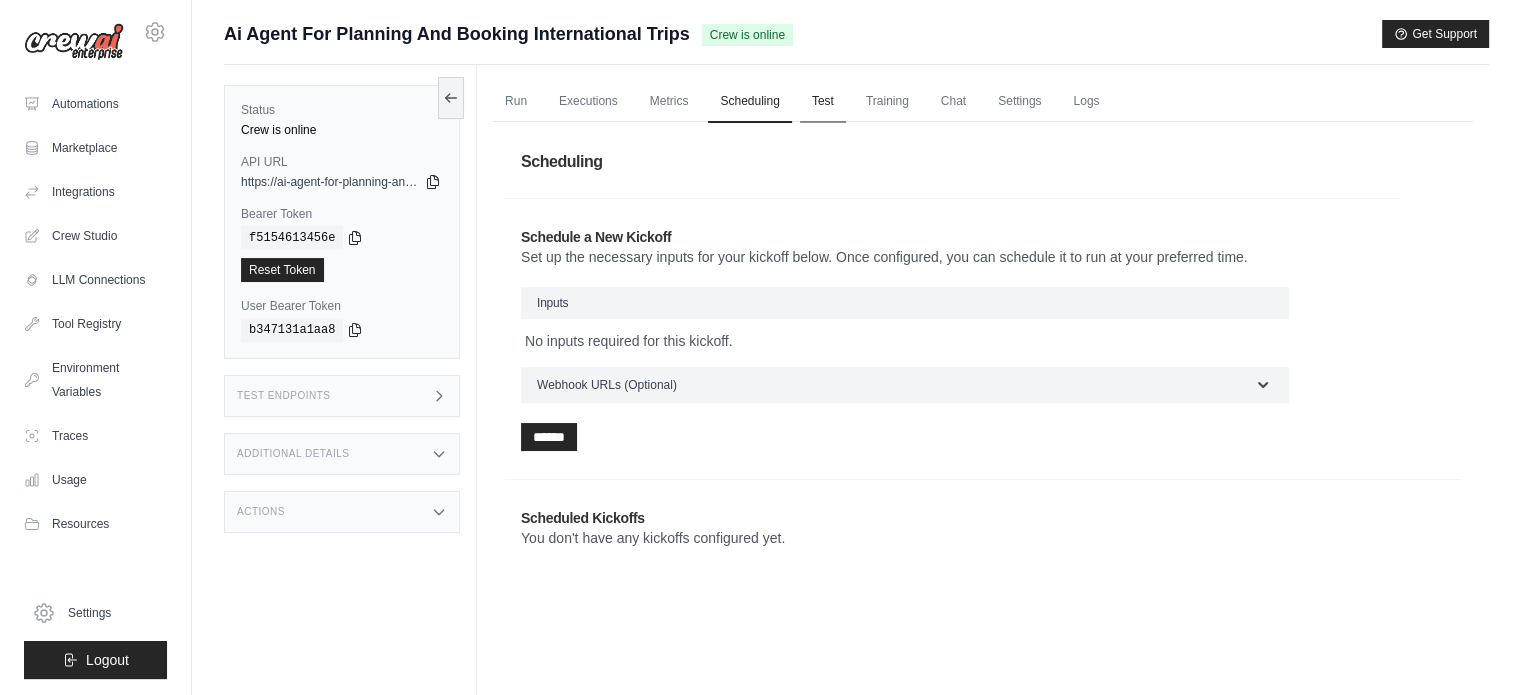 click on "Test" at bounding box center (823, 102) 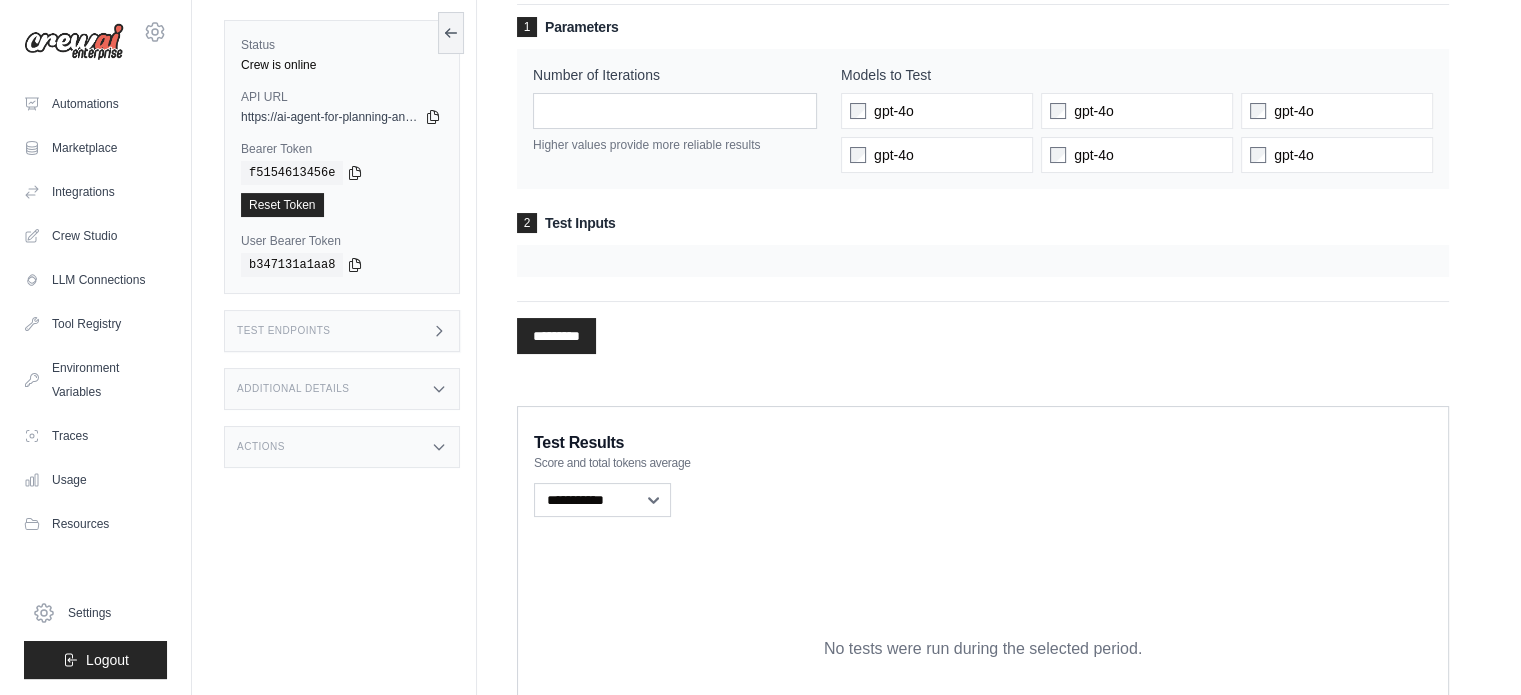 scroll, scrollTop: 163, scrollLeft: 0, axis: vertical 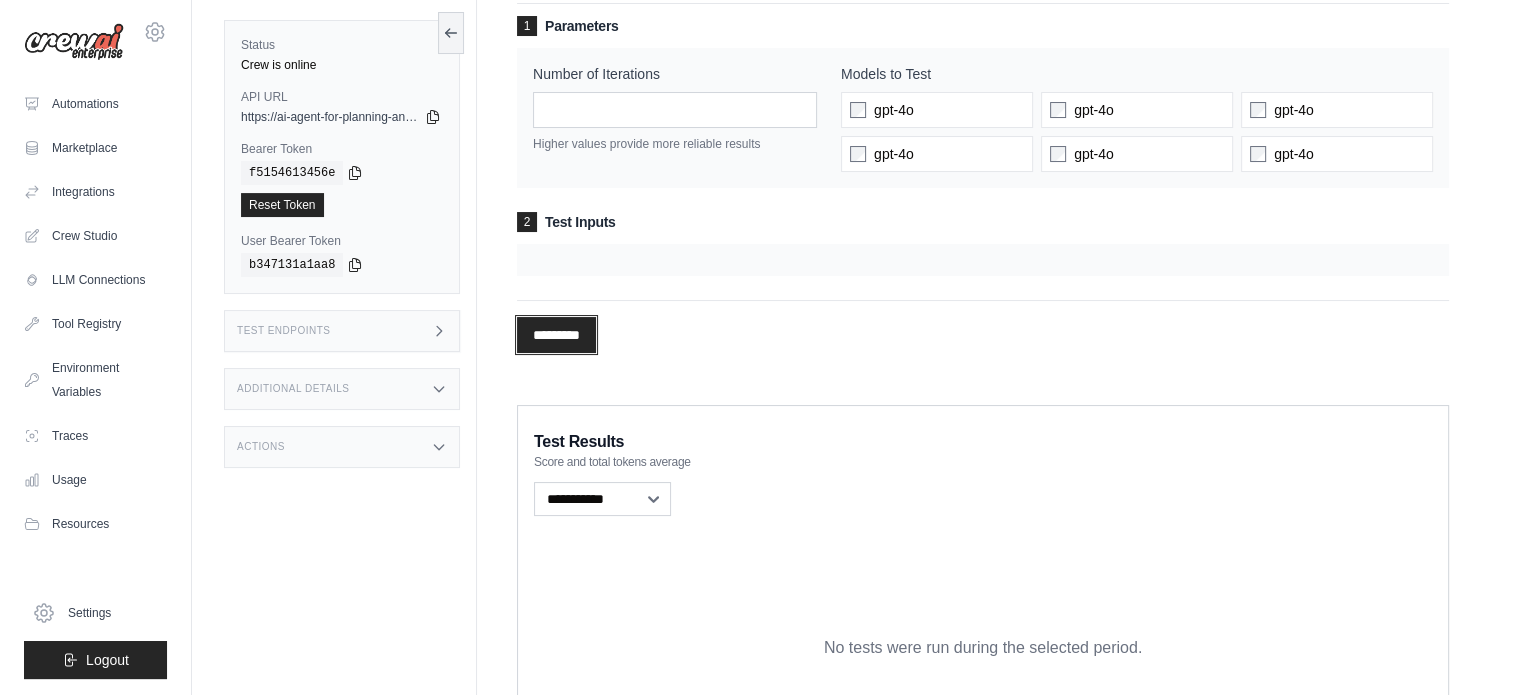 click on "*********" at bounding box center [556, 335] 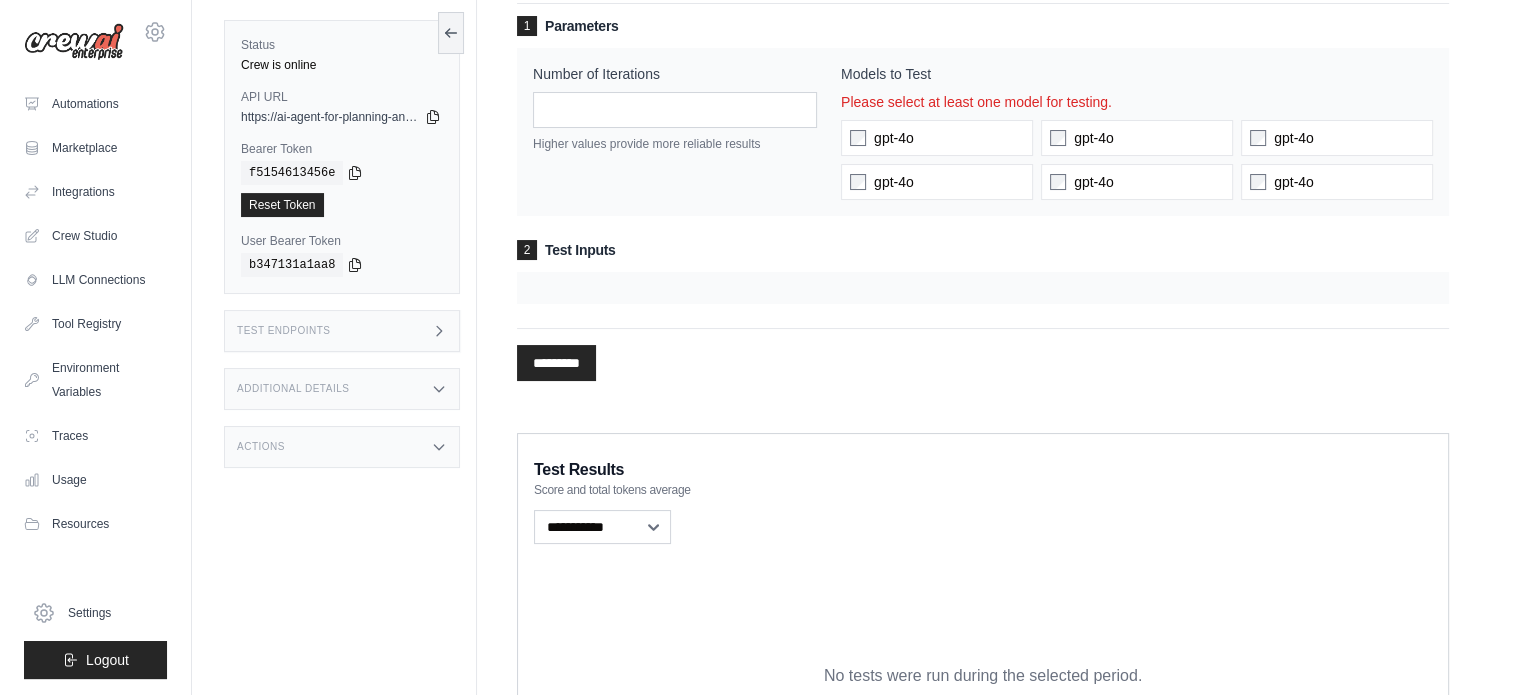 click at bounding box center [983, 288] 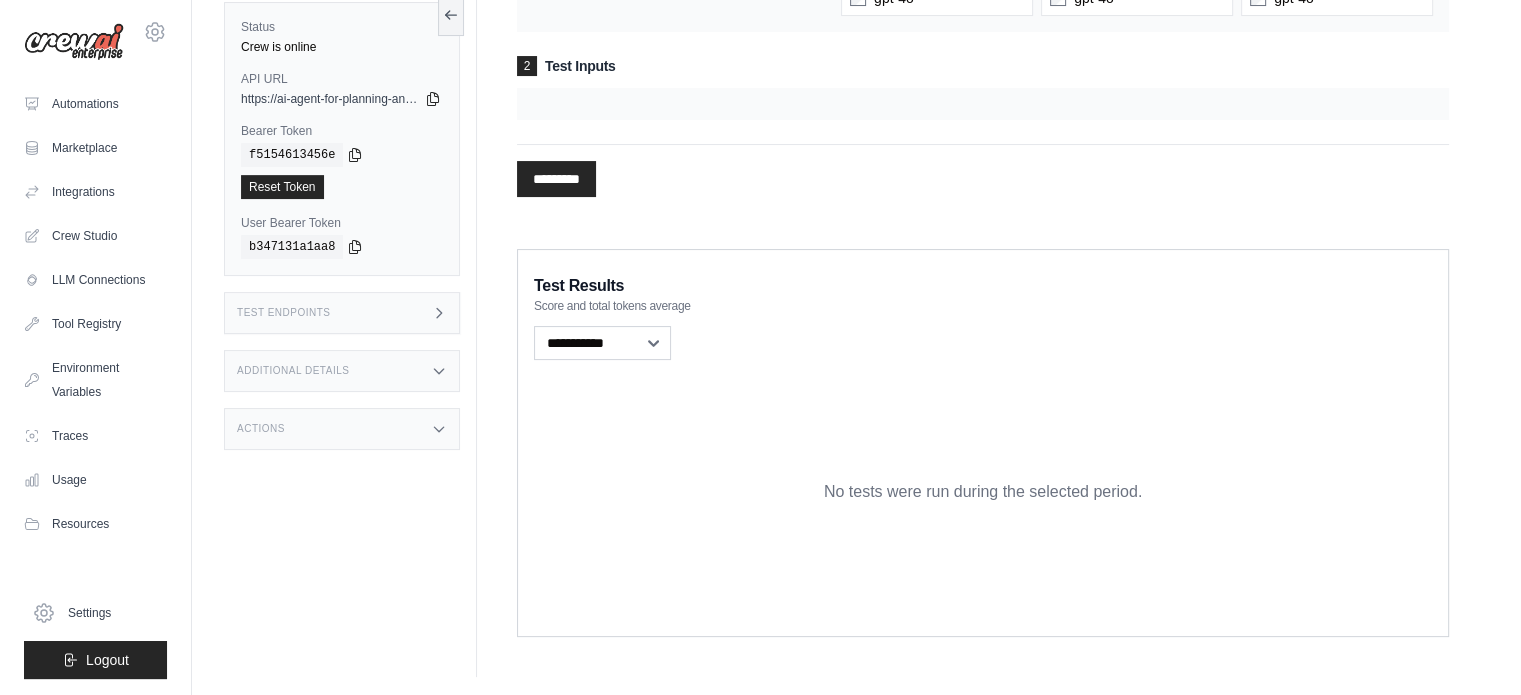 scroll, scrollTop: 0, scrollLeft: 0, axis: both 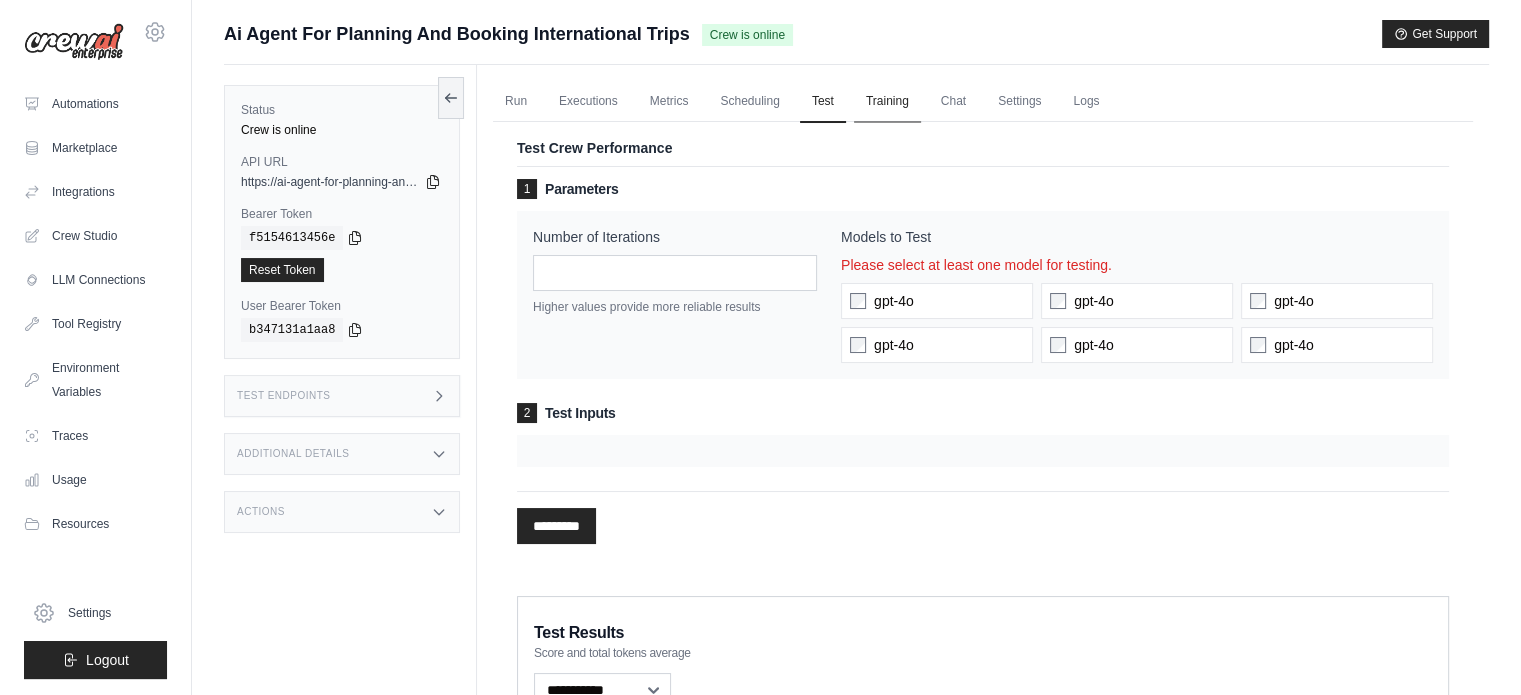 click on "Training" at bounding box center [887, 102] 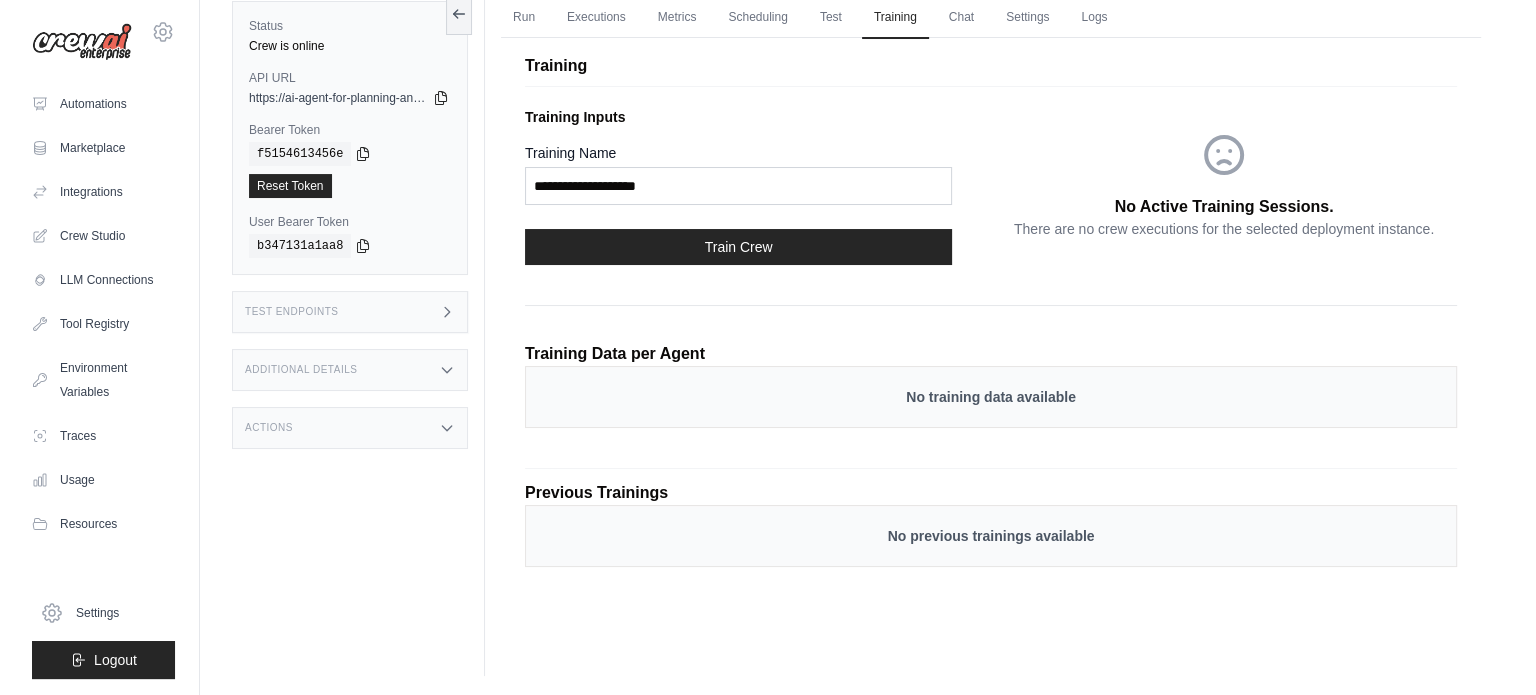 scroll, scrollTop: 0, scrollLeft: 0, axis: both 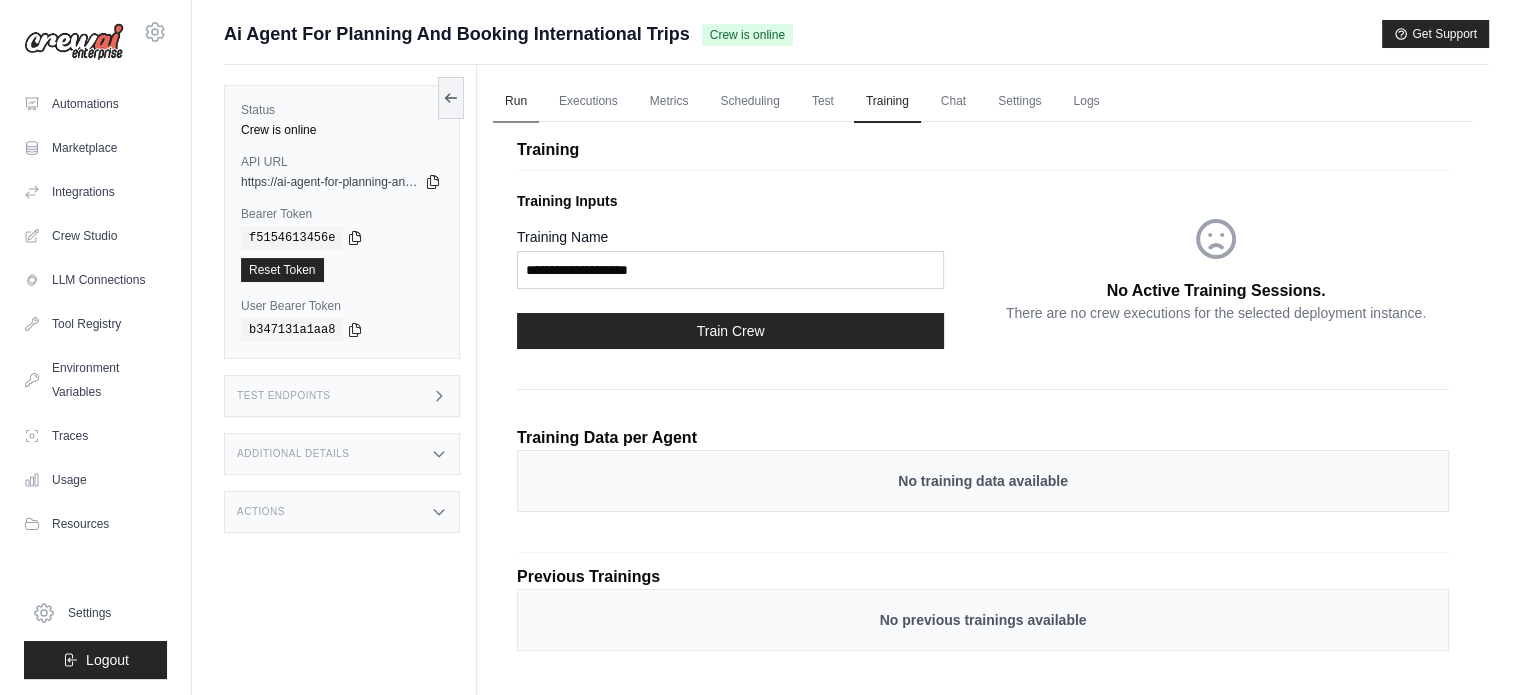 click on "Run" at bounding box center (516, 102) 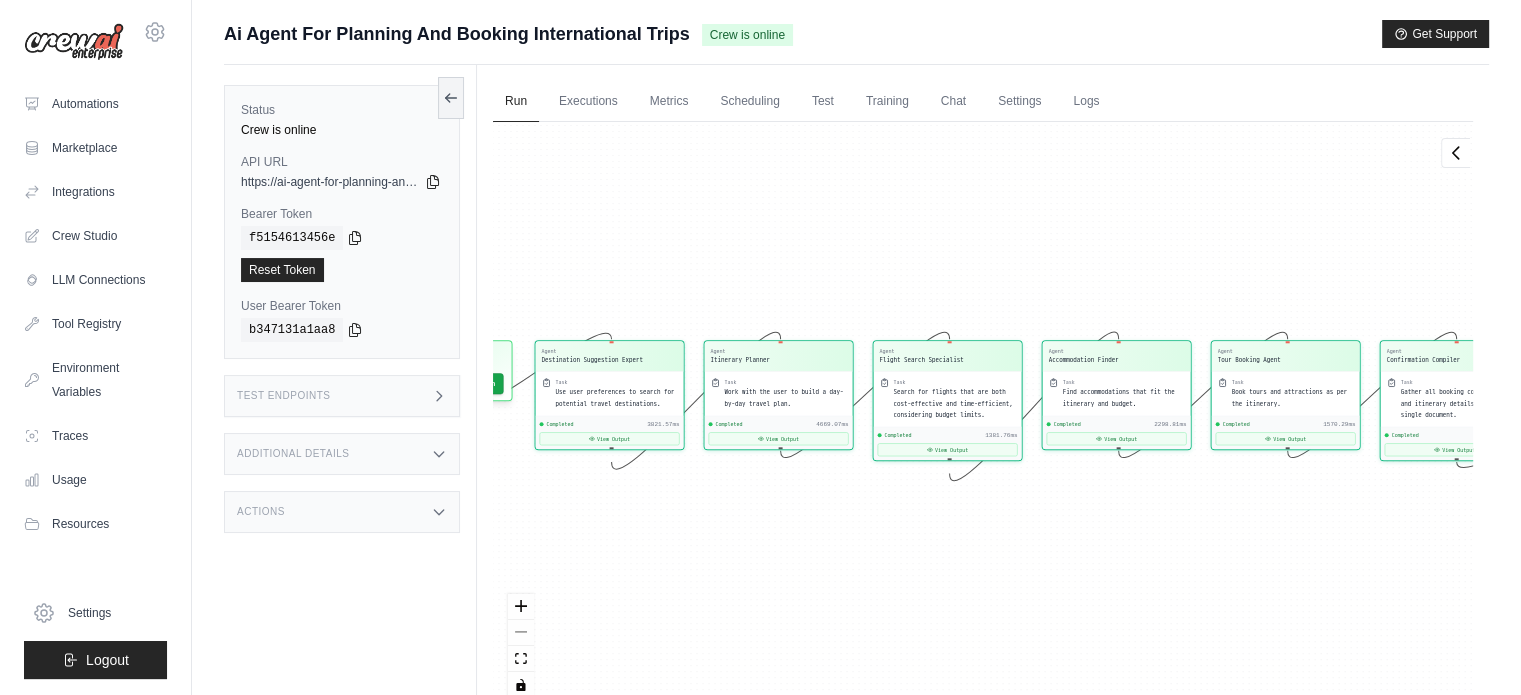 drag, startPoint x: 615, startPoint y: 220, endPoint x: 874, endPoint y: 223, distance: 259.01736 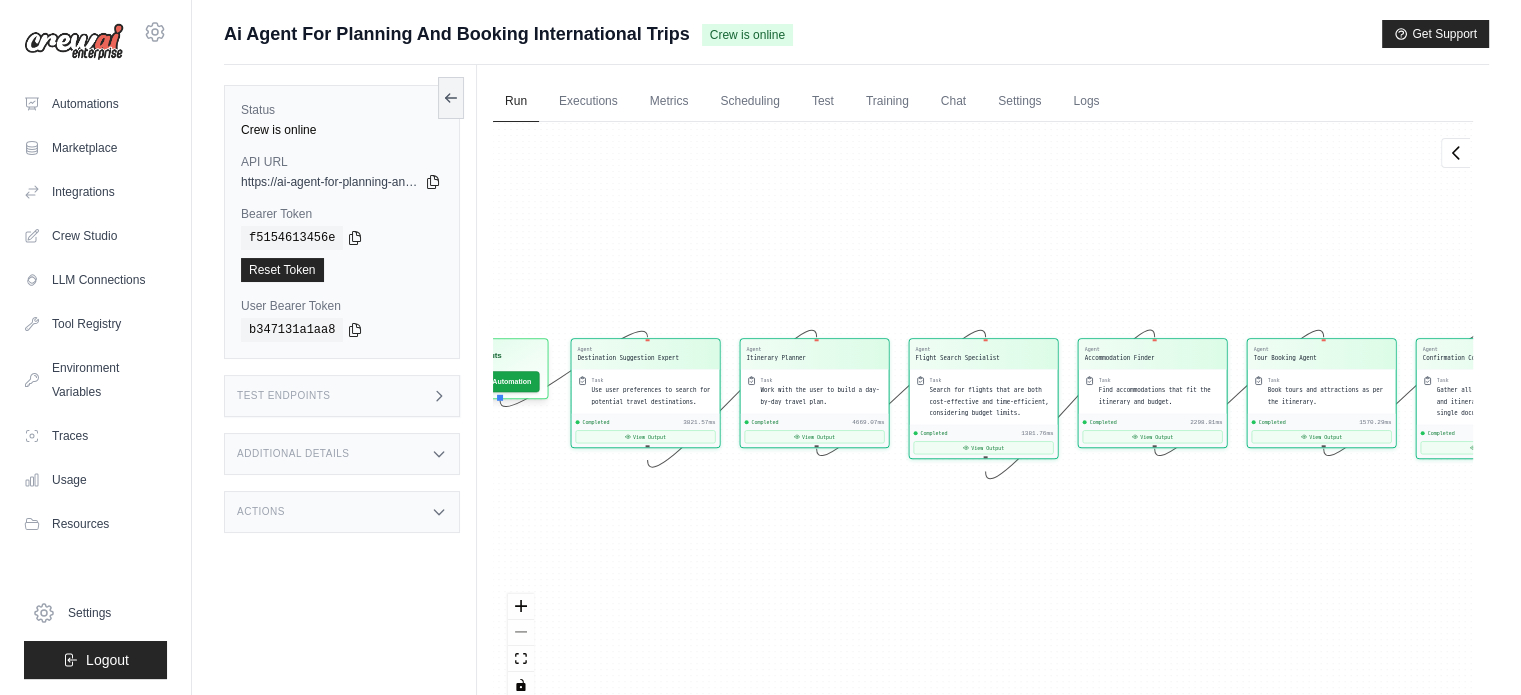 drag, startPoint x: 874, startPoint y: 223, endPoint x: 1210, endPoint y: 204, distance: 336.53677 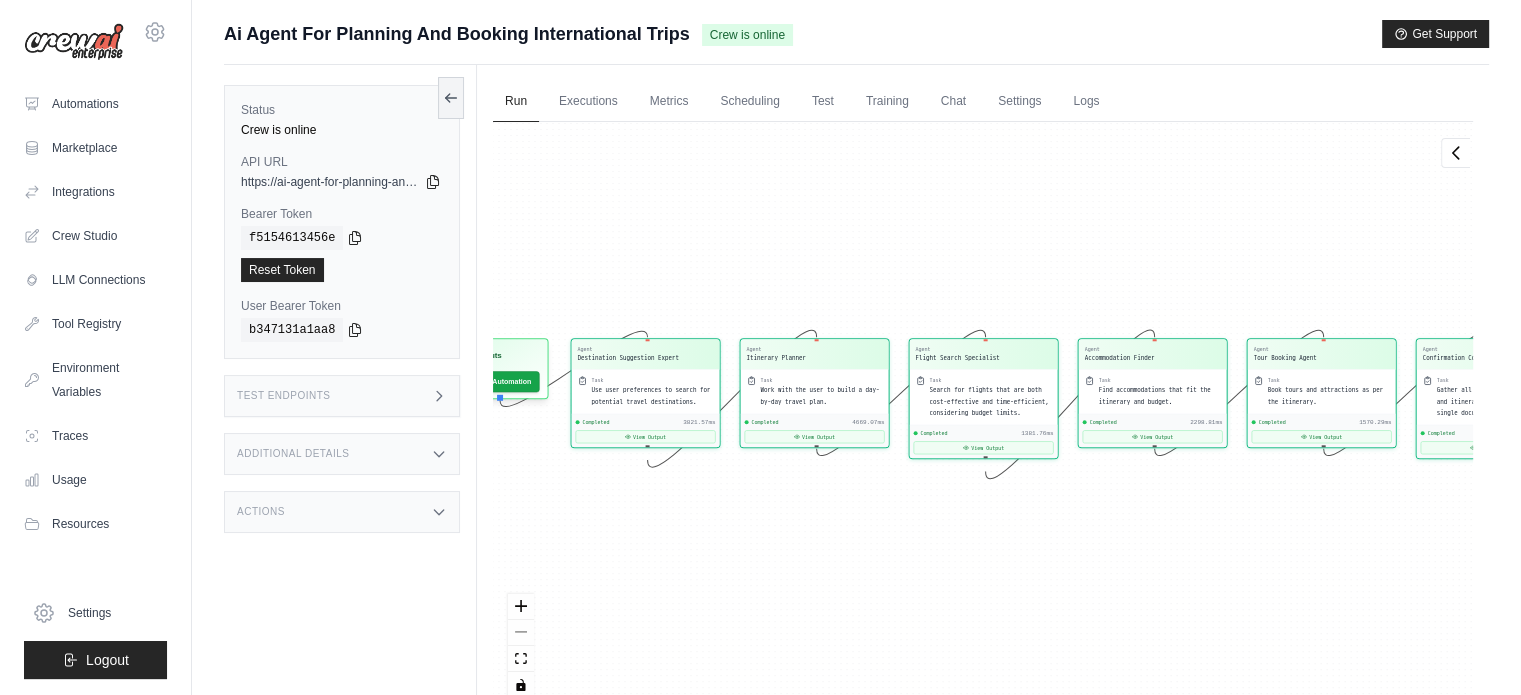 click on "Agent Destination Suggestion Expert Task Use user preferences to search for potential travel destinations. Completed 3821.57ms View Output Agent Itinerary Planner Task Work with the user to build a day-by-day travel plan. Completed 4669.07ms View Output Agent Flight Search Specialist Task Search for flights that are both cost-effective and time-efficient, considering budget limits. Completed 1381.76ms View Output Agent Accommodation Finder Task Find accommodations that fit the itinerary and budget. Completed 2298.81ms View Output Agent Tour Booking Agent Task Book tours and attractions as per the itinerary. Completed 1570.29ms View Output Agent Confirmation Compiler Task Gather all booking confirmations and itinerary details into a single document. Completed 3569.21ms View Output Inputs Run Automation Output Status:  Completed View Result" at bounding box center [983, 417] 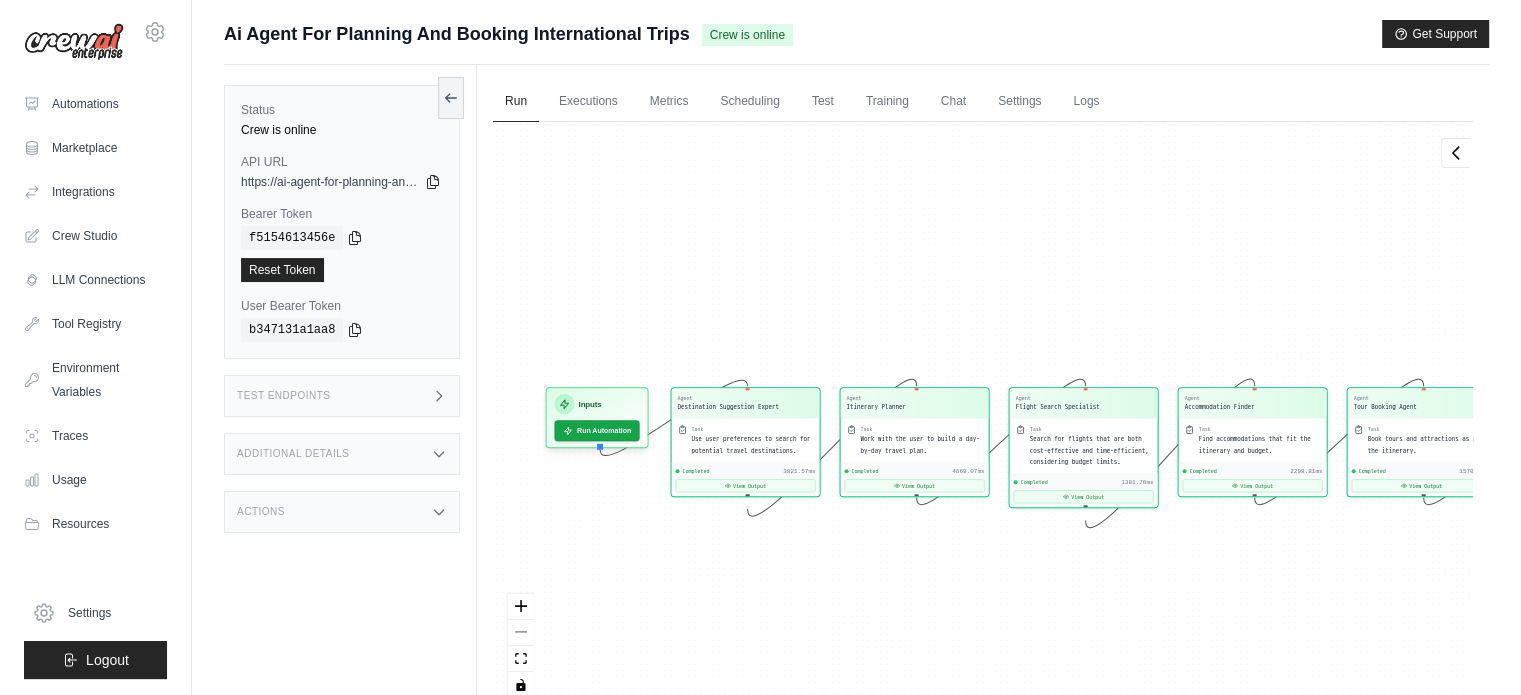 drag, startPoint x: 1017, startPoint y: 224, endPoint x: 817, endPoint y: 290, distance: 210.60864 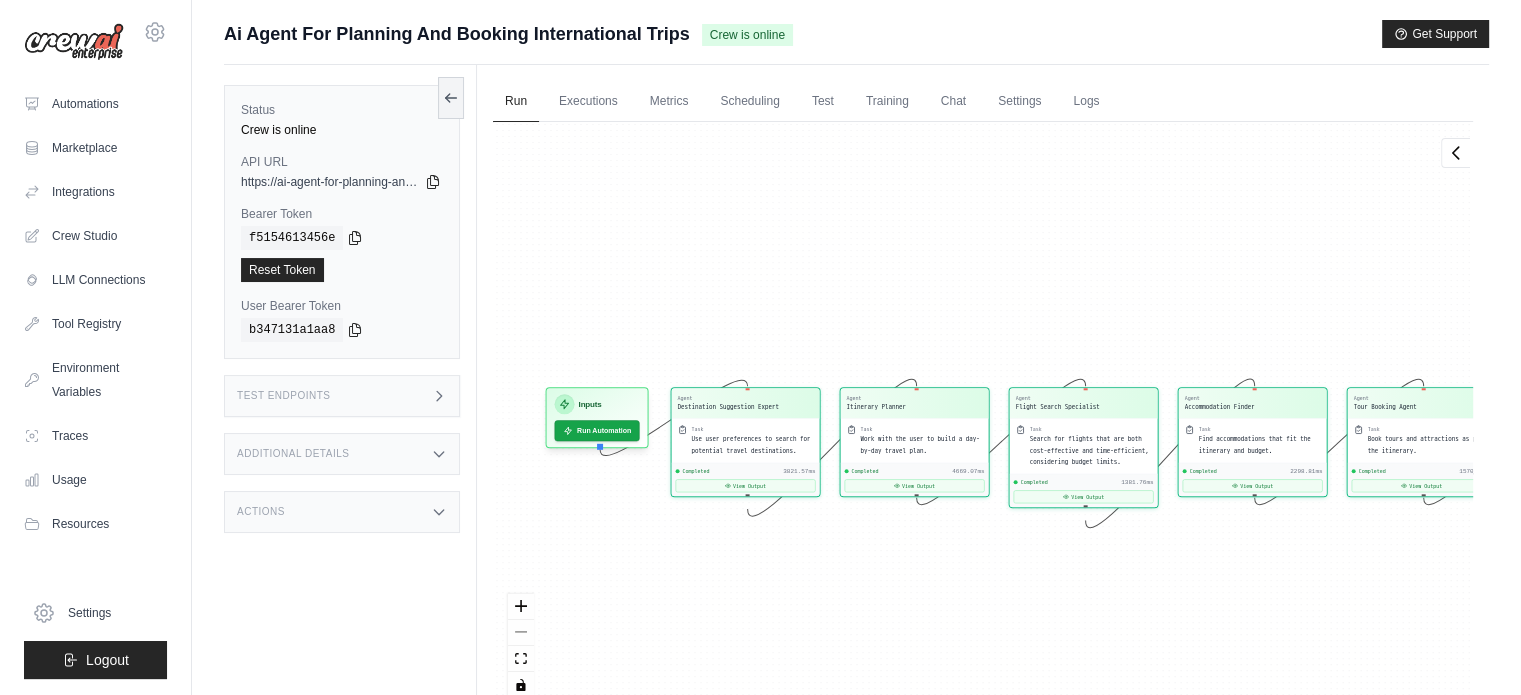 click on "Agent Destination Suggestion Expert Task Use user preferences to search for potential travel destinations. Completed 3821.57ms View Output Agent Itinerary Planner Task Work with the user to build a day-by-day travel plan. Completed 4669.07ms View Output Agent Flight Search Specialist Task Search for flights that are both cost-effective and time-efficient, considering budget limits. Completed 1381.76ms View Output Agent Accommodation Finder Task Find accommodations that fit the itinerary and budget. Completed 2298.81ms View Output Agent Tour Booking Agent Task Book tours and attractions as per the itinerary. Completed 1570.29ms View Output Agent Confirmation Compiler Task Gather all booking confirmations and itinerary details into a single document. Completed 3569.21ms View Output Inputs Run Automation Output Status:  Completed View Result" at bounding box center (983, 417) 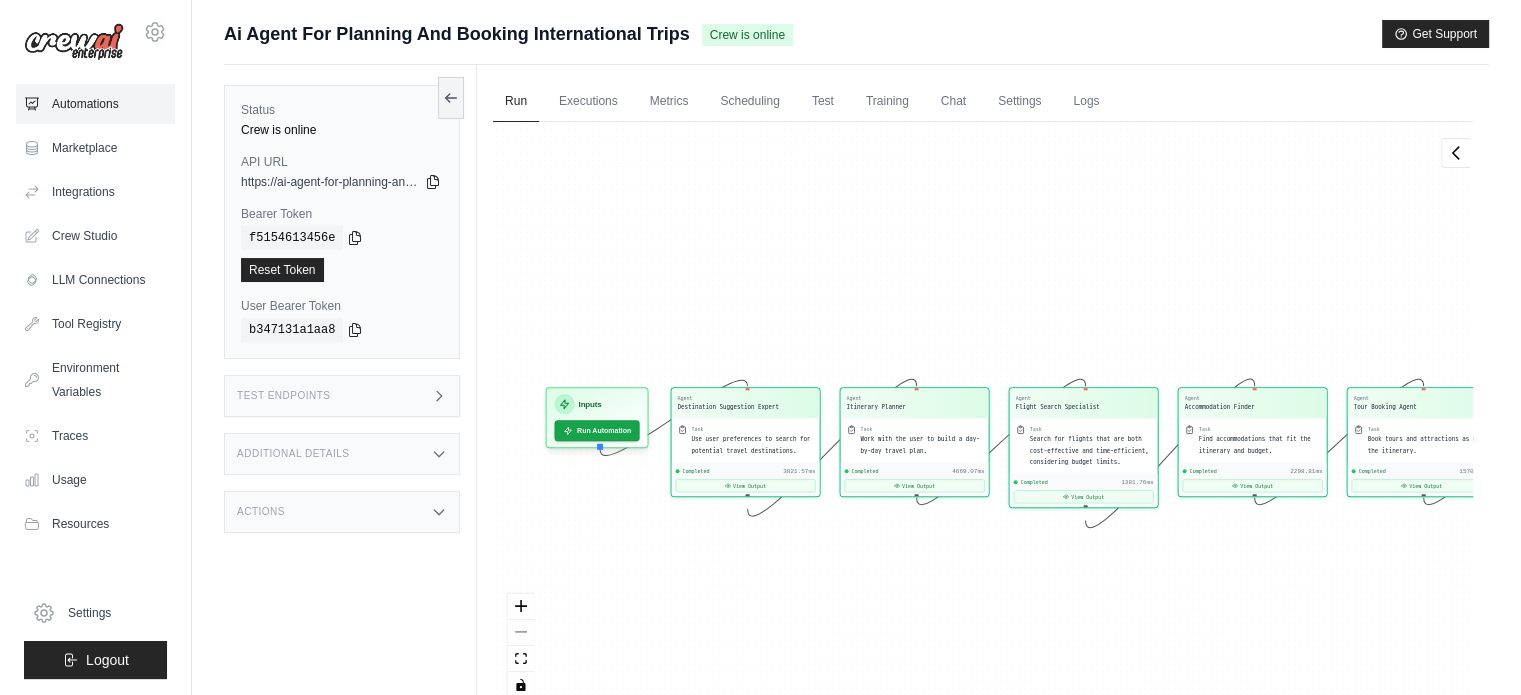 click on "Automations" at bounding box center (95, 104) 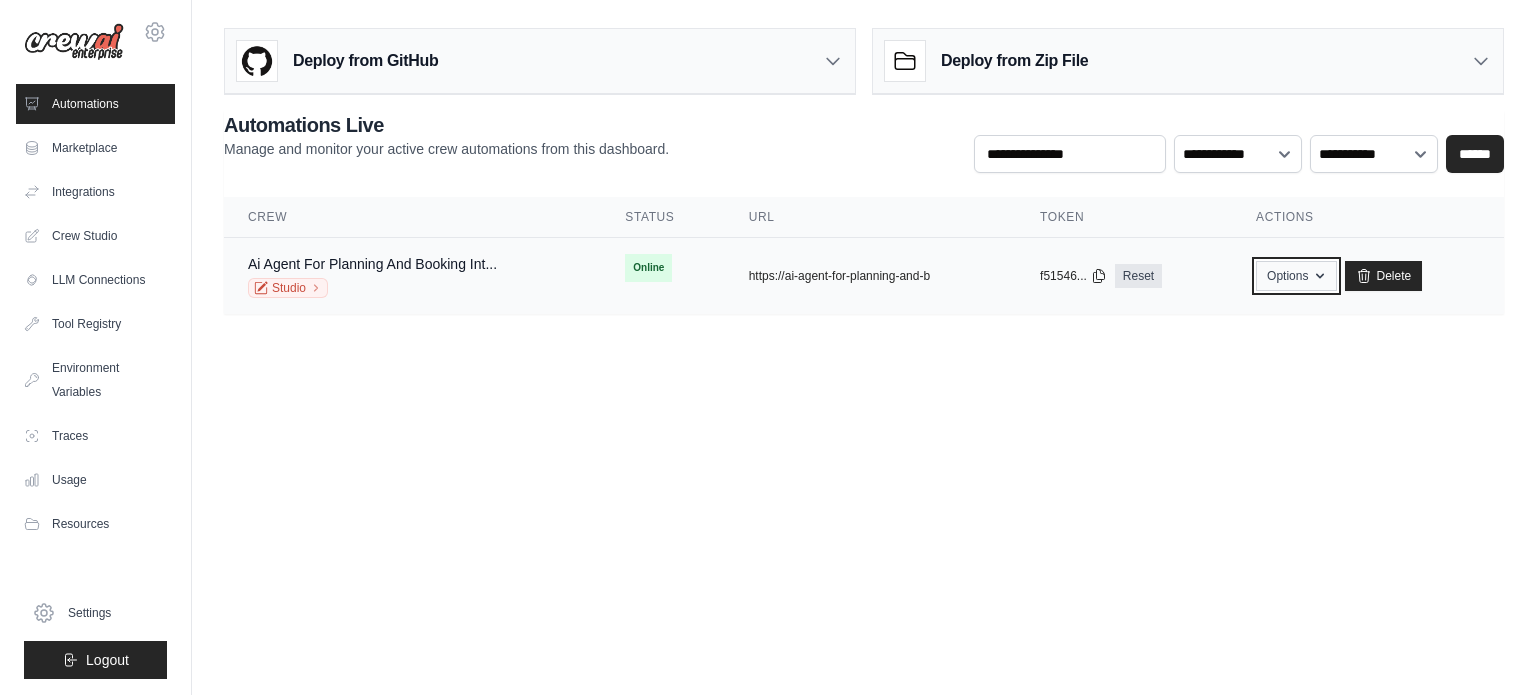 click on "Options" at bounding box center [1296, 276] 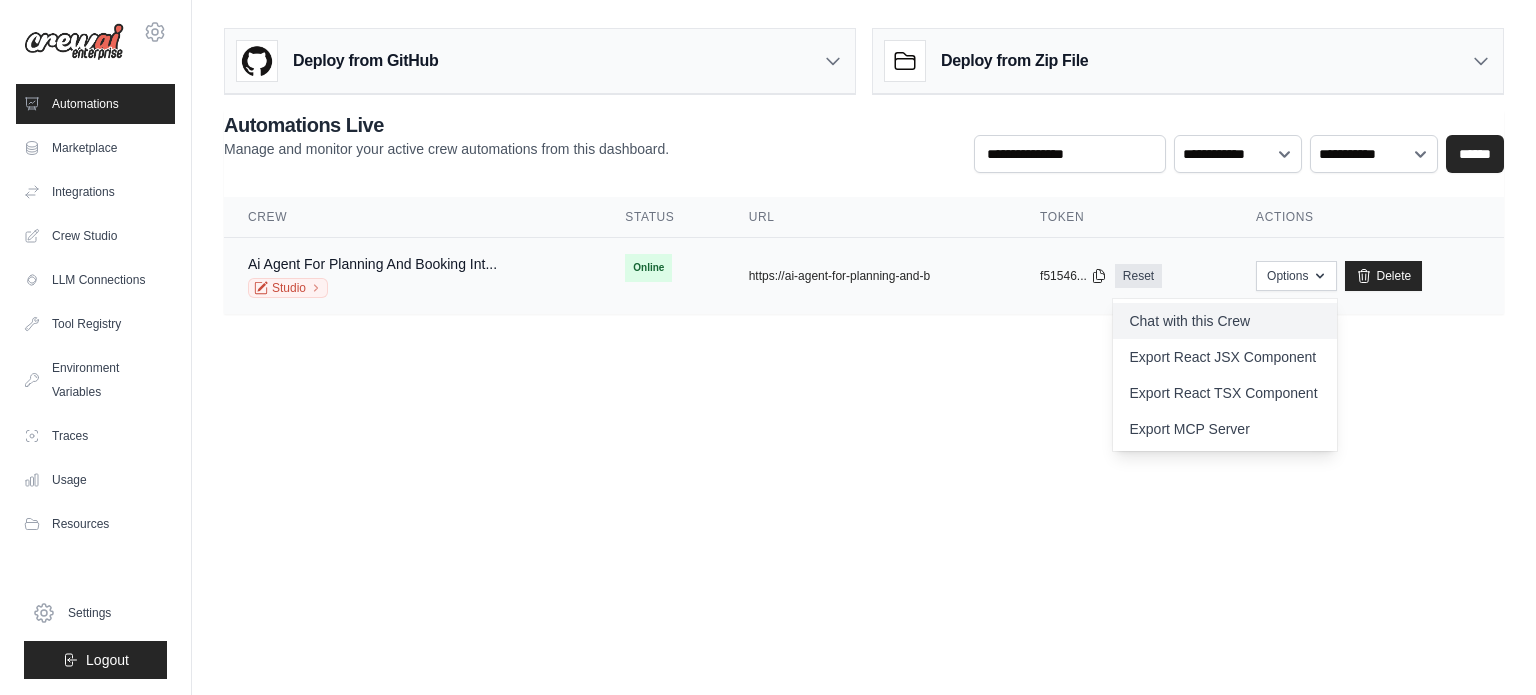 click on "Chat with this
Crew" at bounding box center [1225, 321] 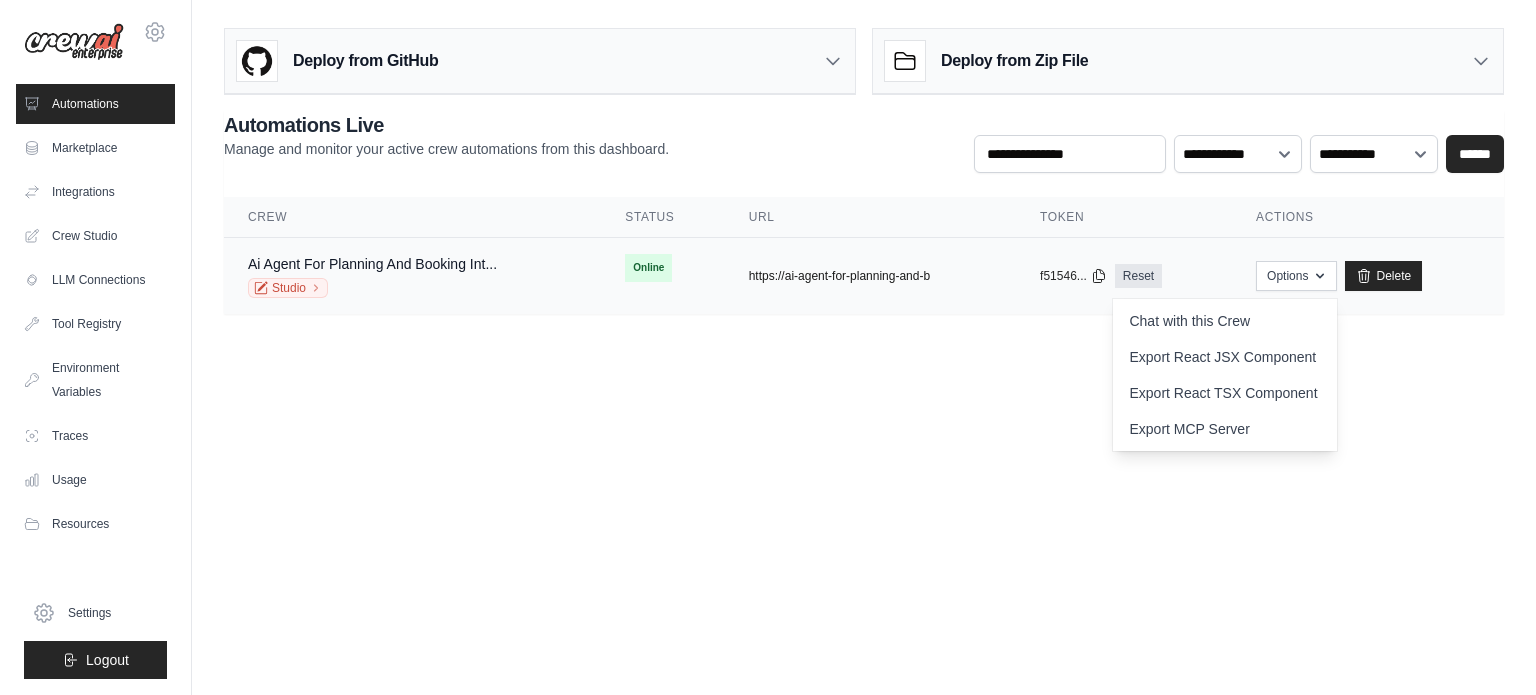 click on "https://ai-agent-for-planning-and-b" at bounding box center (839, 276) 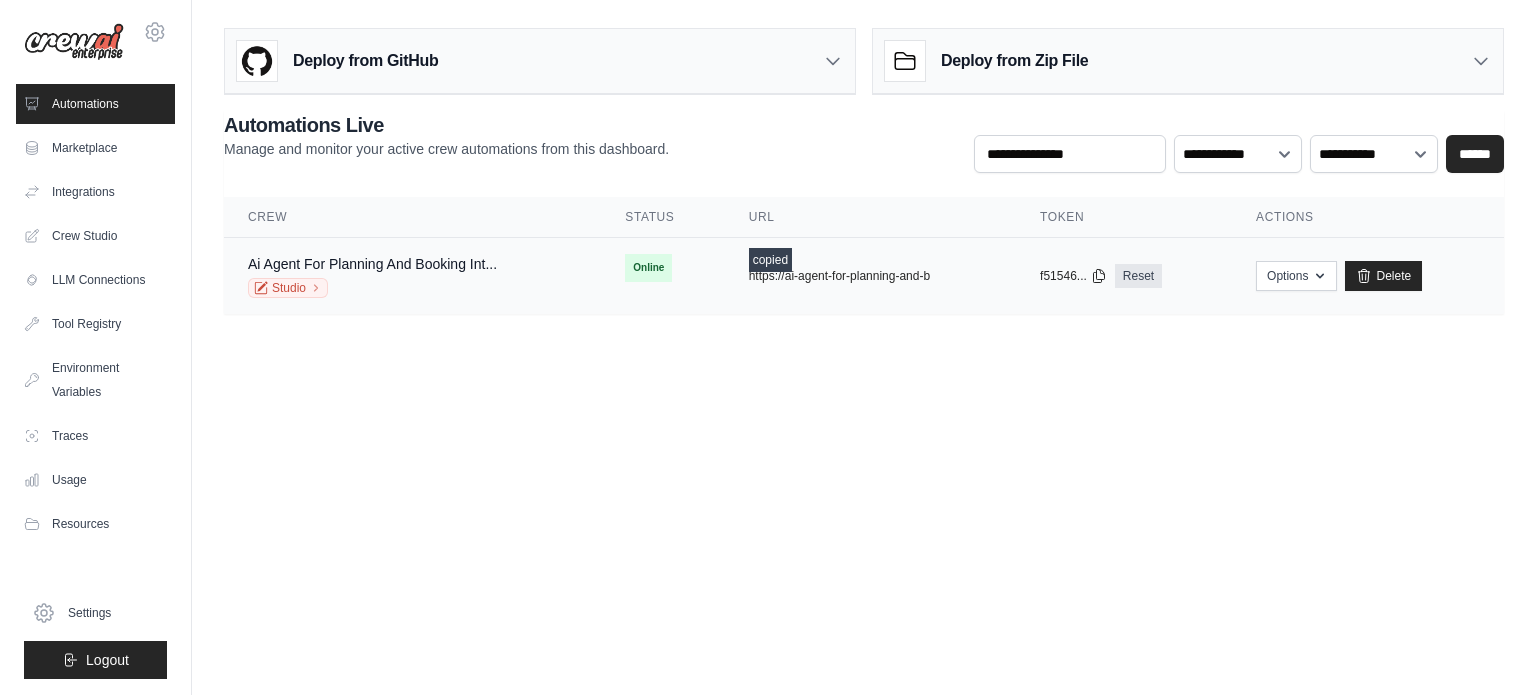 click on "copied" at bounding box center (770, 260) 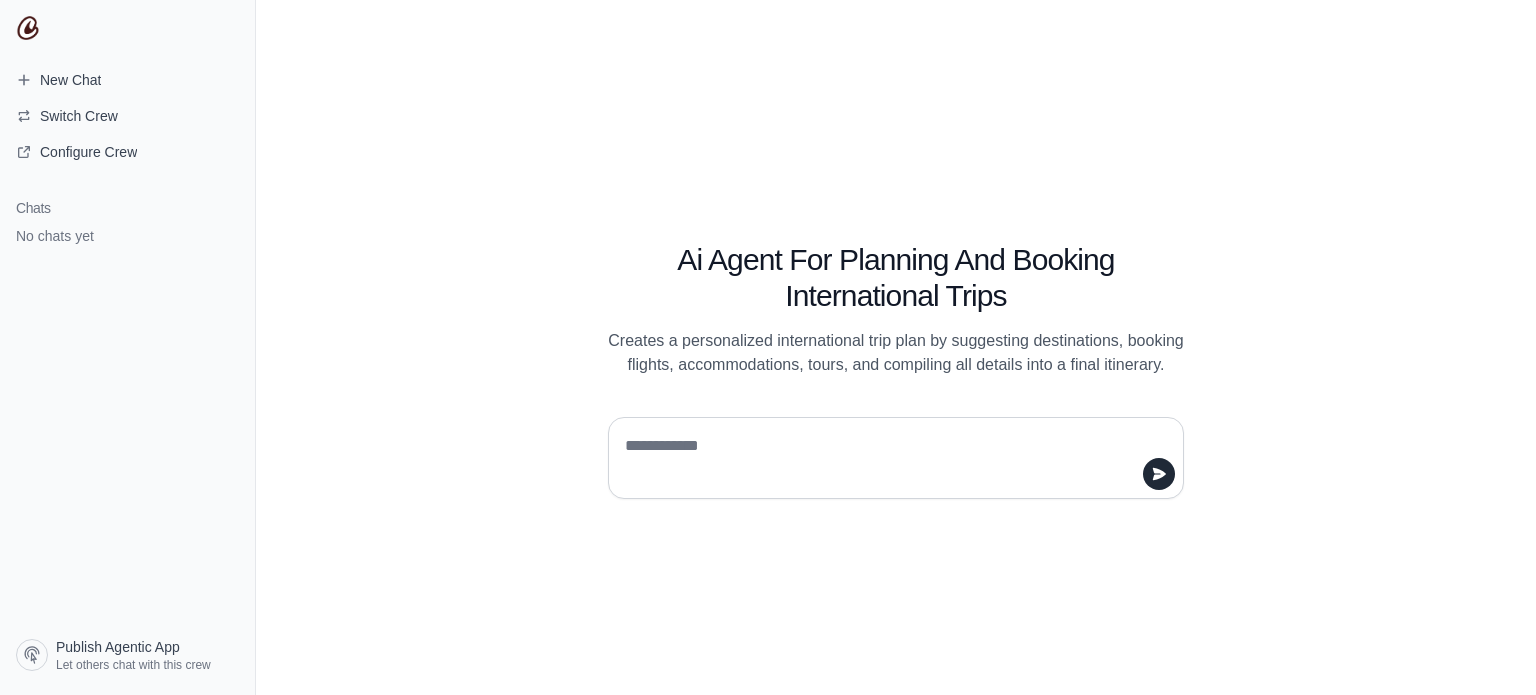 scroll, scrollTop: 0, scrollLeft: 0, axis: both 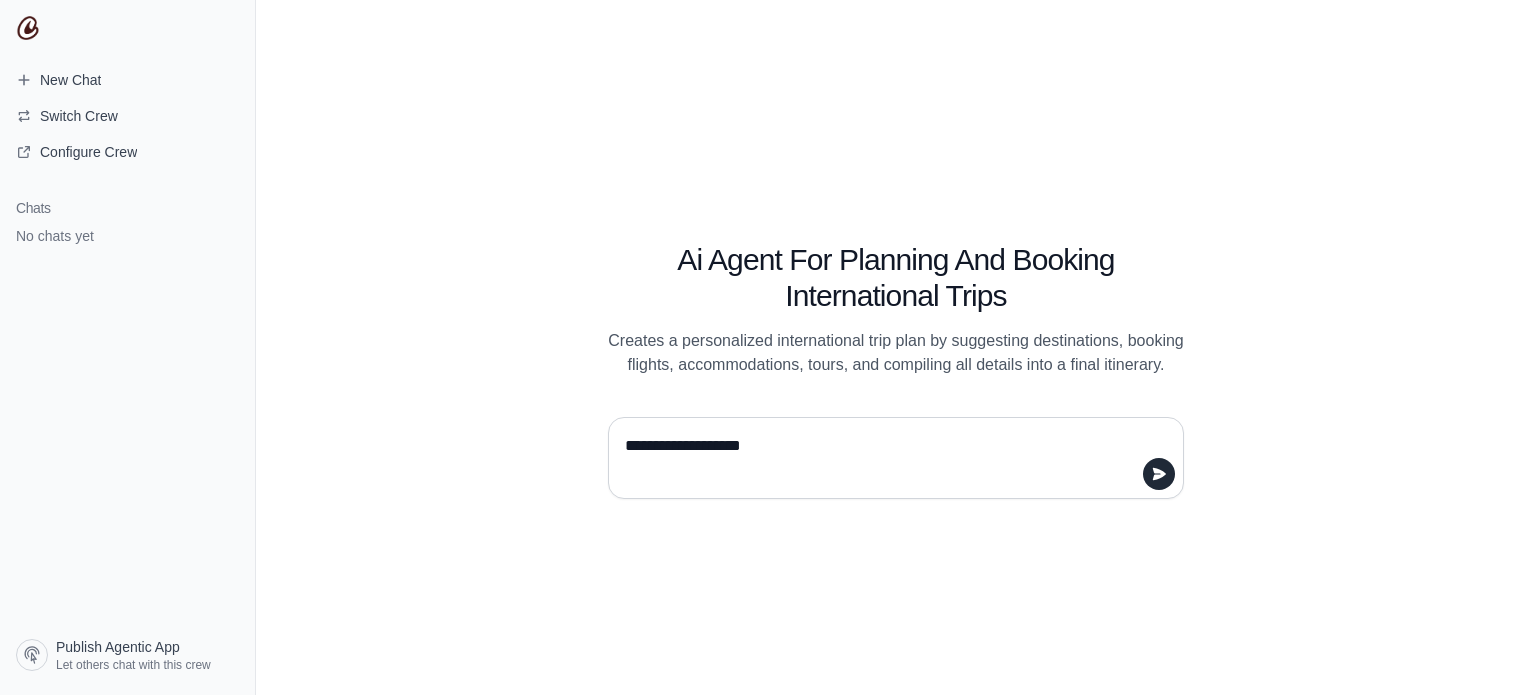 type on "**********" 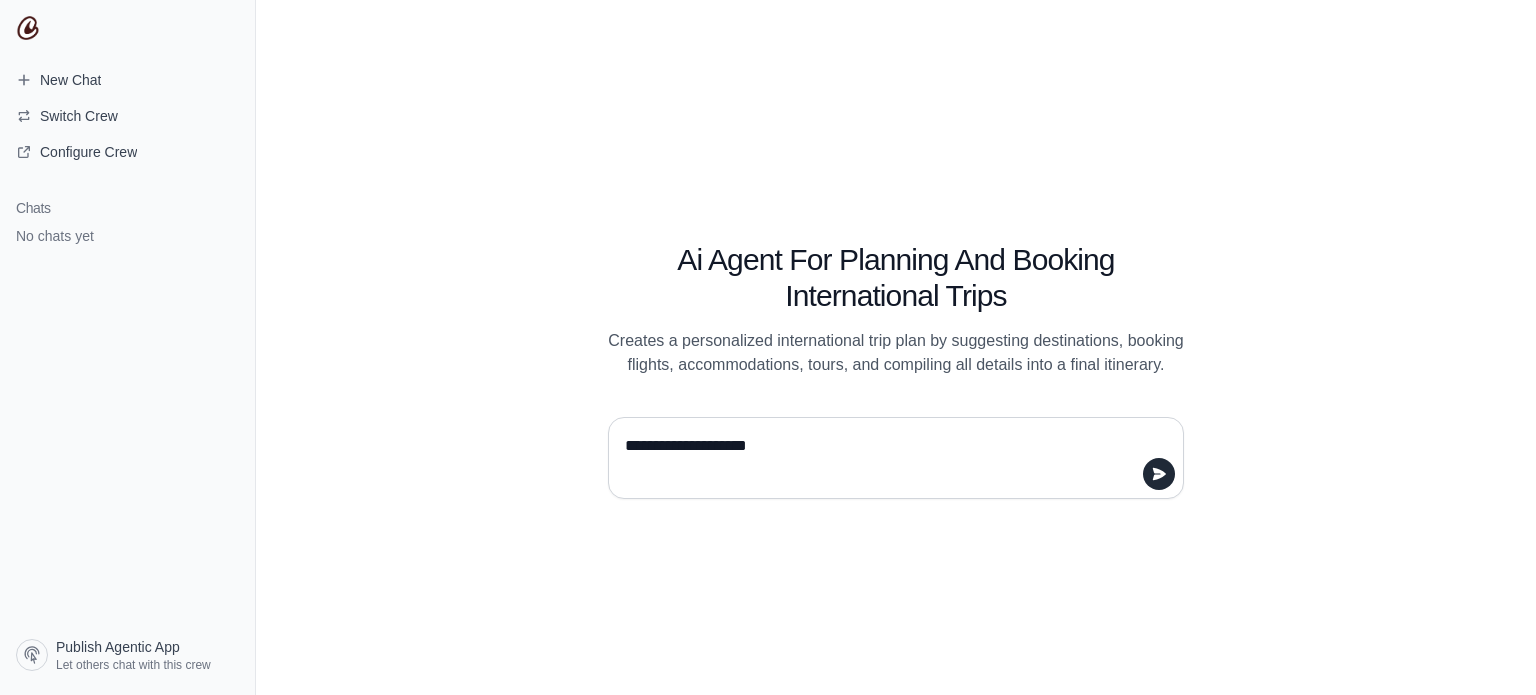 type 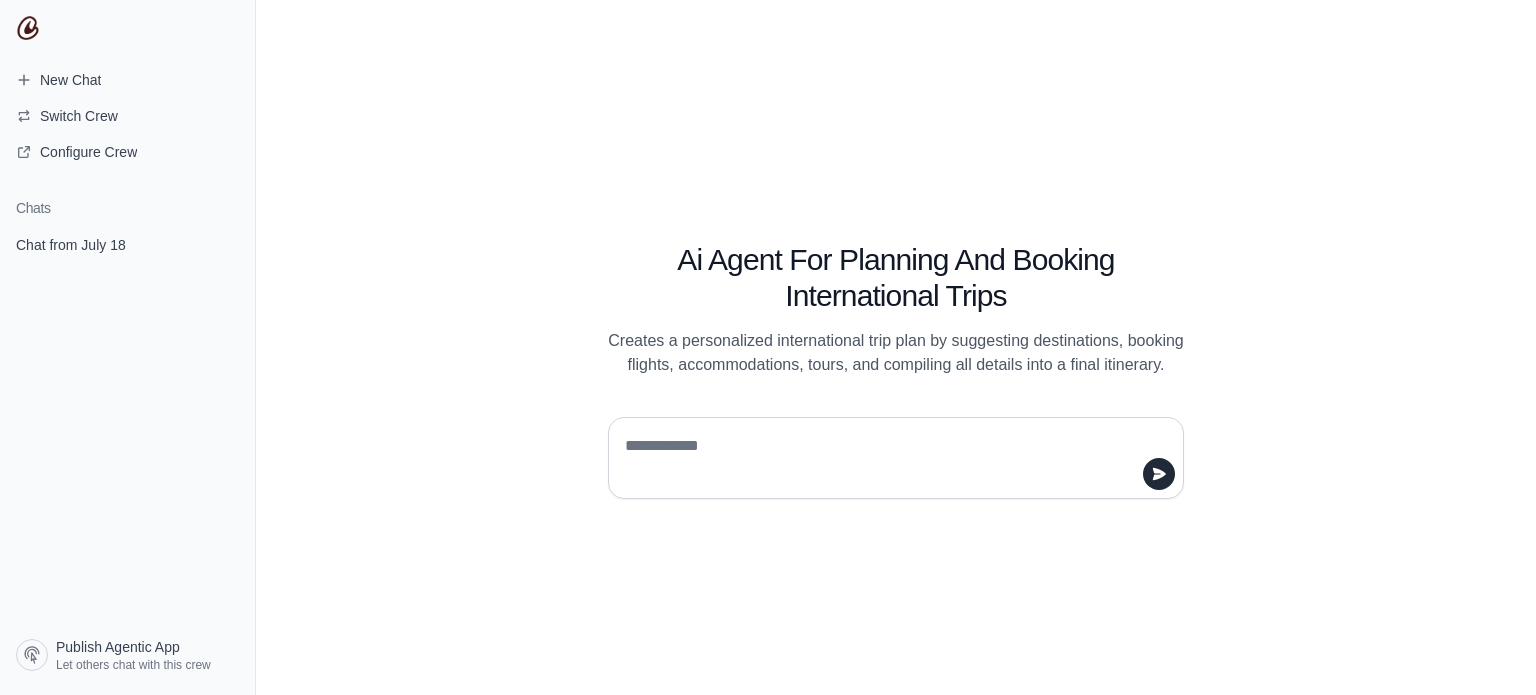 scroll, scrollTop: 0, scrollLeft: 0, axis: both 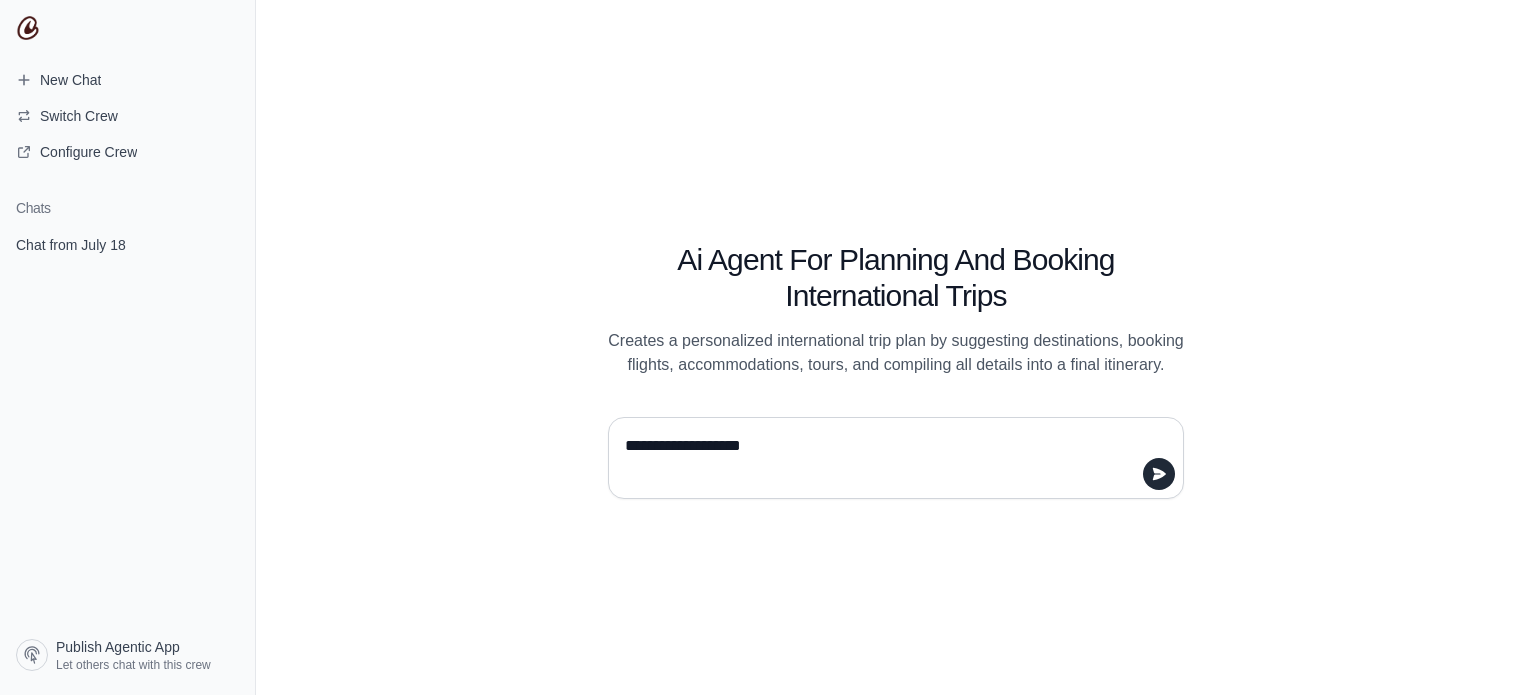type on "**********" 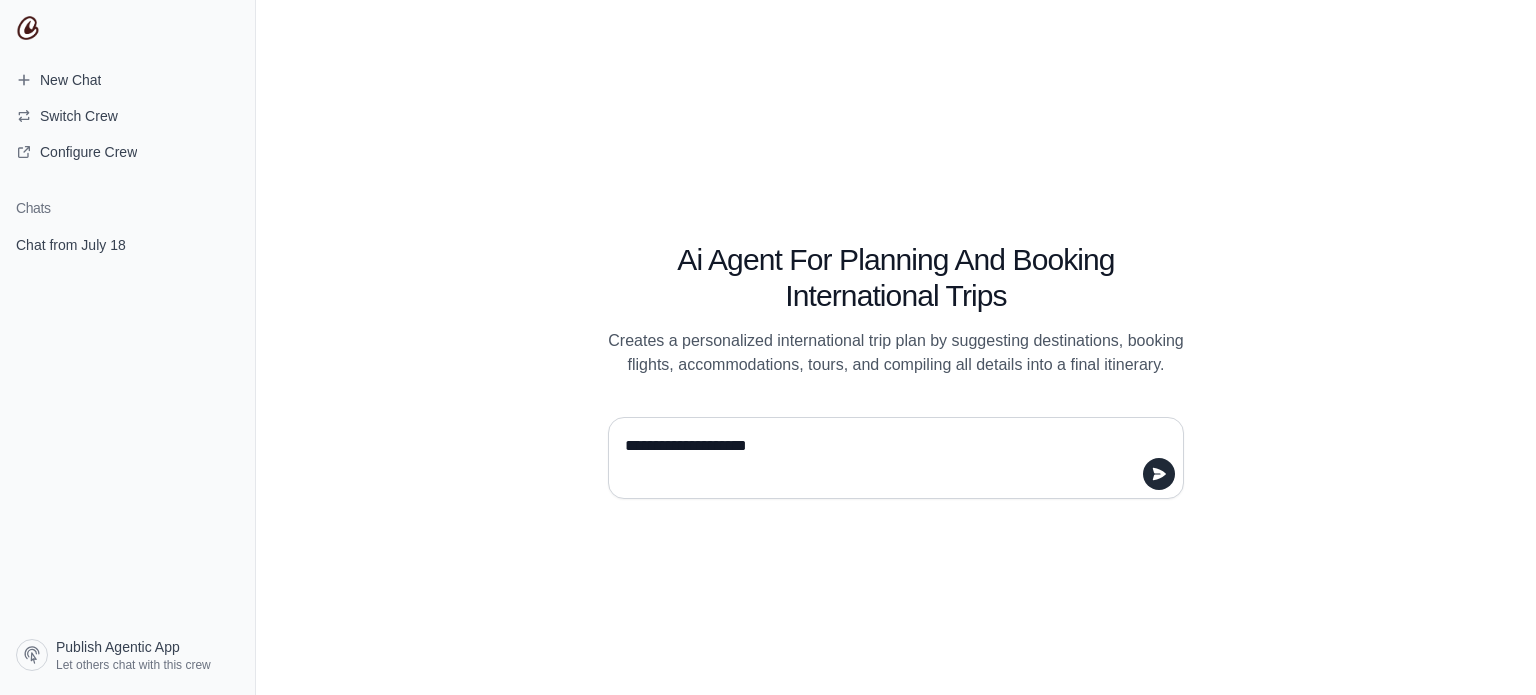 type 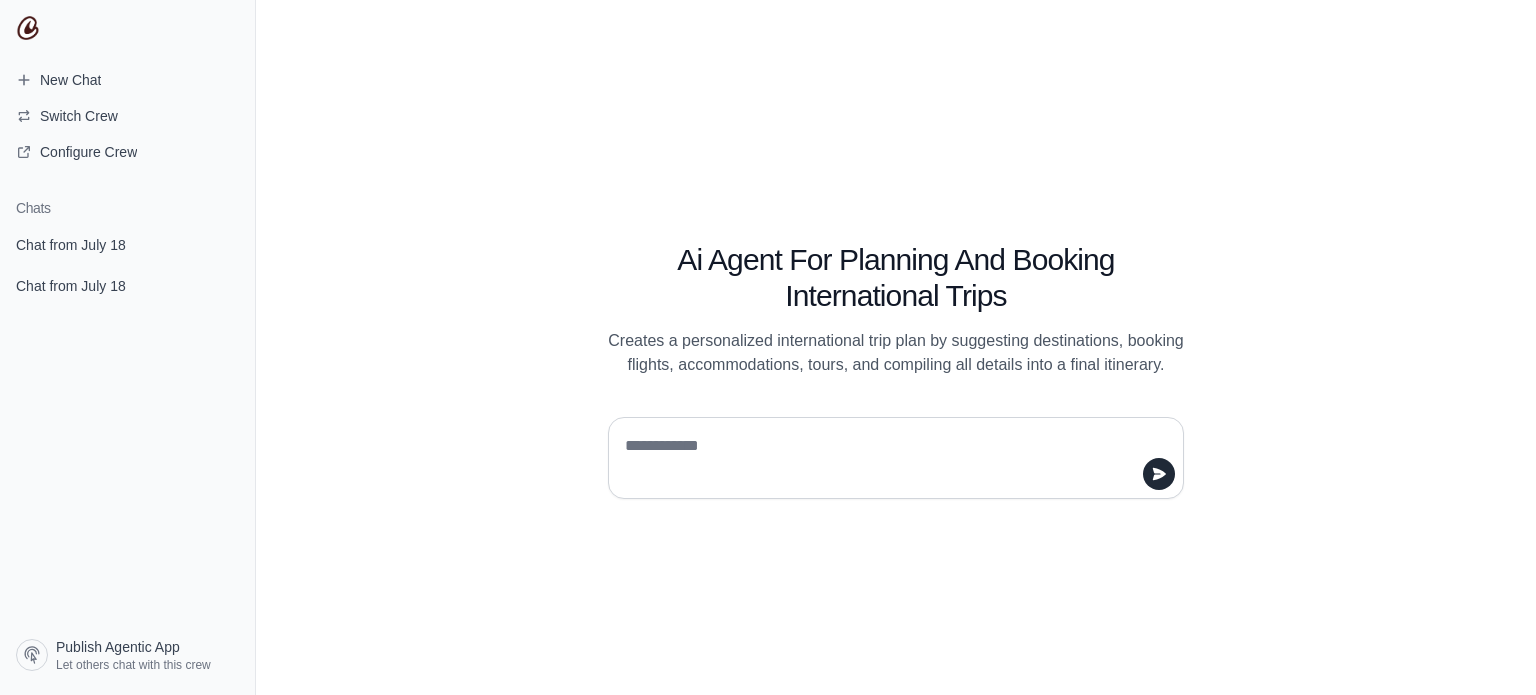 scroll, scrollTop: 0, scrollLeft: 0, axis: both 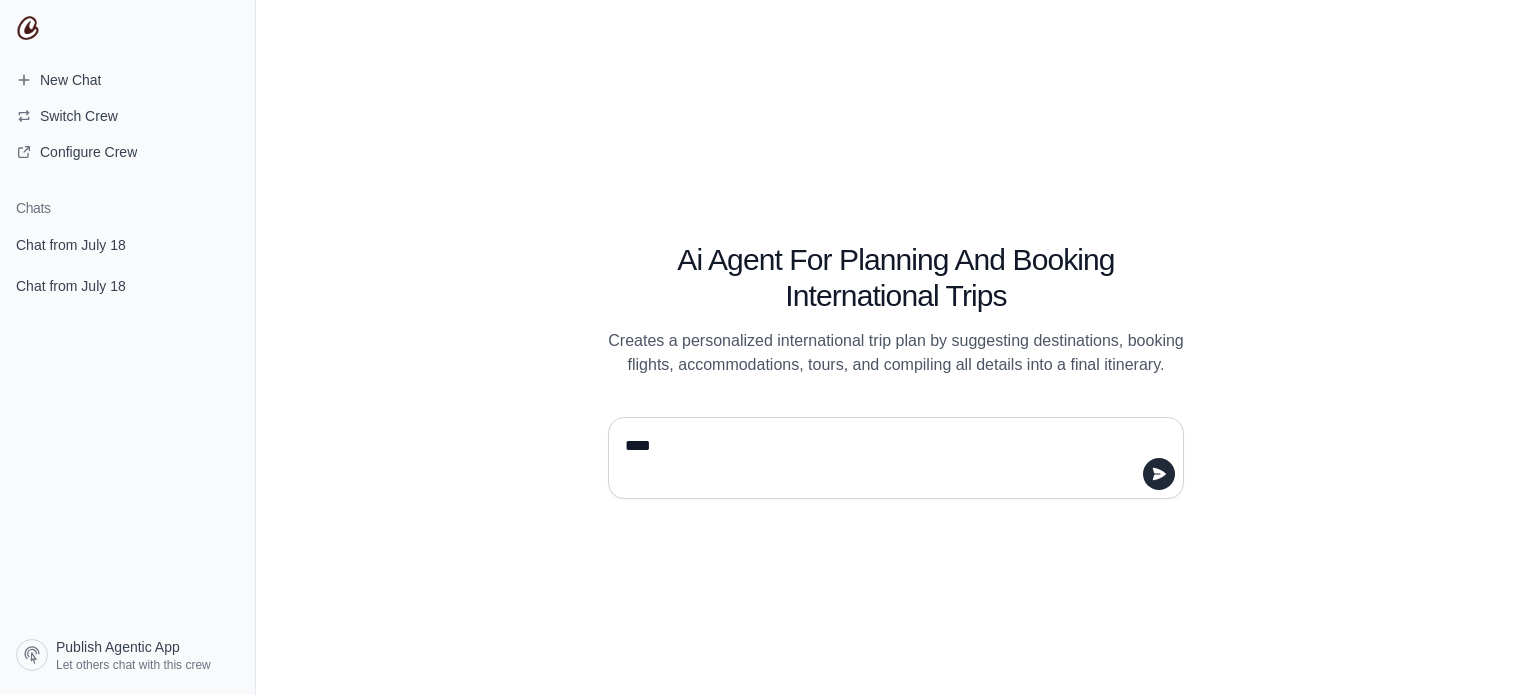 type on "*****" 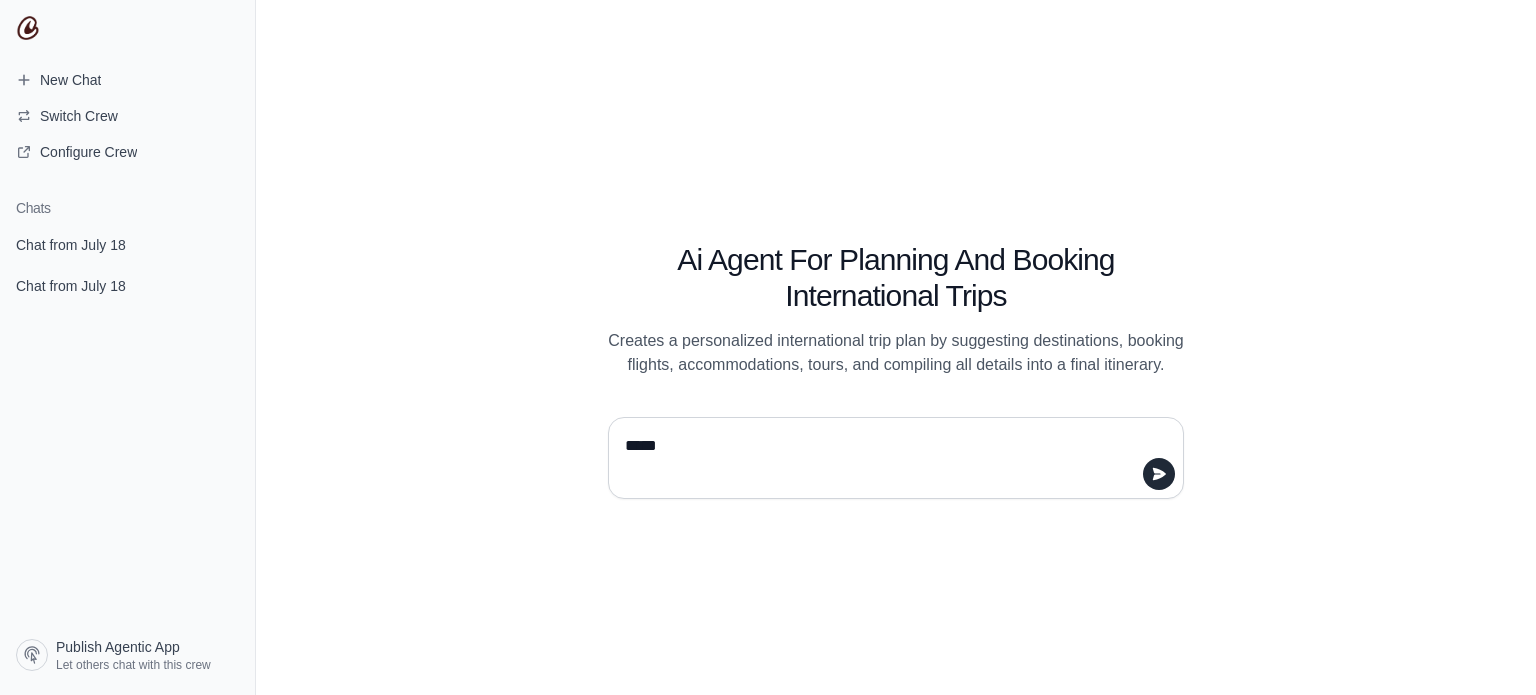 type 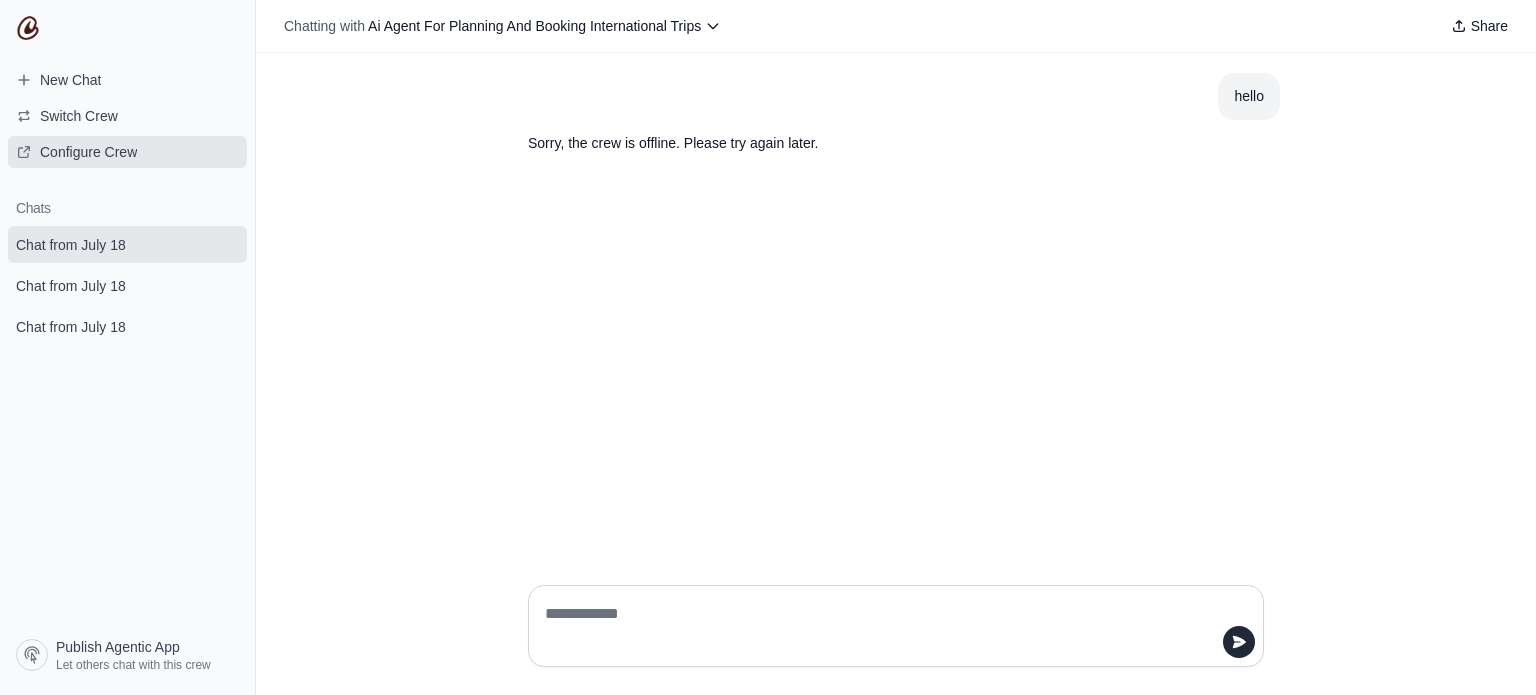 click on "Configure
Crew" at bounding box center (127, 152) 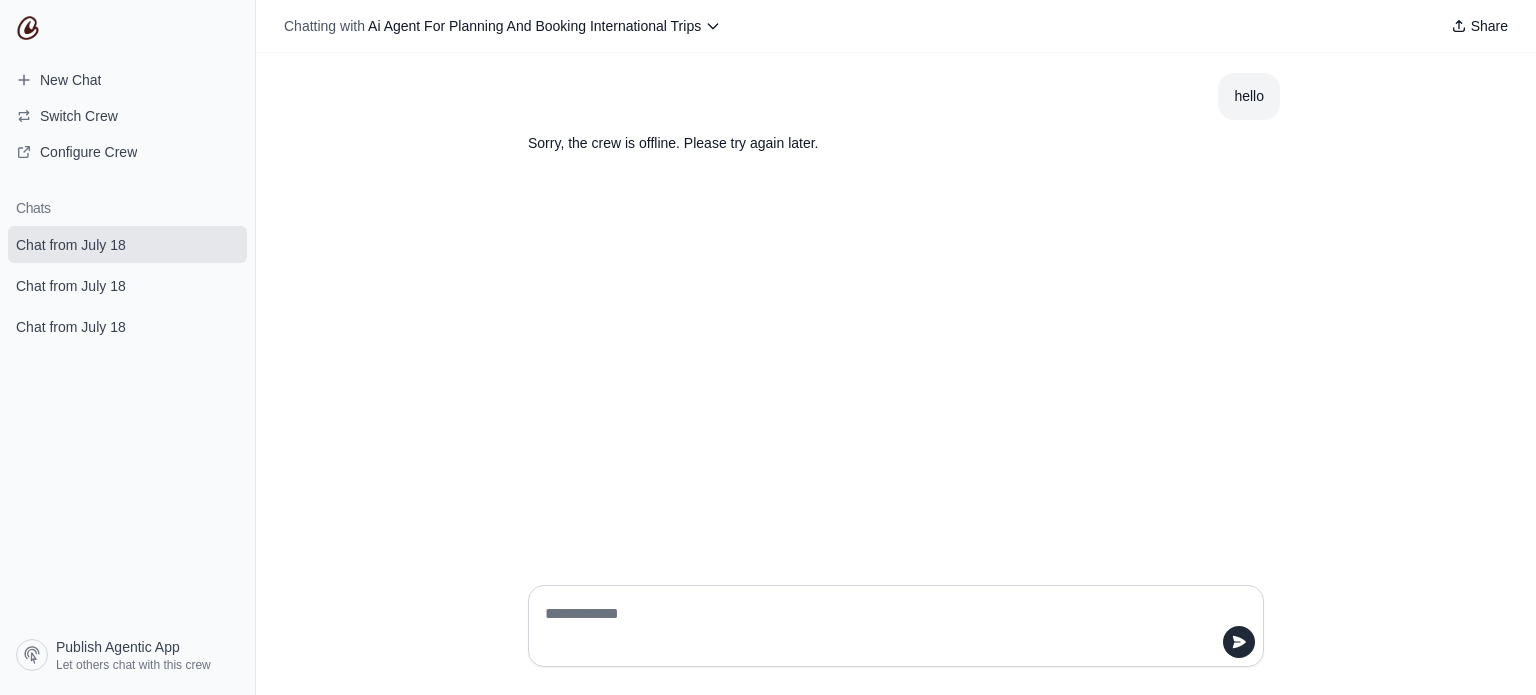 click on "Sorry, the crew is offline. Please try again later." at bounding box center [848, 143] 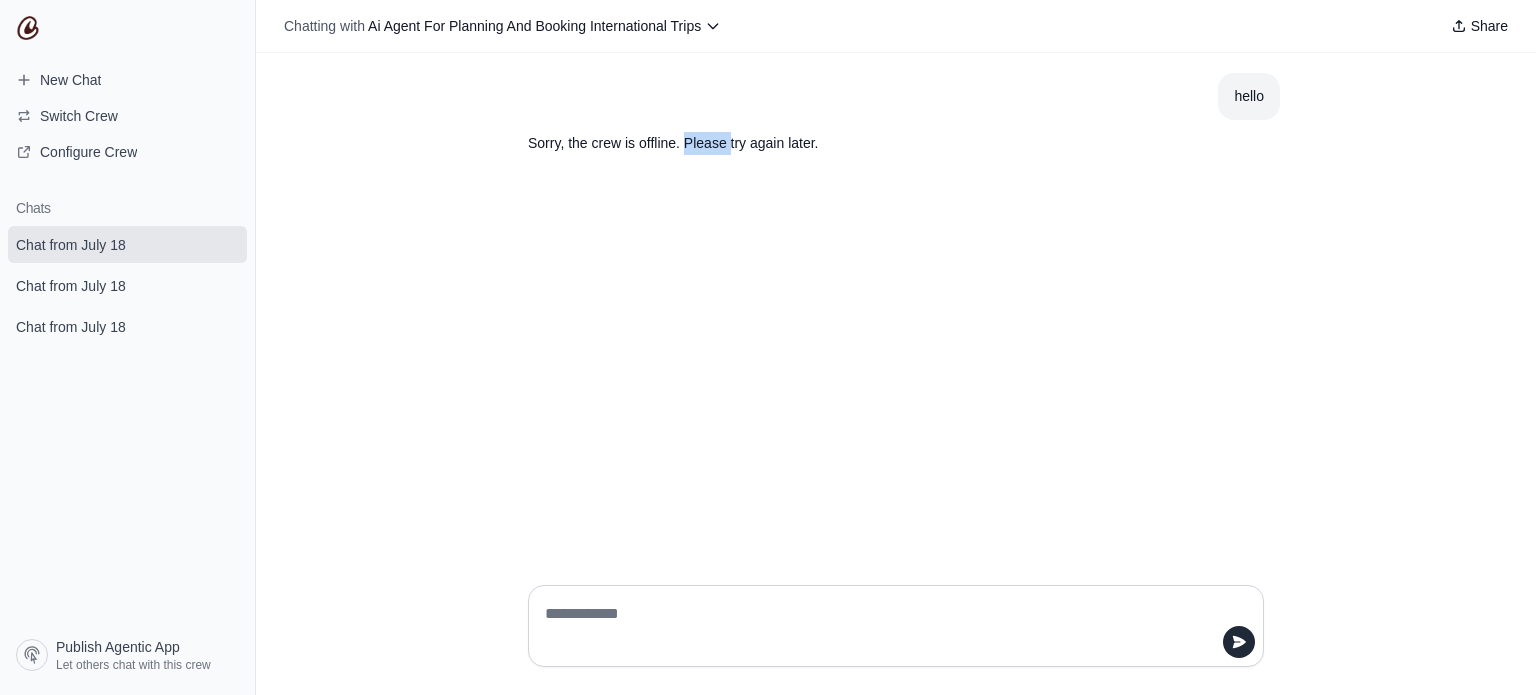 click on "Sorry, the crew is offline. Please try again later." at bounding box center (848, 143) 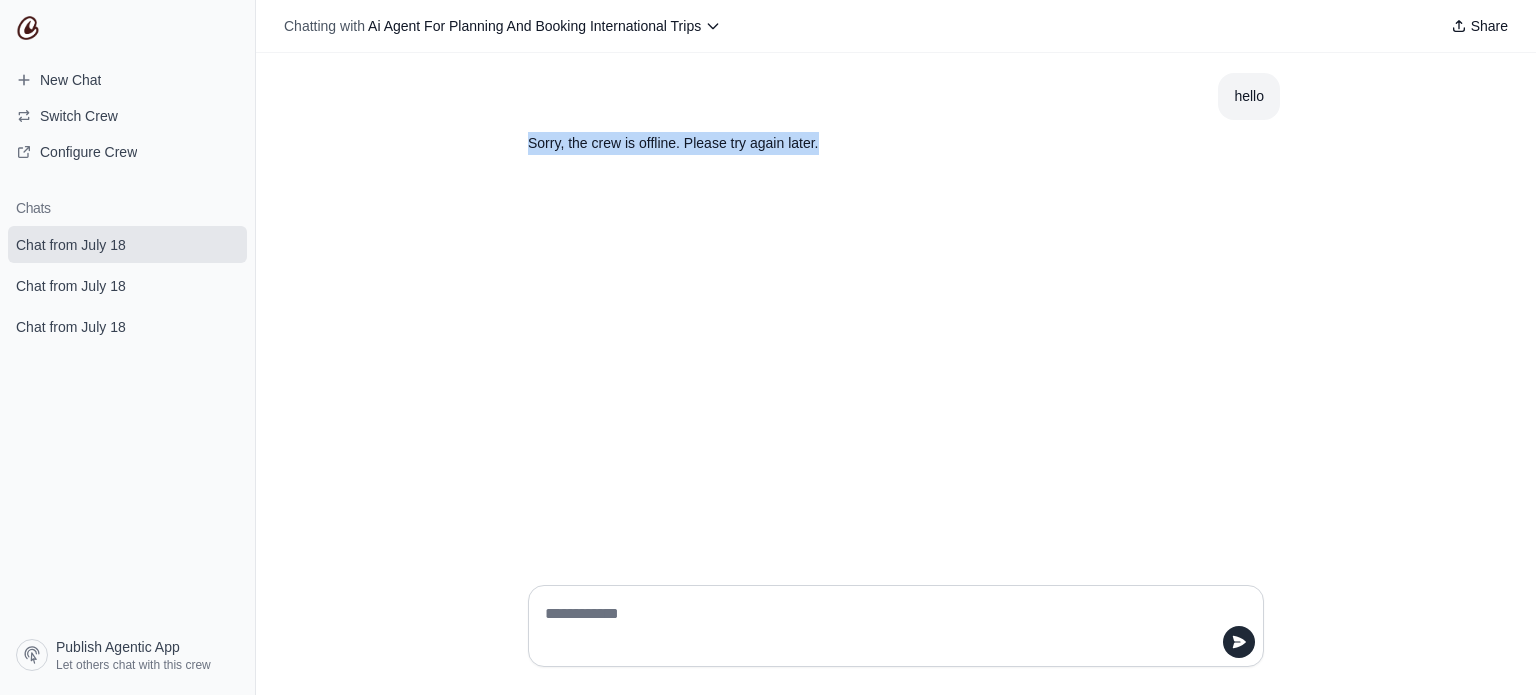 click on "Sorry, the crew is offline. Please try again later." at bounding box center [848, 143] 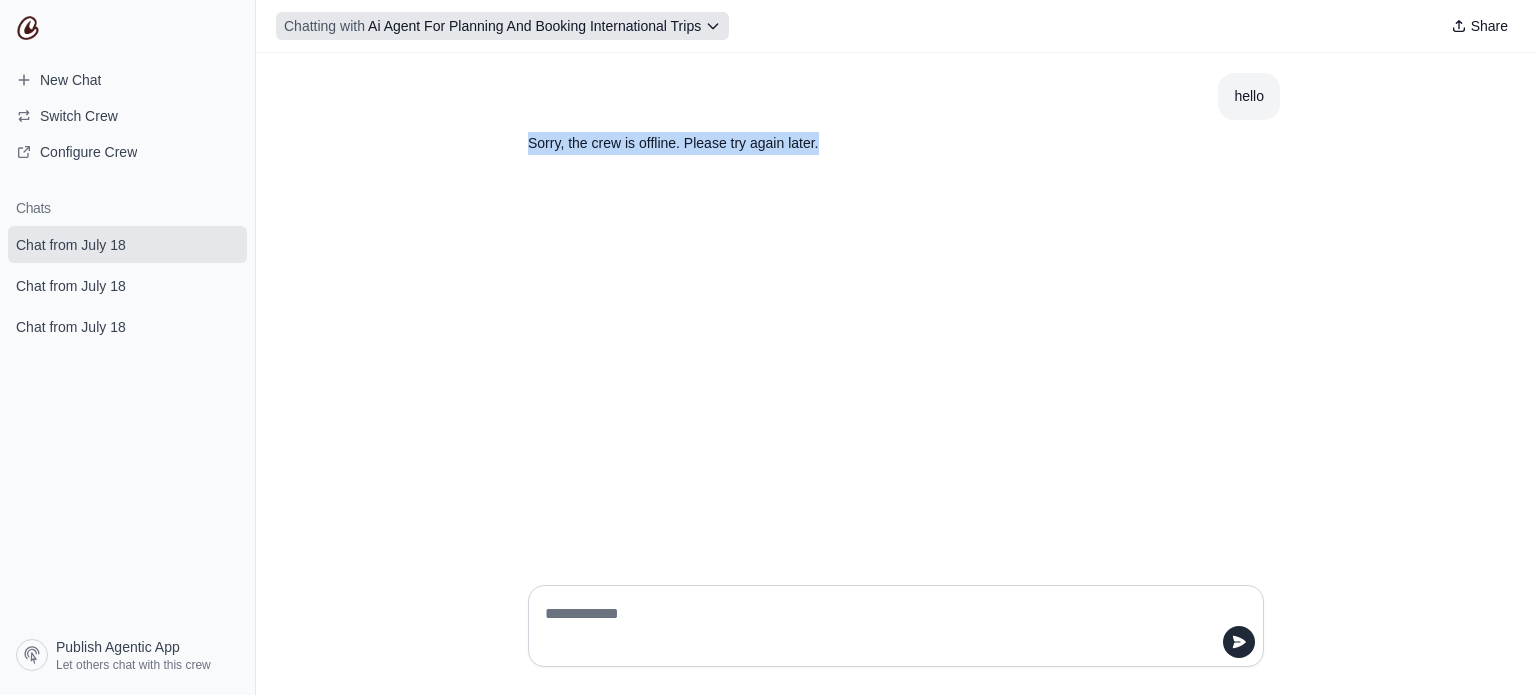 click on "Chatting with
Ai Agent For Planning And Booking International Trips" at bounding box center [502, 26] 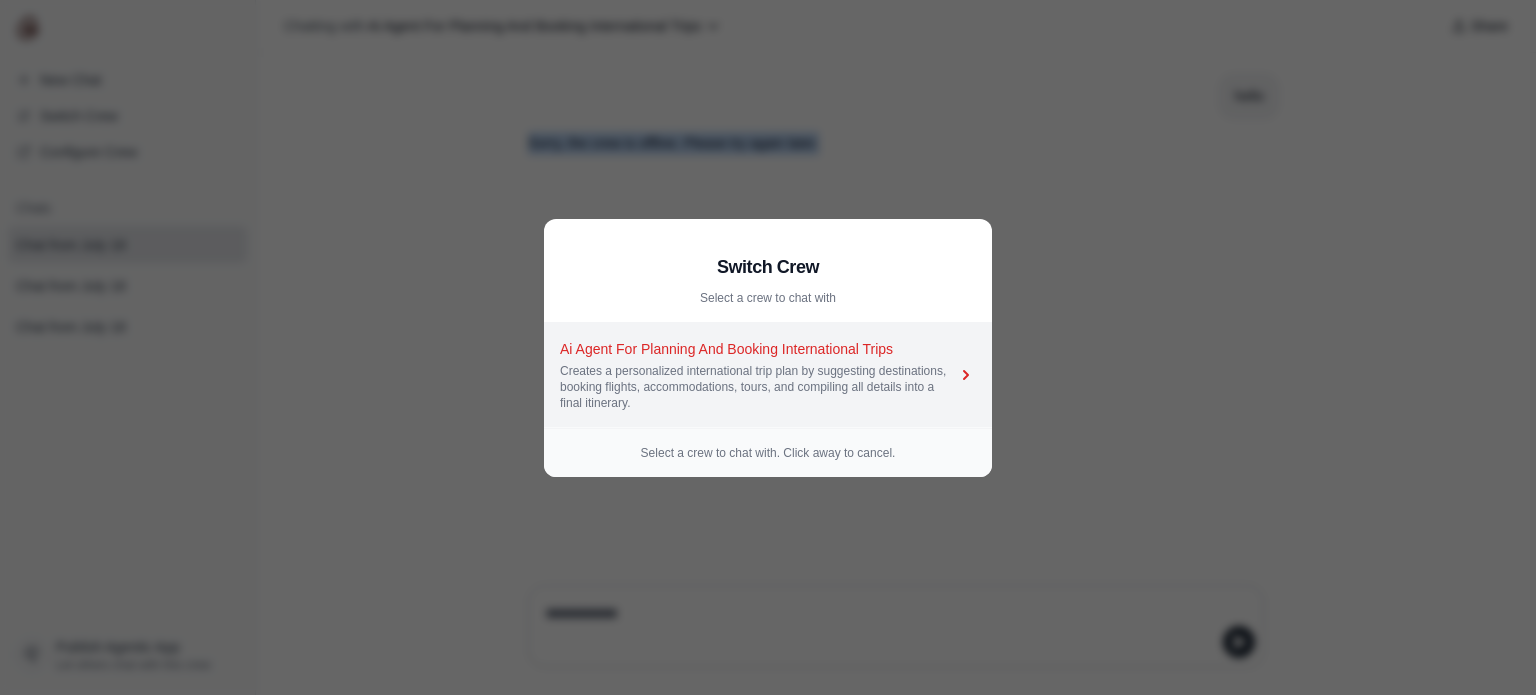 click on "Creates a personalized international trip plan by suggesting destinations, booking flights, accommodations, tours, and compiling all details into a final itinerary." at bounding box center (758, 387) 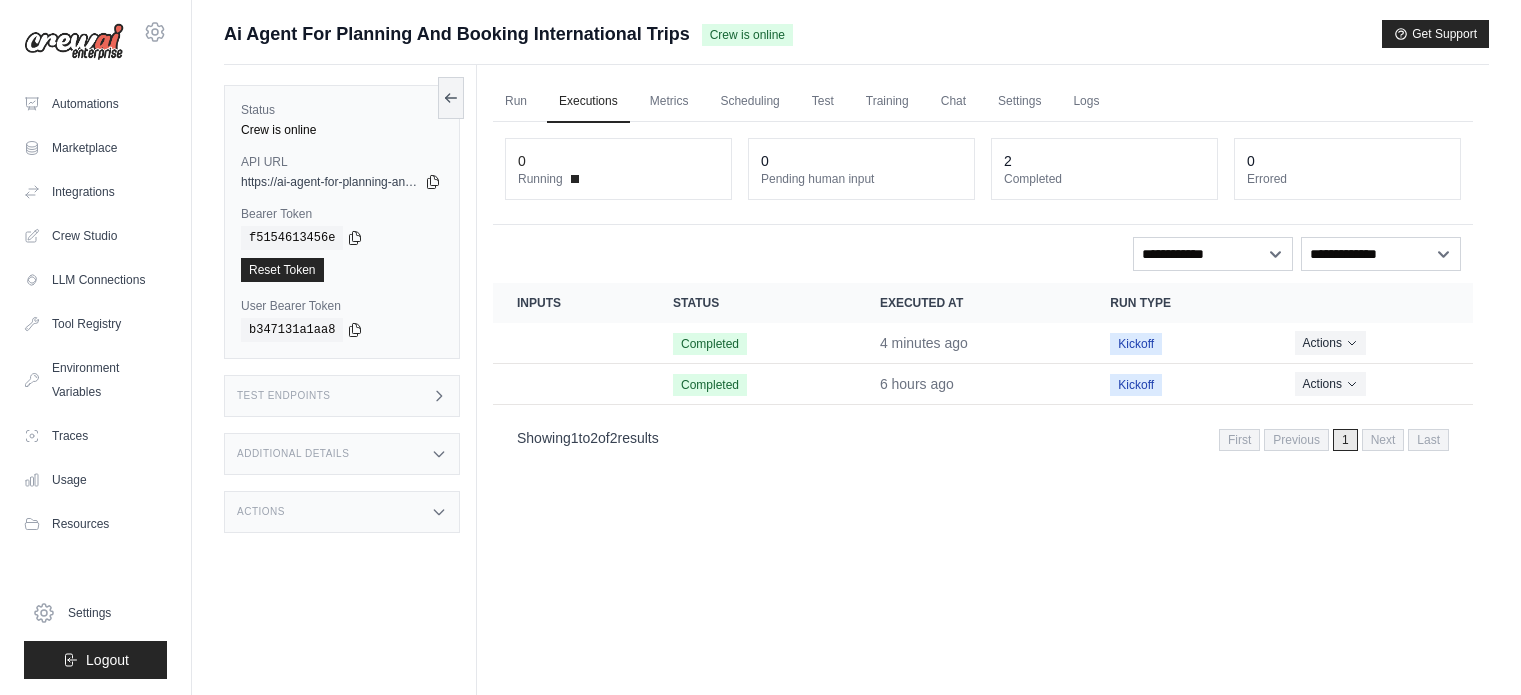 scroll, scrollTop: 0, scrollLeft: 0, axis: both 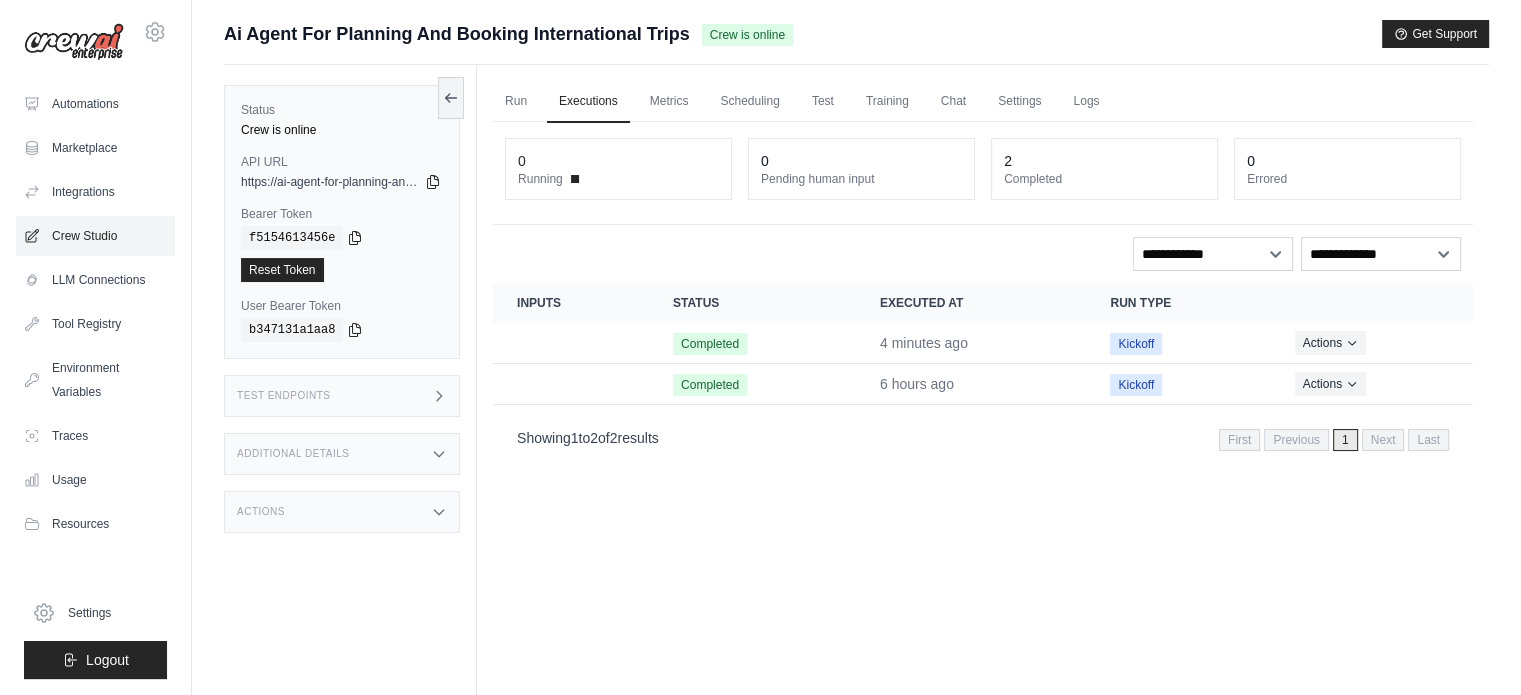 click on "Crew Studio" at bounding box center [95, 236] 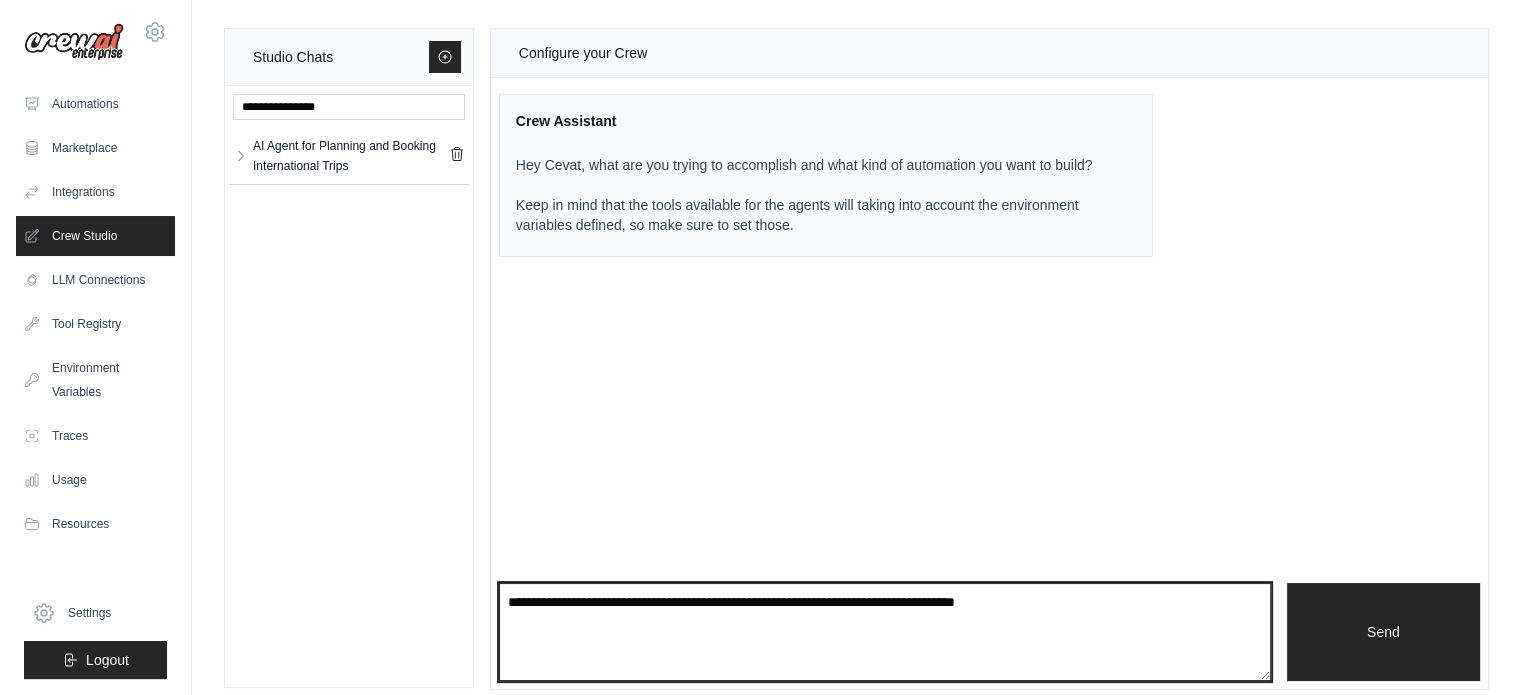 click at bounding box center (885, 632) 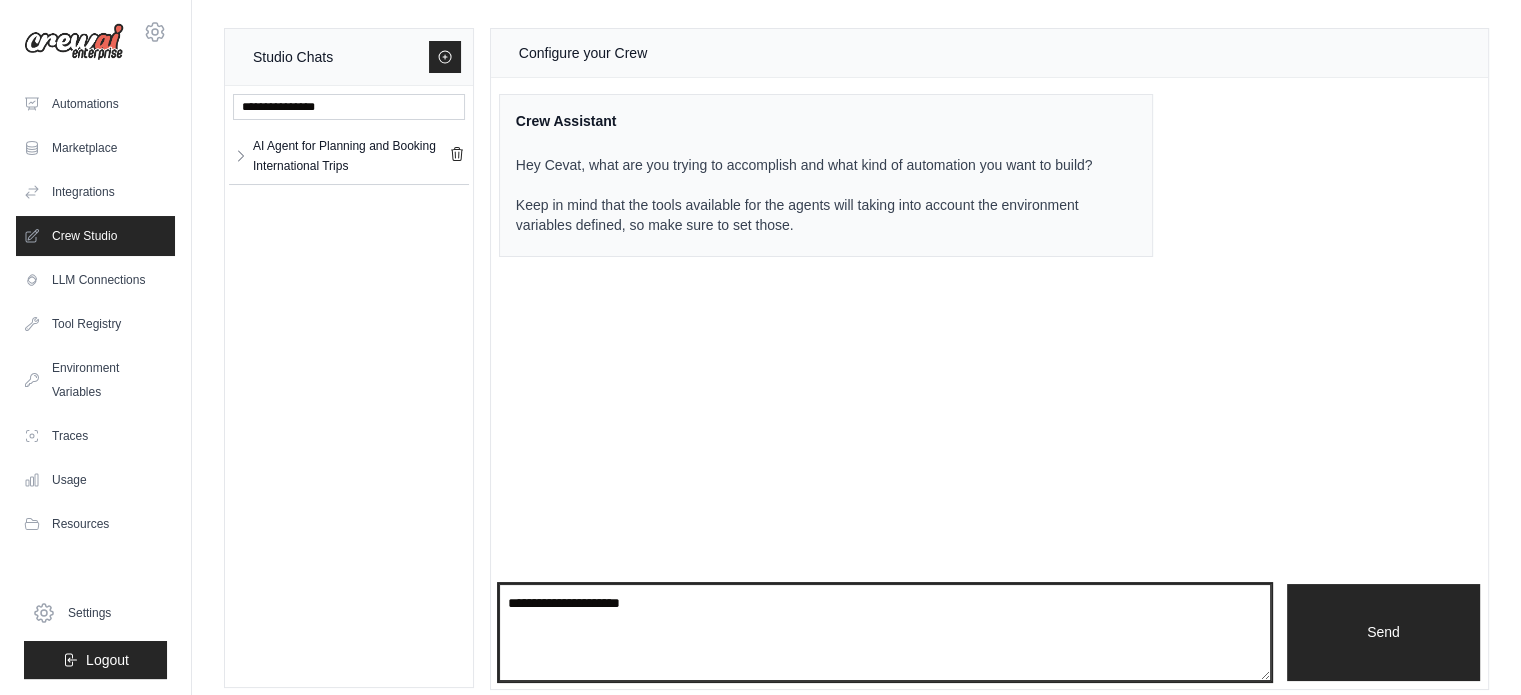 type on "**********" 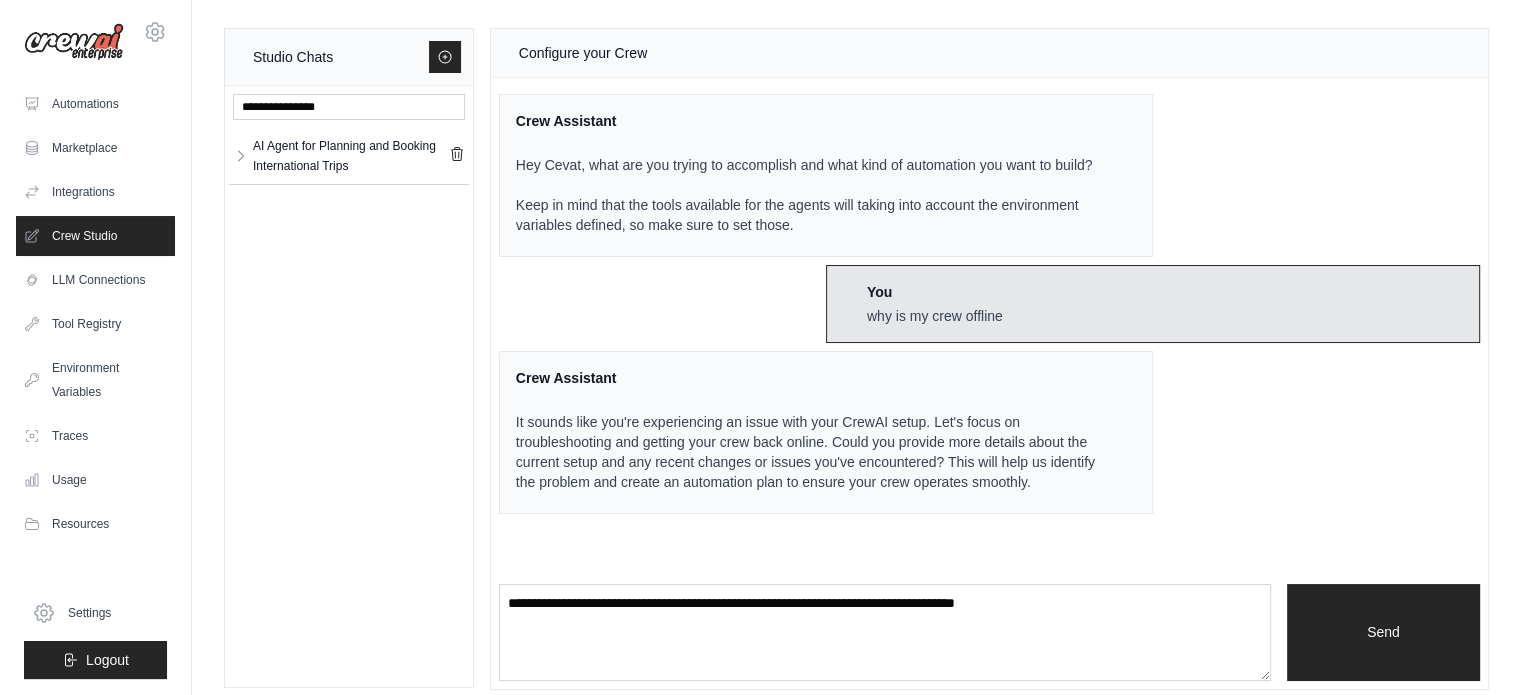 scroll, scrollTop: 14, scrollLeft: 0, axis: vertical 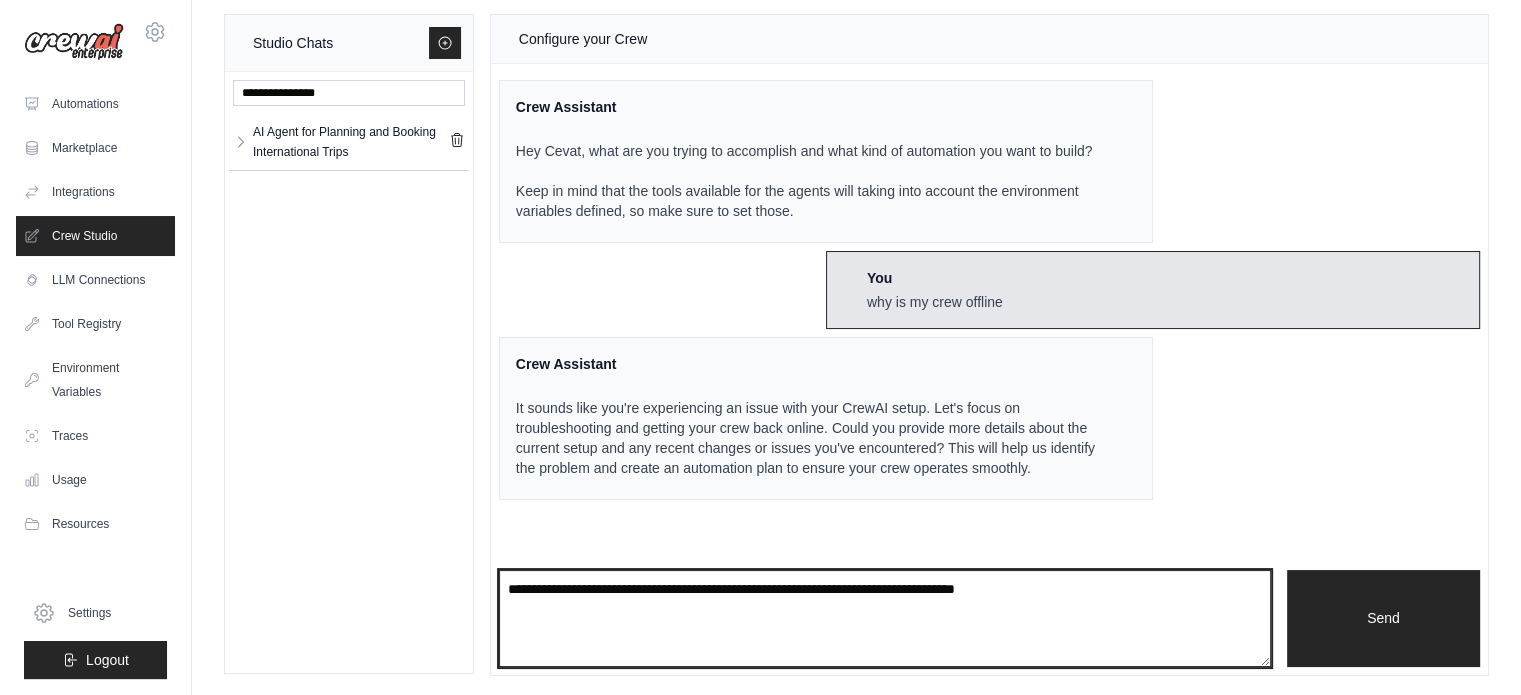 click at bounding box center (885, 619) 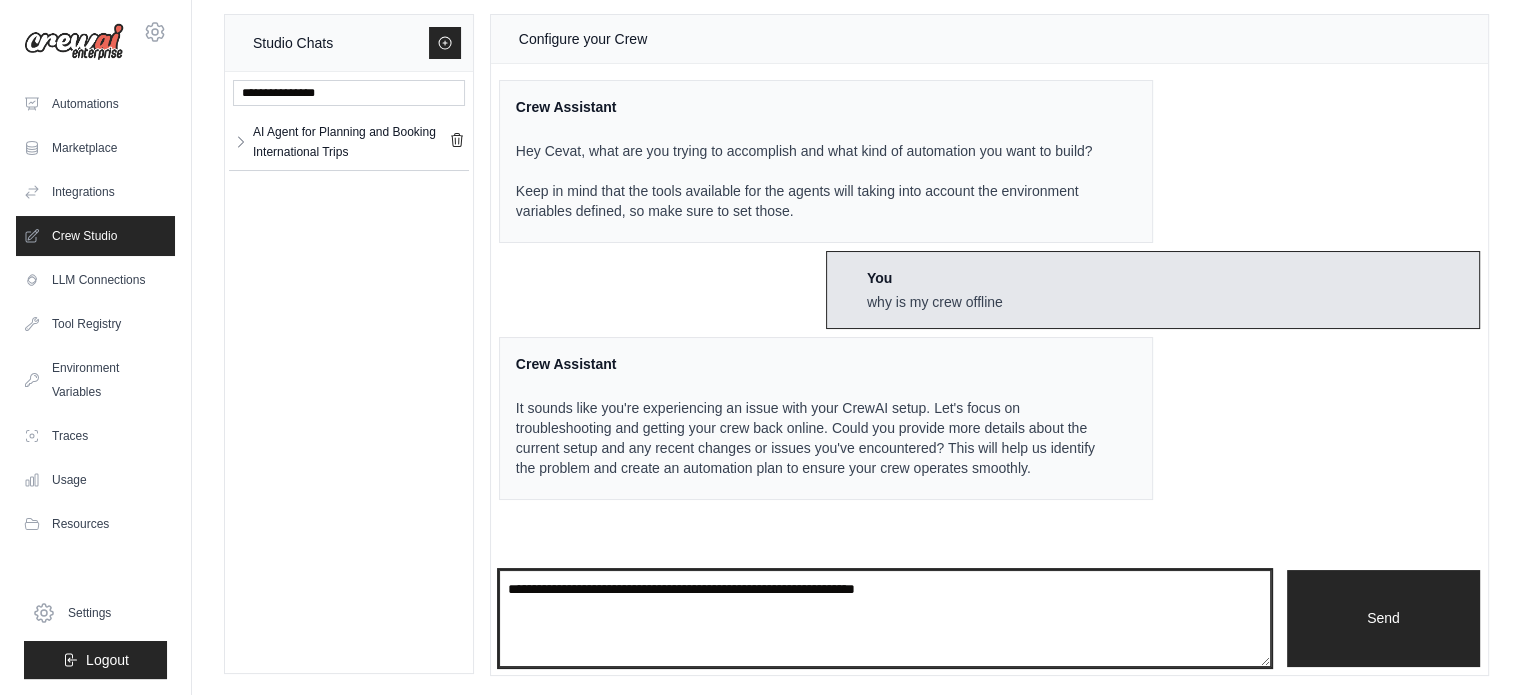 type on "**********" 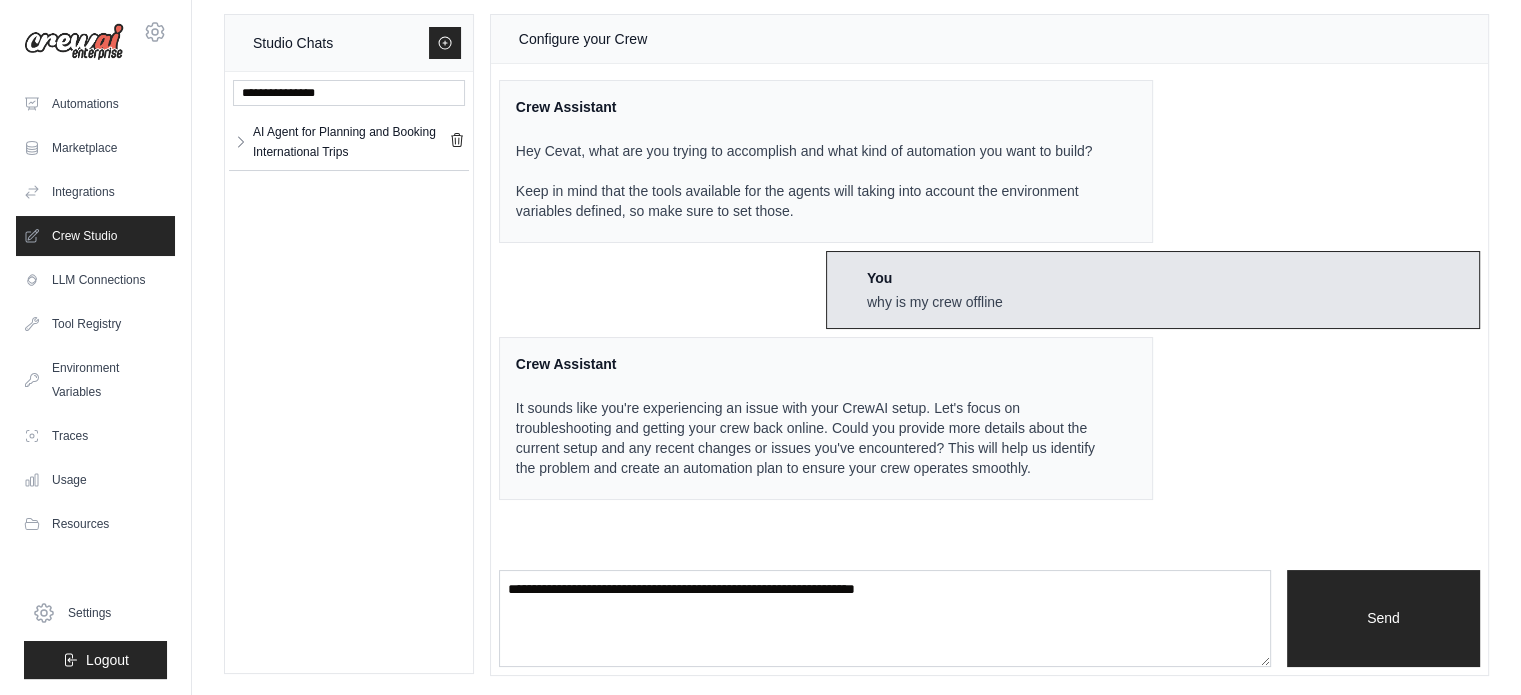 type 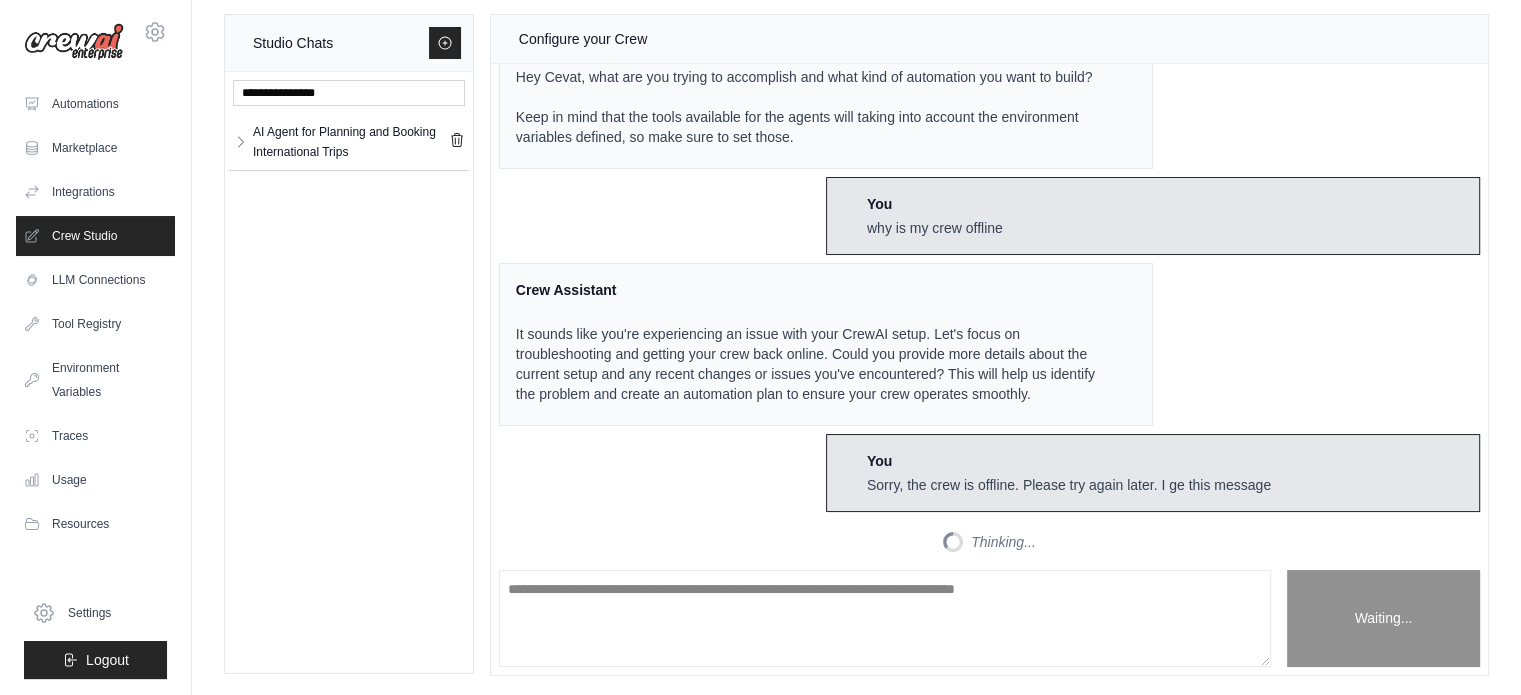 scroll, scrollTop: 265, scrollLeft: 0, axis: vertical 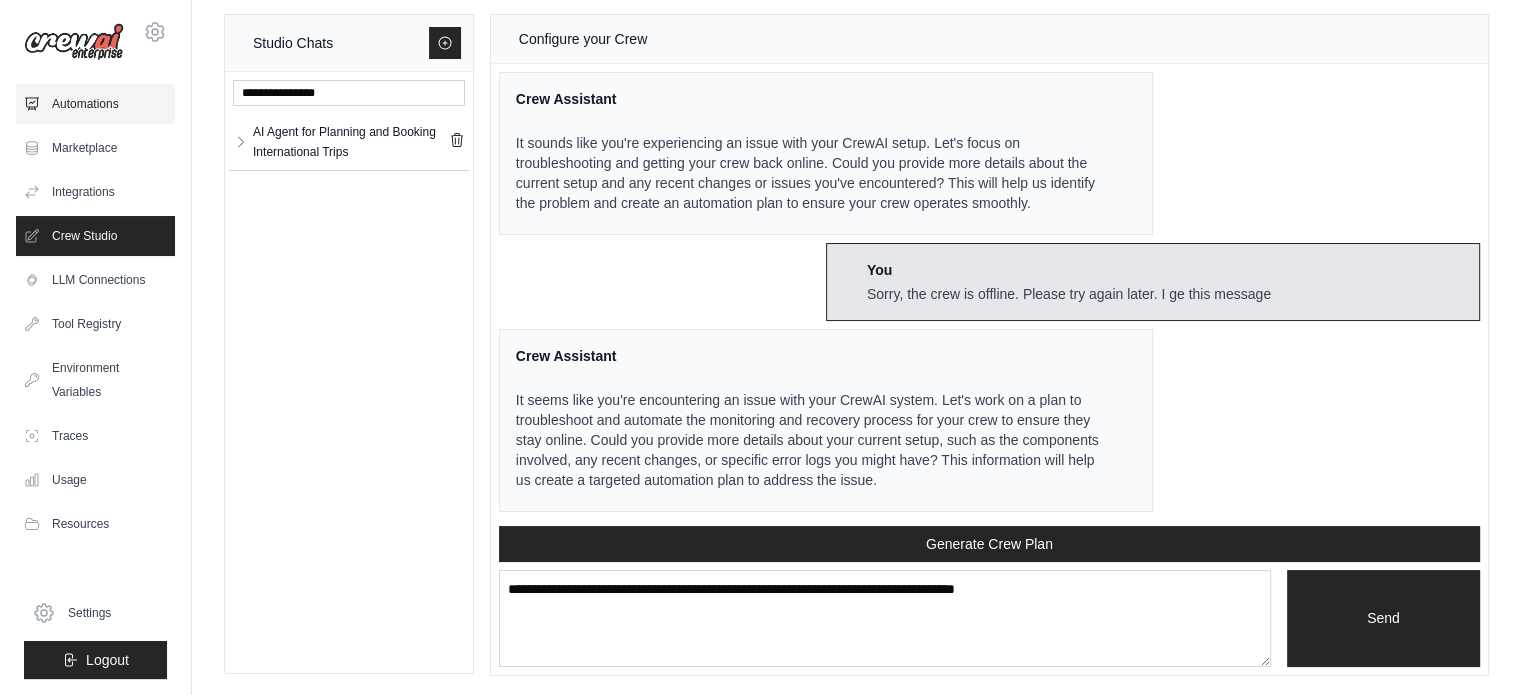 click on "Automations" at bounding box center (95, 104) 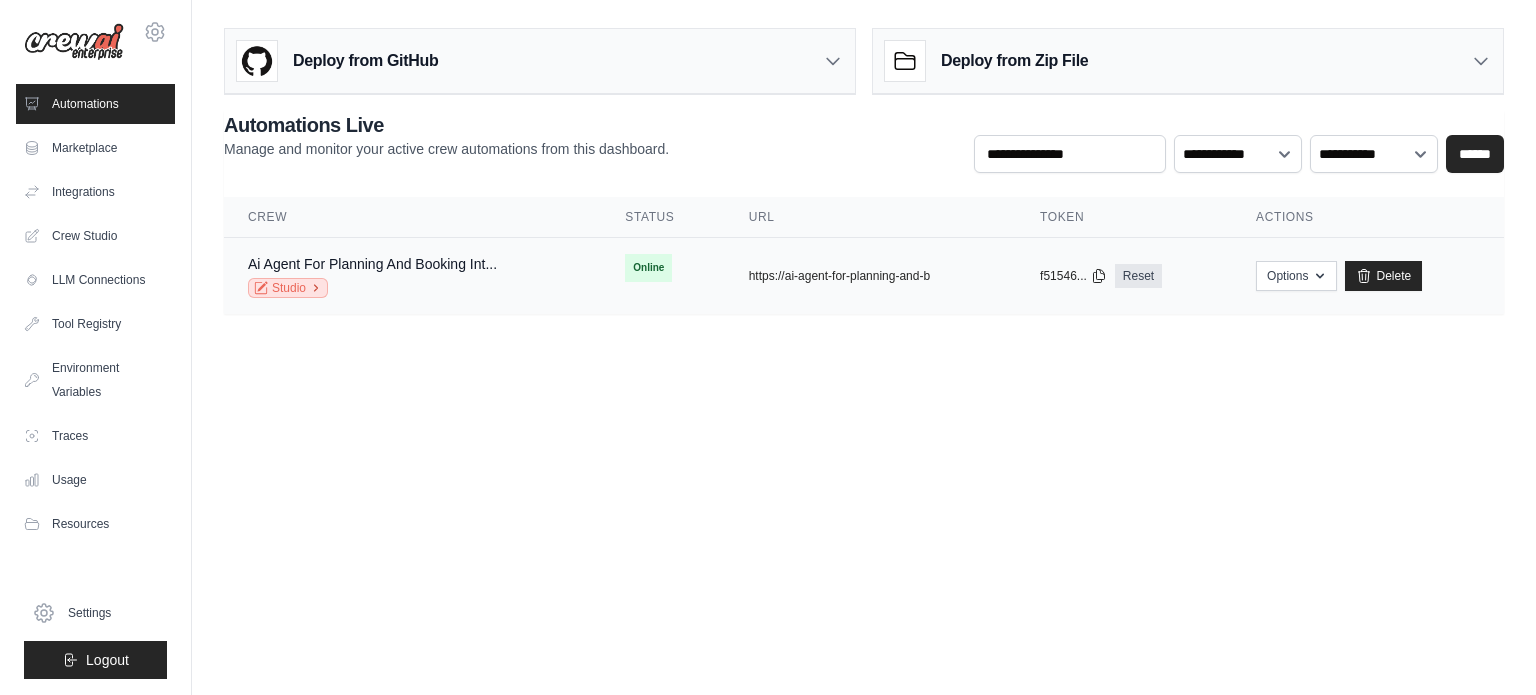 click 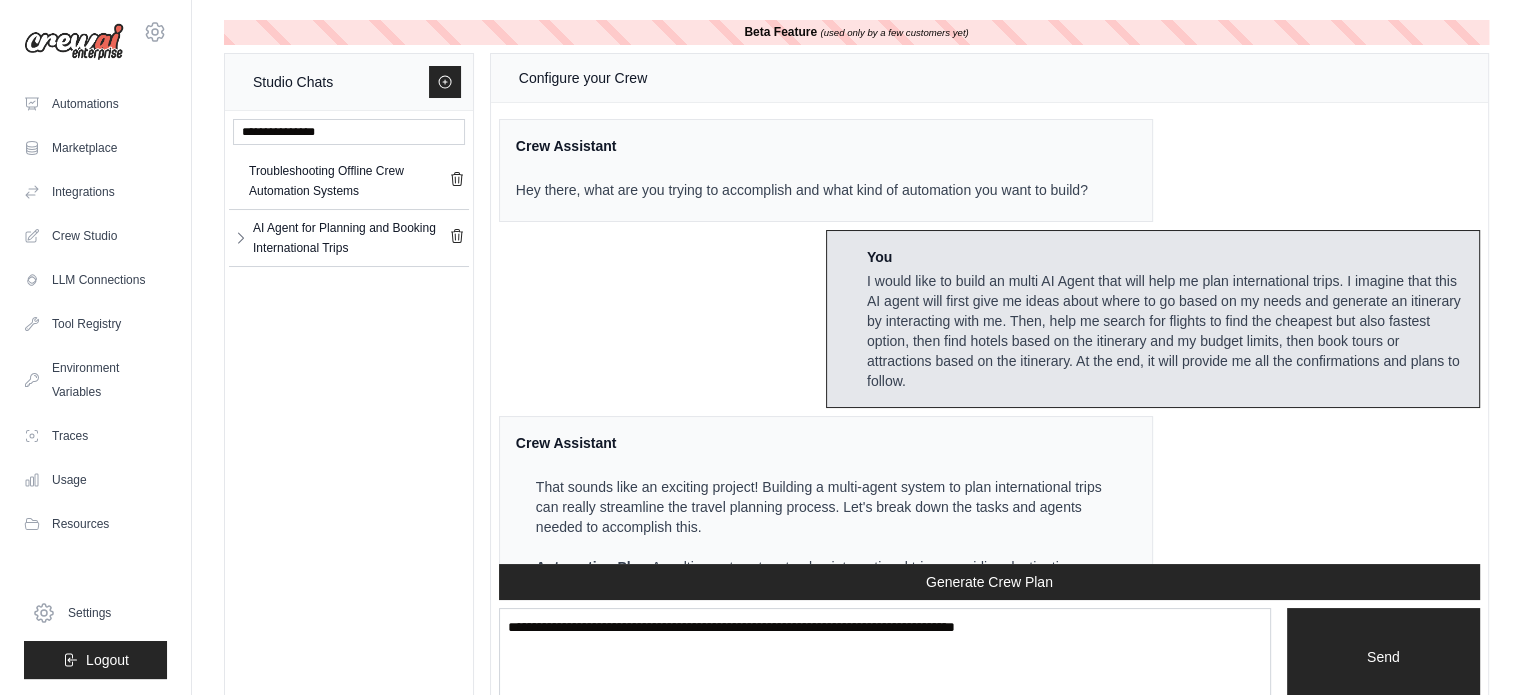 scroll, scrollTop: 3590, scrollLeft: 0, axis: vertical 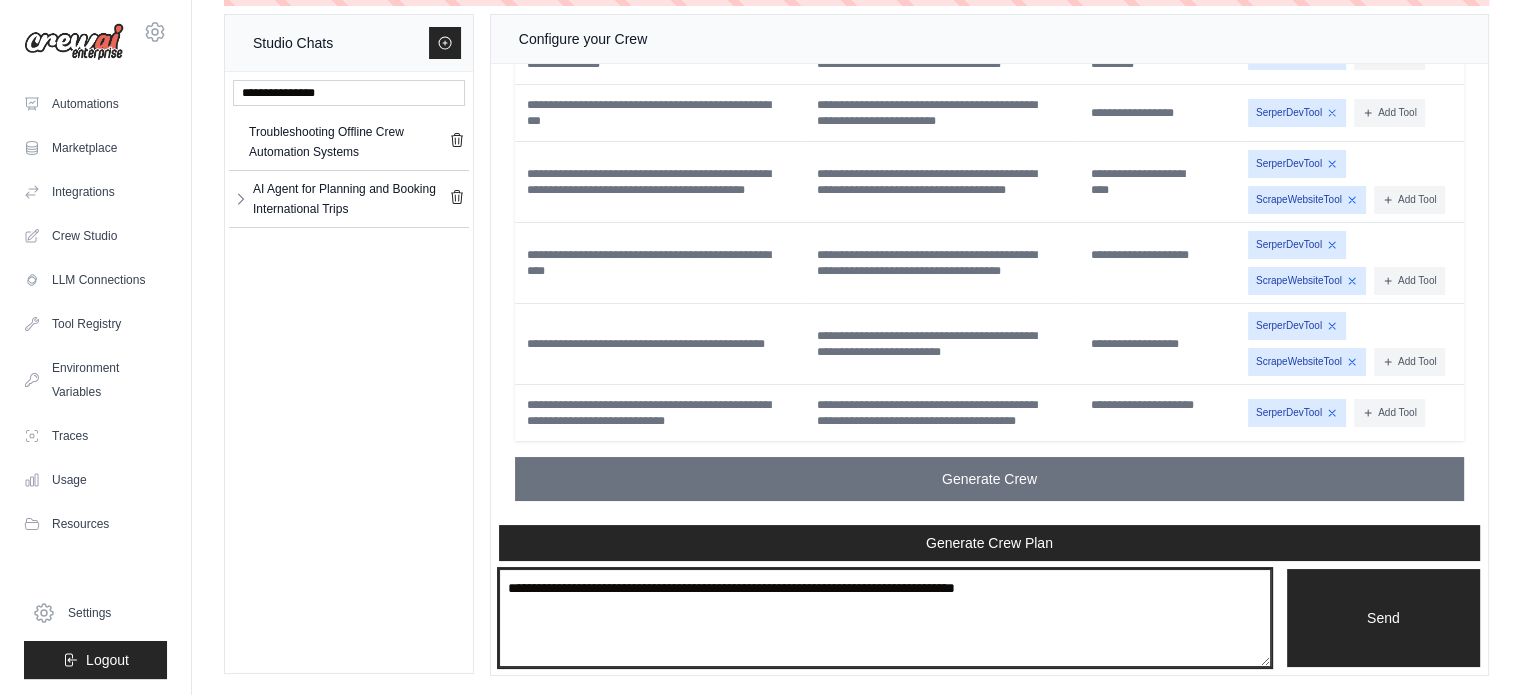 click at bounding box center [885, 618] 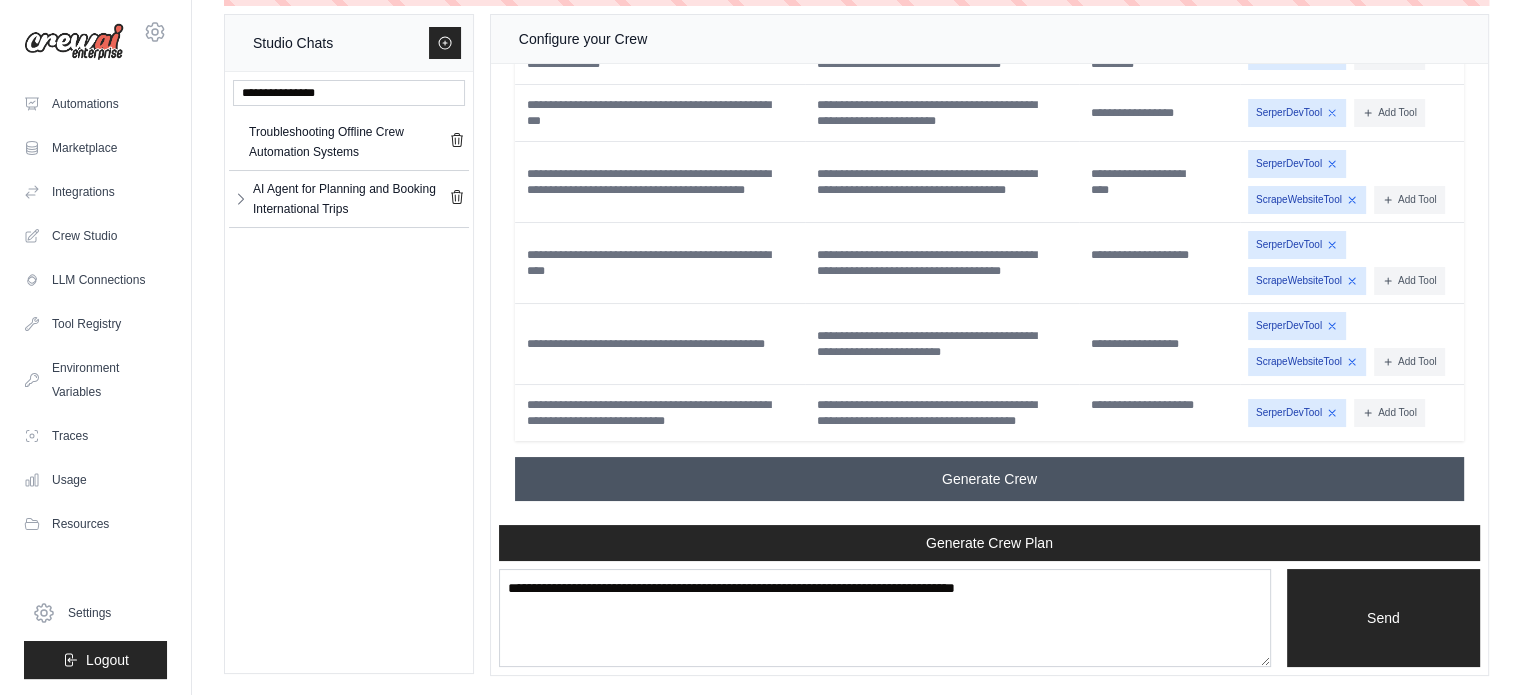click on "Generate Crew" at bounding box center (989, 479) 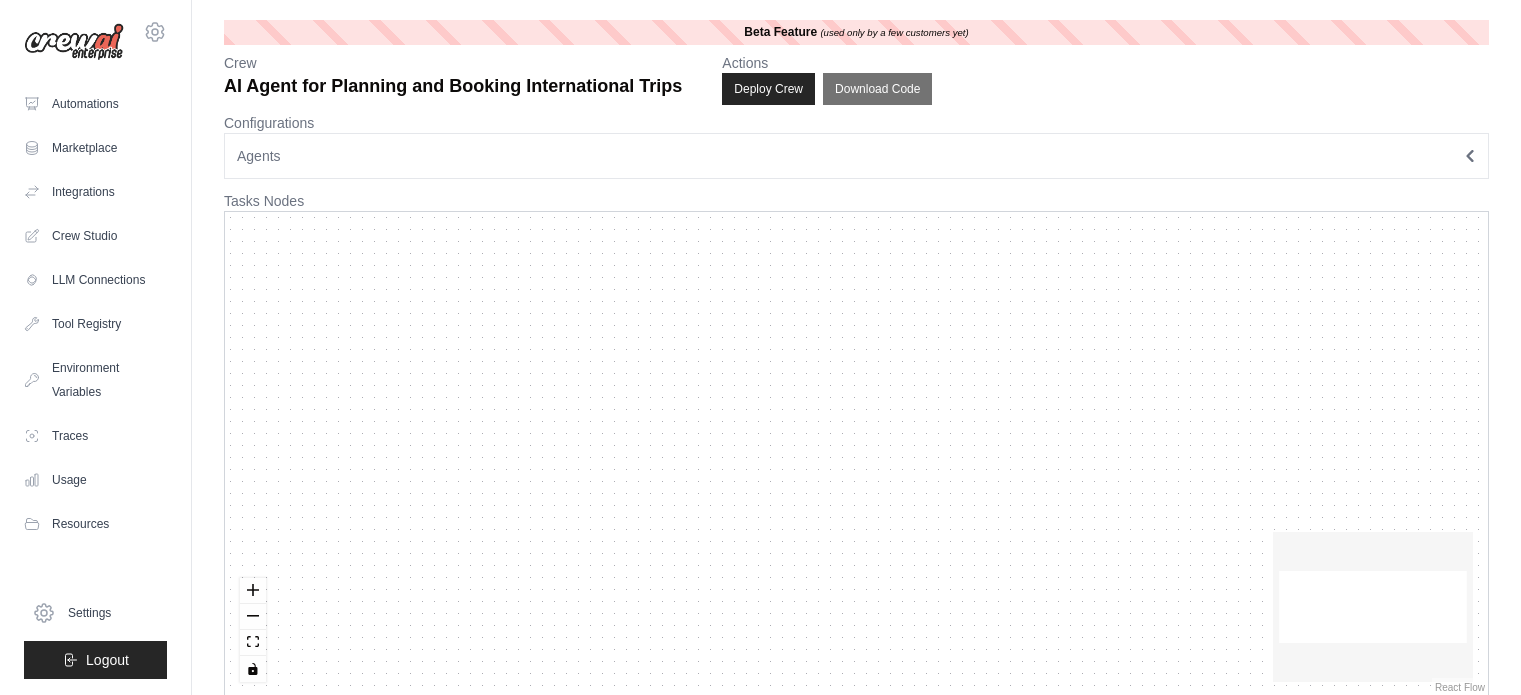 scroll, scrollTop: 0, scrollLeft: 0, axis: both 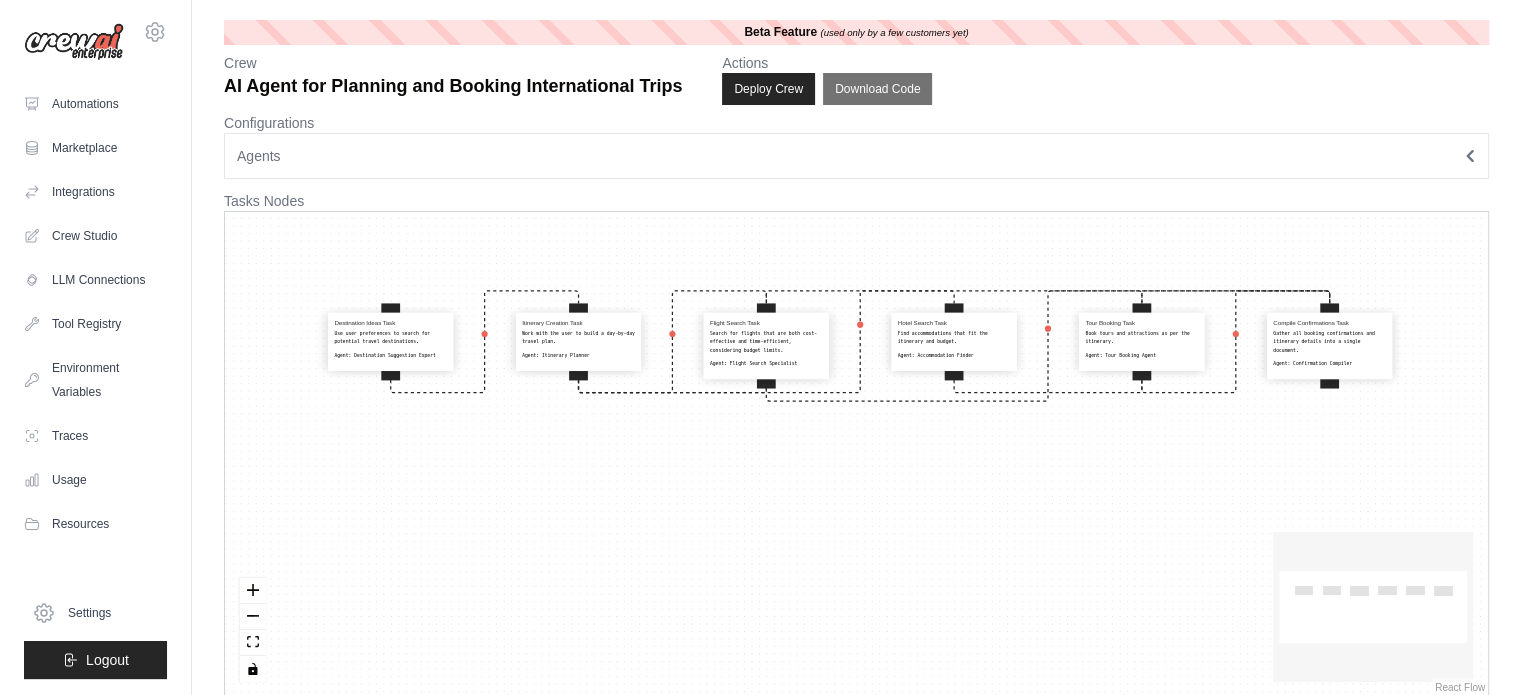 drag, startPoint x: 868, startPoint y: 353, endPoint x: 866, endPoint y: 266, distance: 87.02299 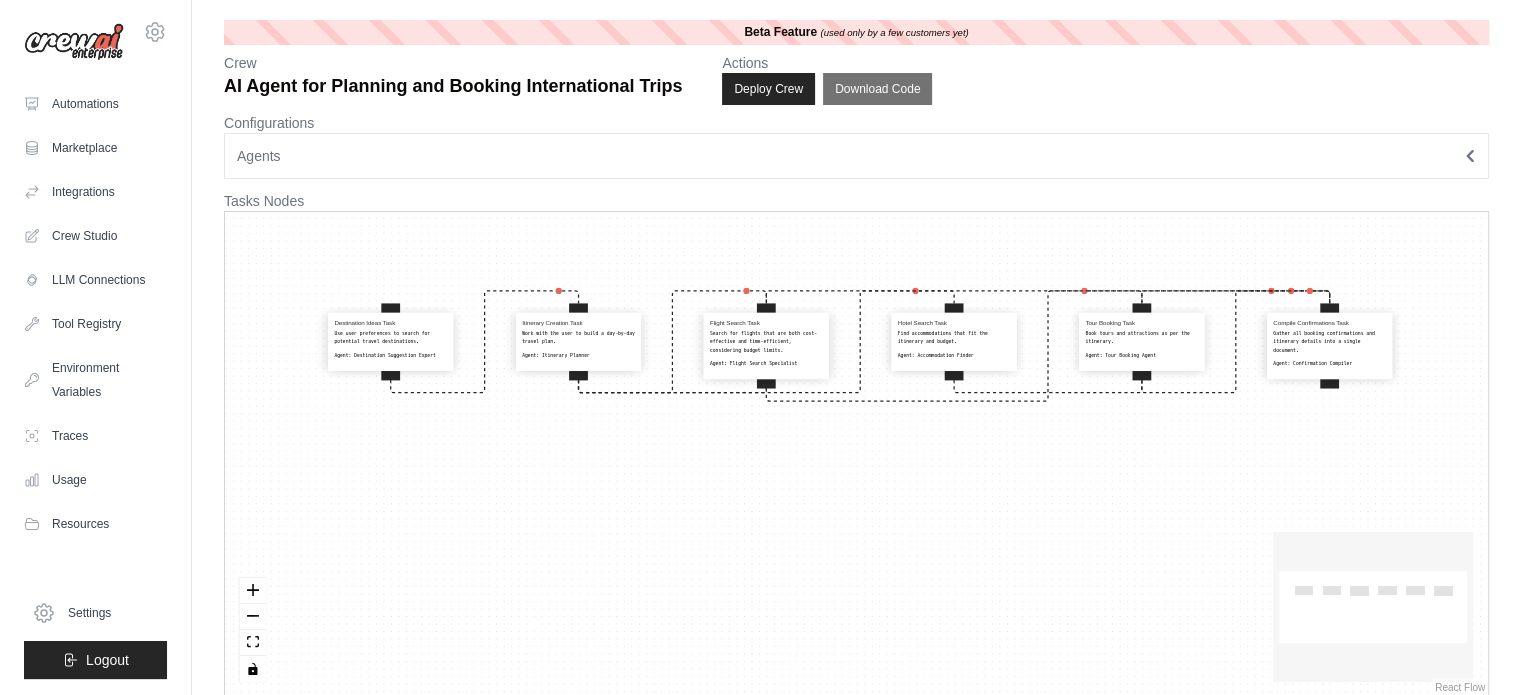 click on "Destination Ideas Task Use user preferences to search for potential travel destinations. Agent:   Destination Suggestion Expert Itinerary Creation Task Work with the user to build a day-by-day travel plan. Agent:   Itinerary Planner Flight Search Task Search for flights that are both cost-effective and time-efficient, considering budget limits. Agent:   Flight Search Specialist Hotel Search Task Find accommodations that fit the itinerary and budget. Agent:   Accommodation Finder Tour Booking Task Book tours and attractions as per the itinerary. Agent:   Tour Booking Agent Compile Confirmations Task Gather all booking confirmations and itinerary details into a single document. Agent:   Confirmation Compiler" at bounding box center (856, 454) 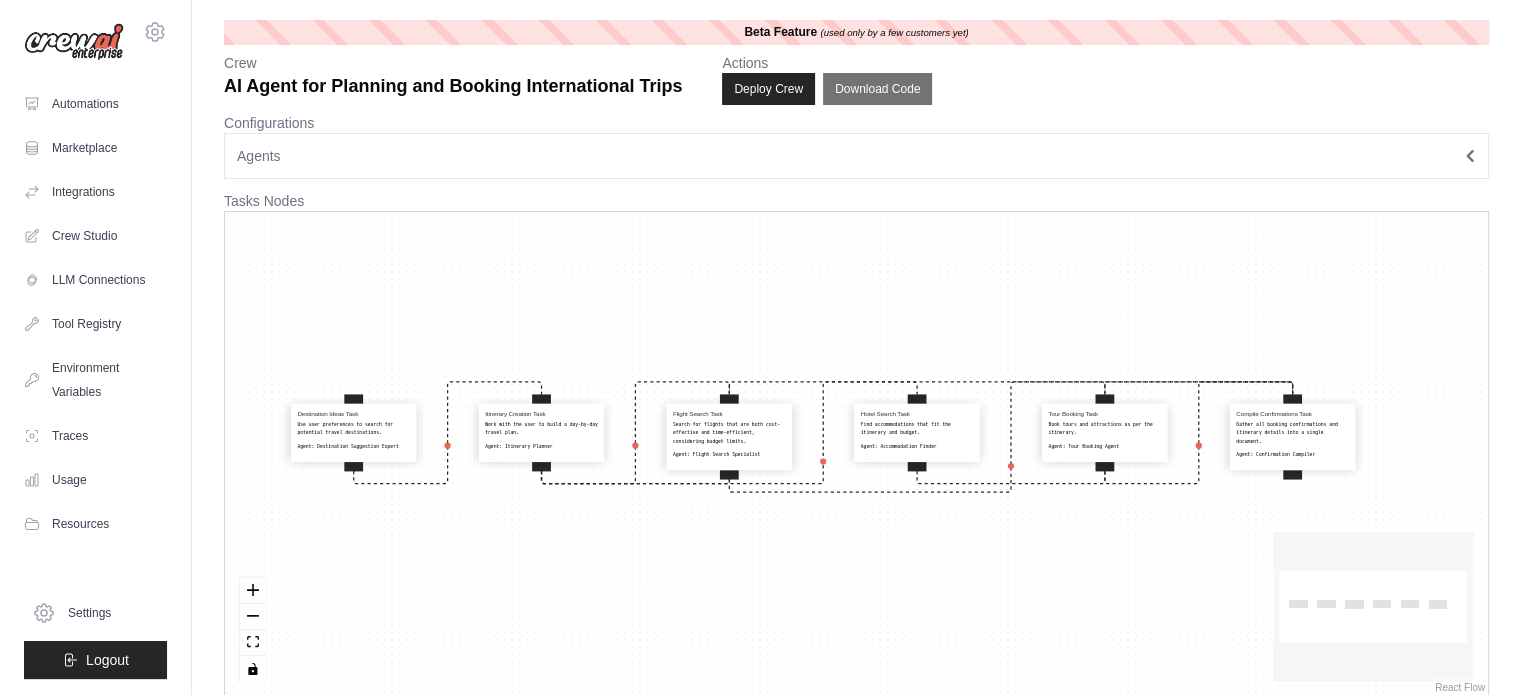 drag, startPoint x: 887, startPoint y: 452, endPoint x: 844, endPoint y: 559, distance: 115.316956 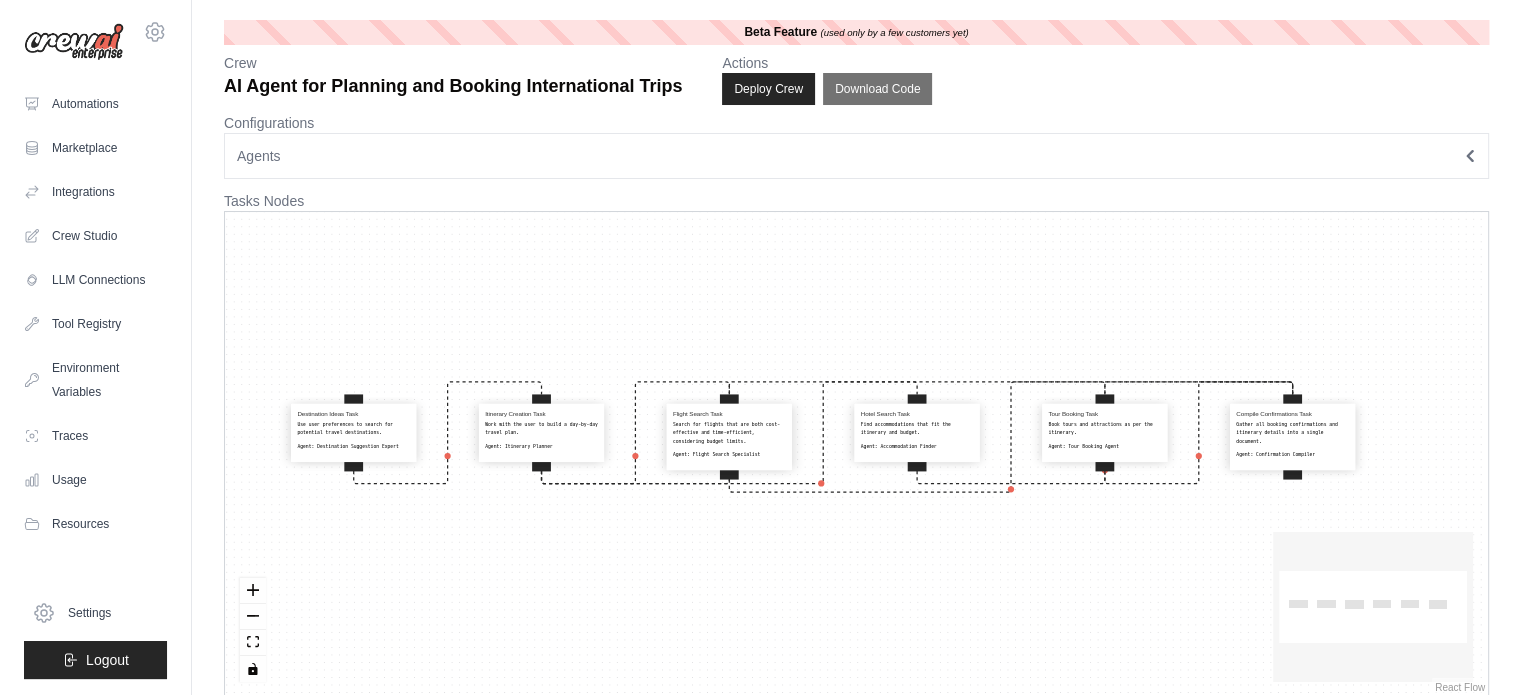 click on "Destination Ideas Task Use user preferences to search for potential travel destinations. Agent:   Destination Suggestion Expert Itinerary Creation Task Work with the user to build a day-by-day travel plan. Agent:   Itinerary Planner Flight Search Task Search for flights that are both cost-effective and time-efficient, considering budget limits. Agent:   Flight Search Specialist Hotel Search Task Find accommodations that fit the itinerary and budget. Agent:   Accommodation Finder Tour Booking Task Book tours and attractions as per the itinerary. Agent:   Tour Booking Agent Compile Confirmations Task Gather all booking confirmations and itinerary details into a single document. Agent:   Confirmation Compiler" at bounding box center [856, 454] 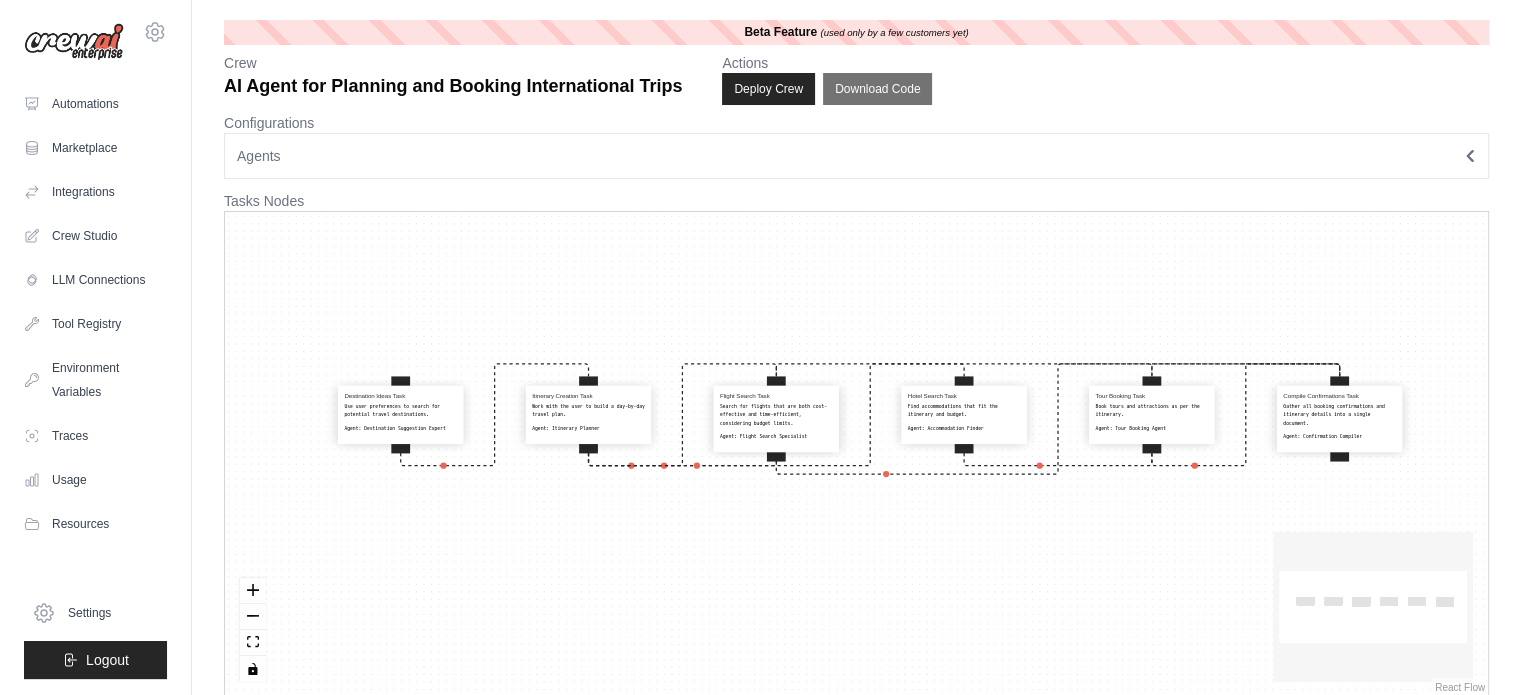drag, startPoint x: 789, startPoint y: 351, endPoint x: 842, endPoint y: 300, distance: 73.552704 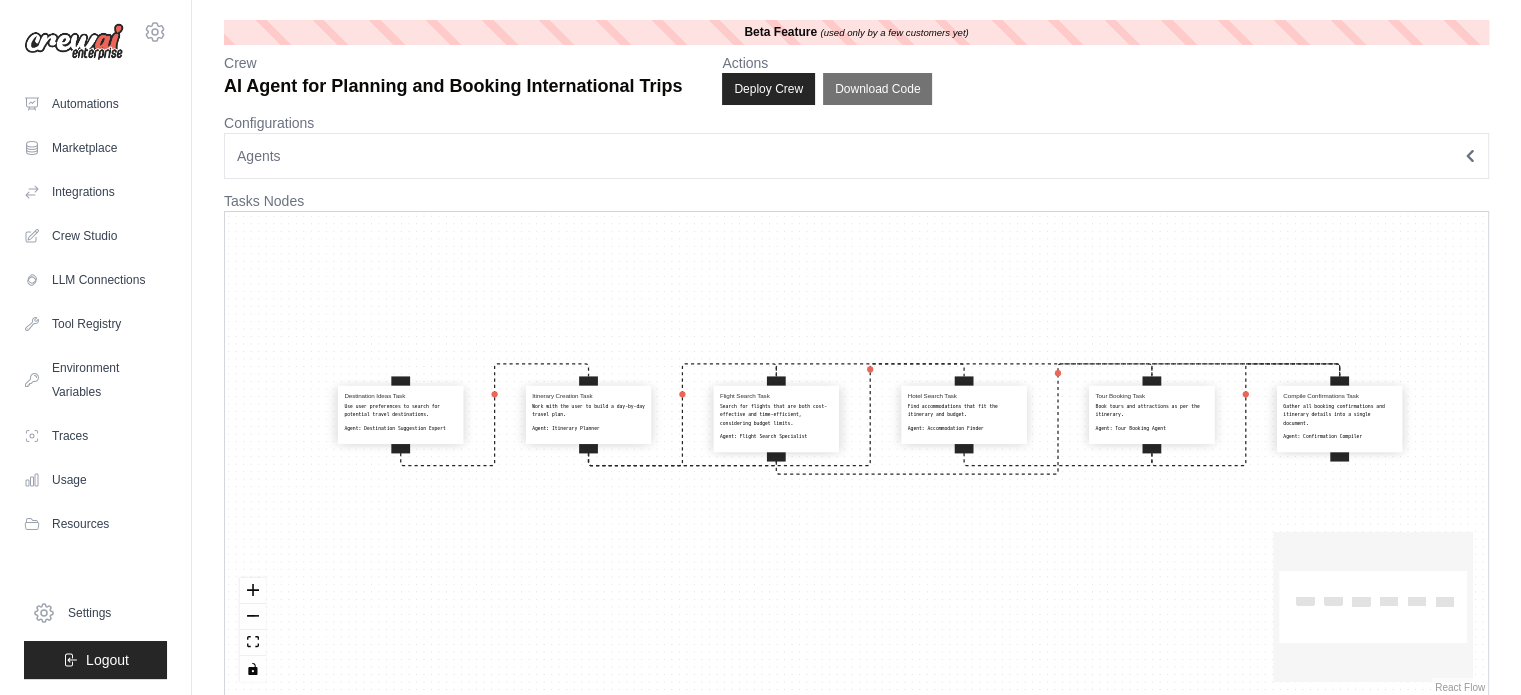 click on "Destination Ideas Task Use user preferences to search for potential travel destinations. Agent:   Destination Suggestion Expert Itinerary Creation Task Work with the user to build a day-by-day travel plan. Agent:   Itinerary Planner Flight Search Task Search for flights that are both cost-effective and time-efficient, considering budget limits. Agent:   Flight Search Specialist Hotel Search Task Find accommodations that fit the itinerary and budget. Agent:   Accommodation Finder Tour Booking Task Book tours and attractions as per the itinerary. Agent:   Tour Booking Agent Compile Confirmations Task Gather all booking confirmations and itinerary details into a single document. Agent:   Confirmation Compiler" at bounding box center (856, 454) 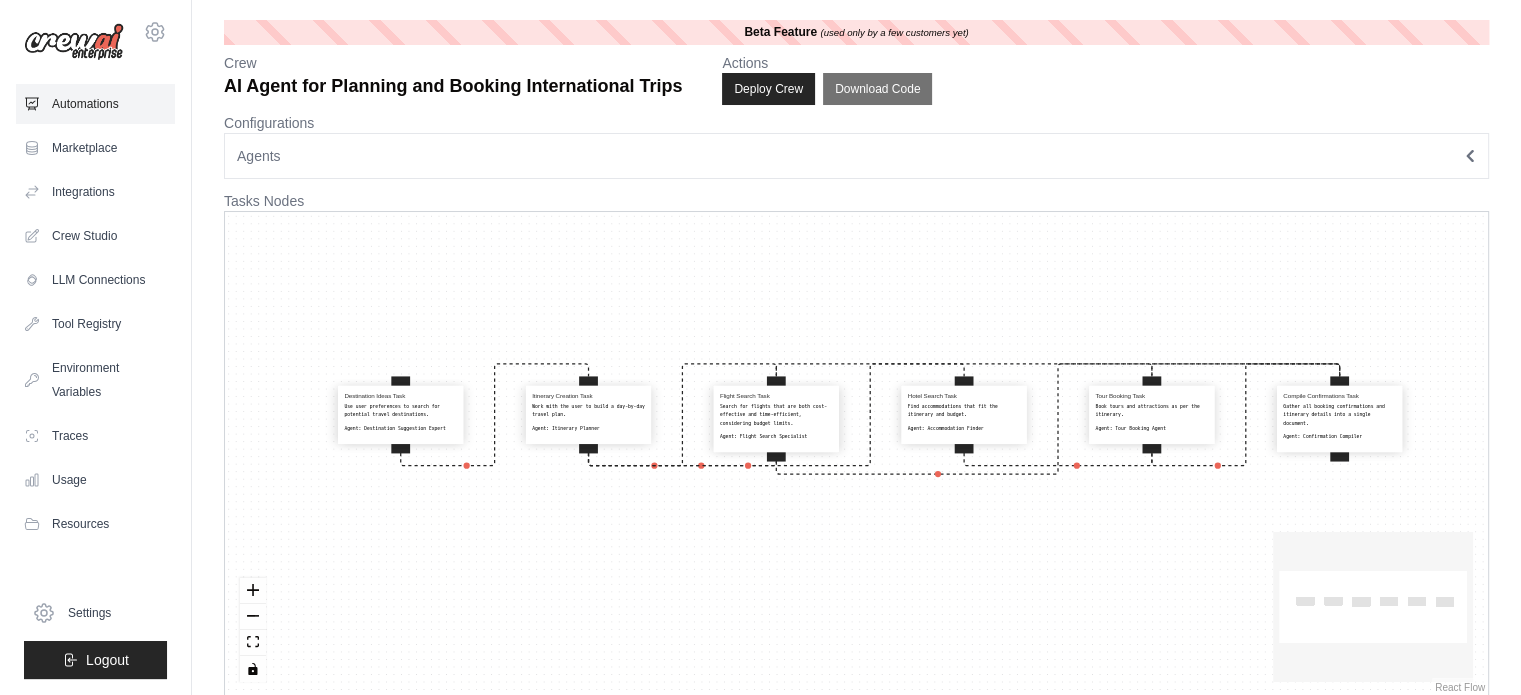 click on "Automations" at bounding box center (95, 104) 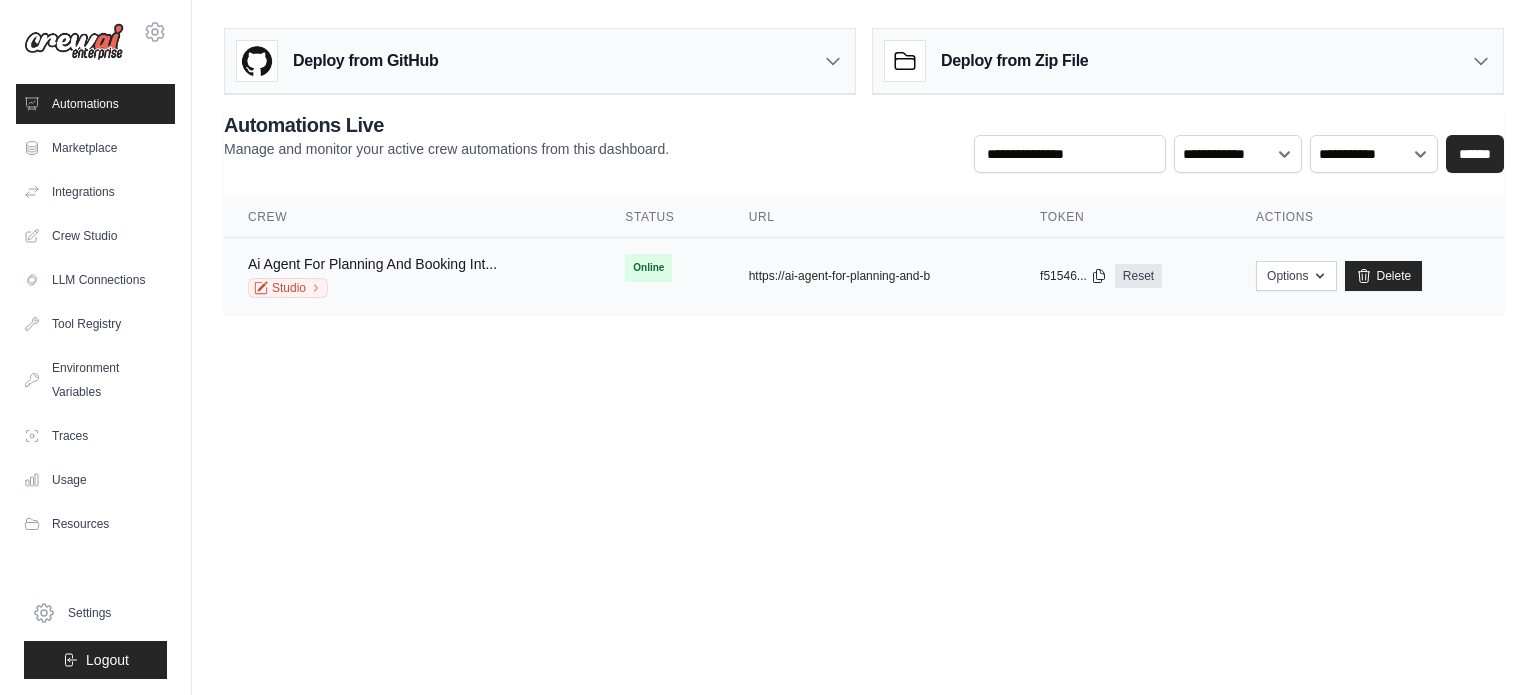 click on "Online" at bounding box center [662, 268] 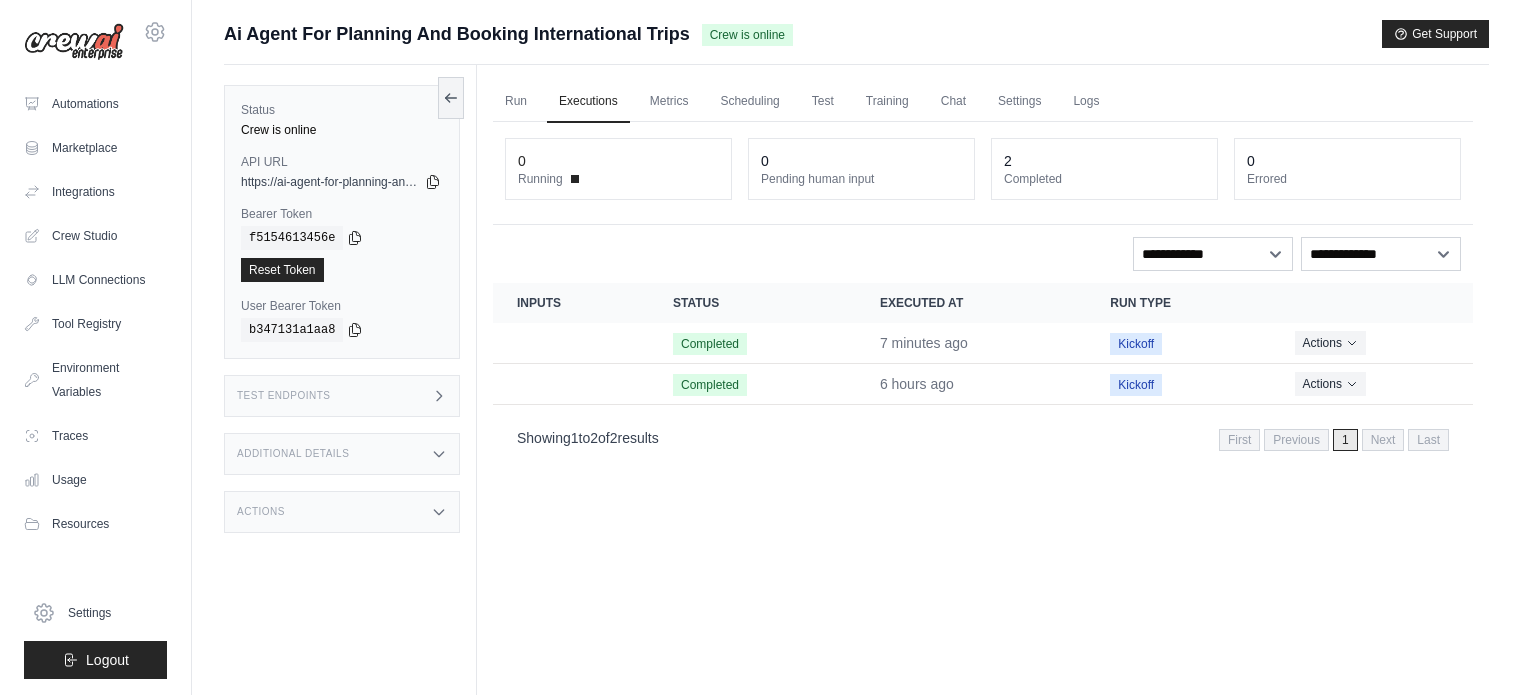 scroll, scrollTop: 0, scrollLeft: 0, axis: both 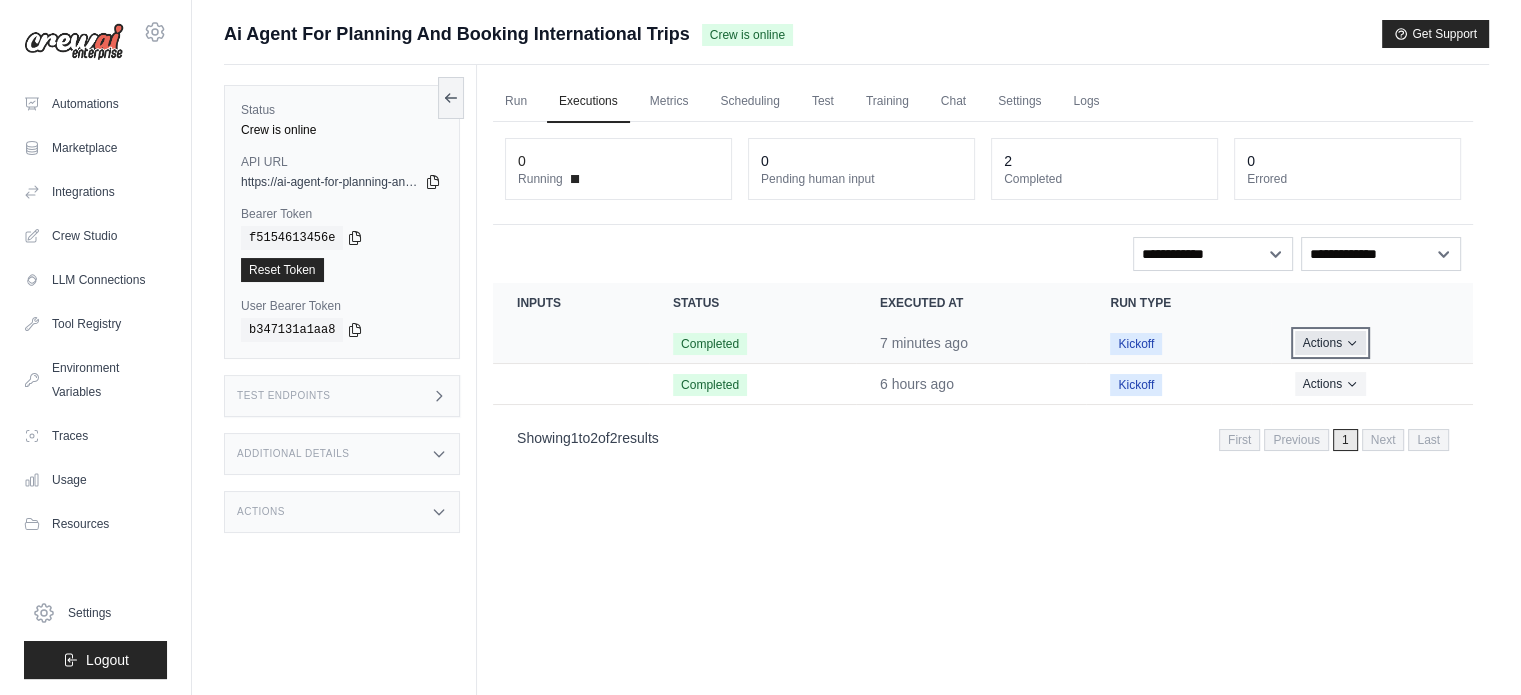 click on "Actions" at bounding box center [1330, 343] 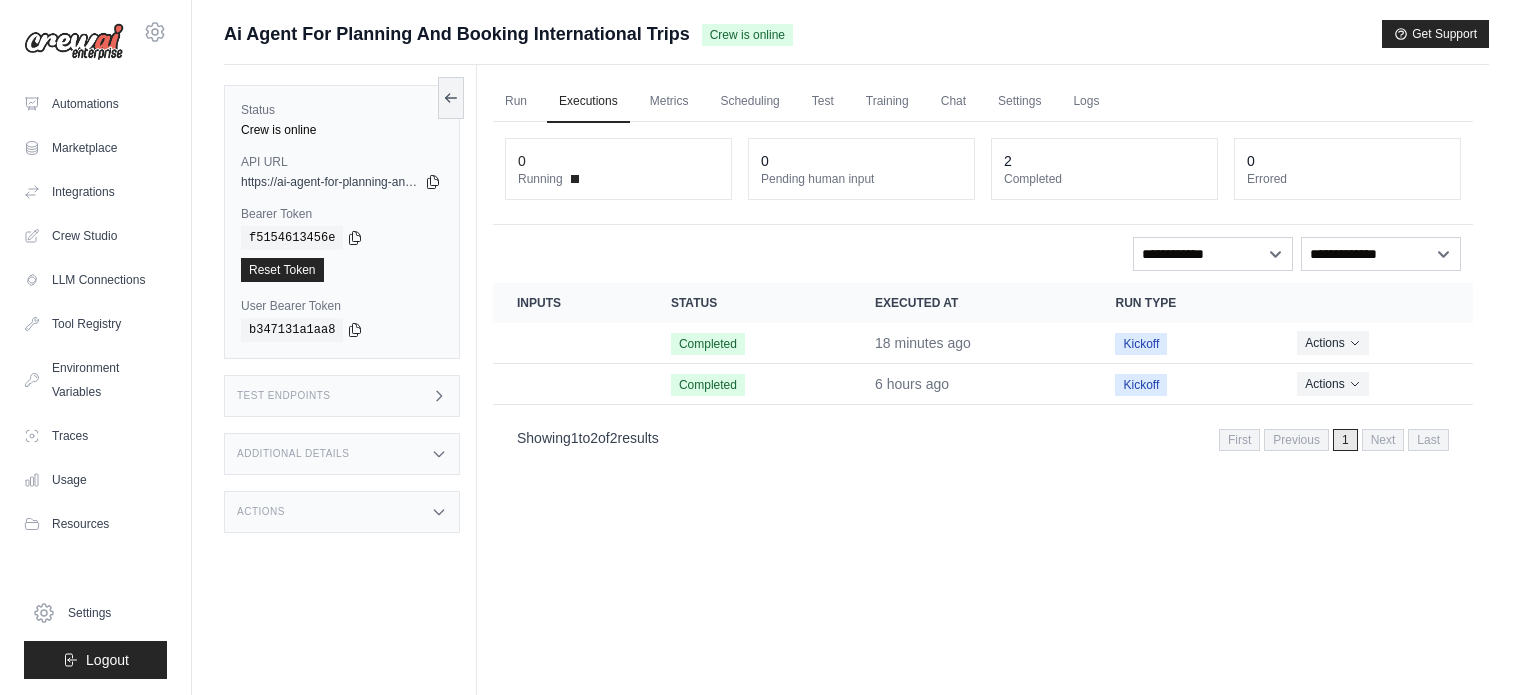 scroll, scrollTop: 0, scrollLeft: 0, axis: both 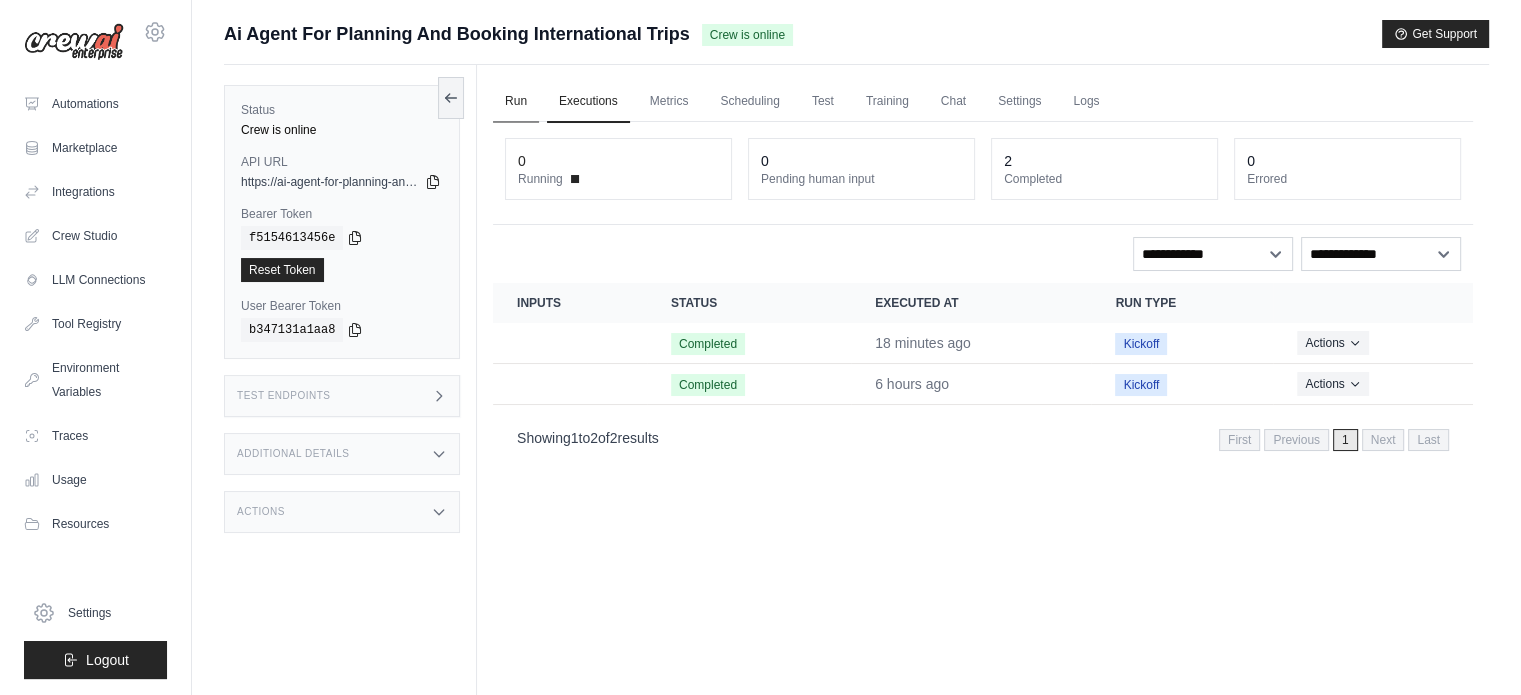 click on "Run" at bounding box center [516, 102] 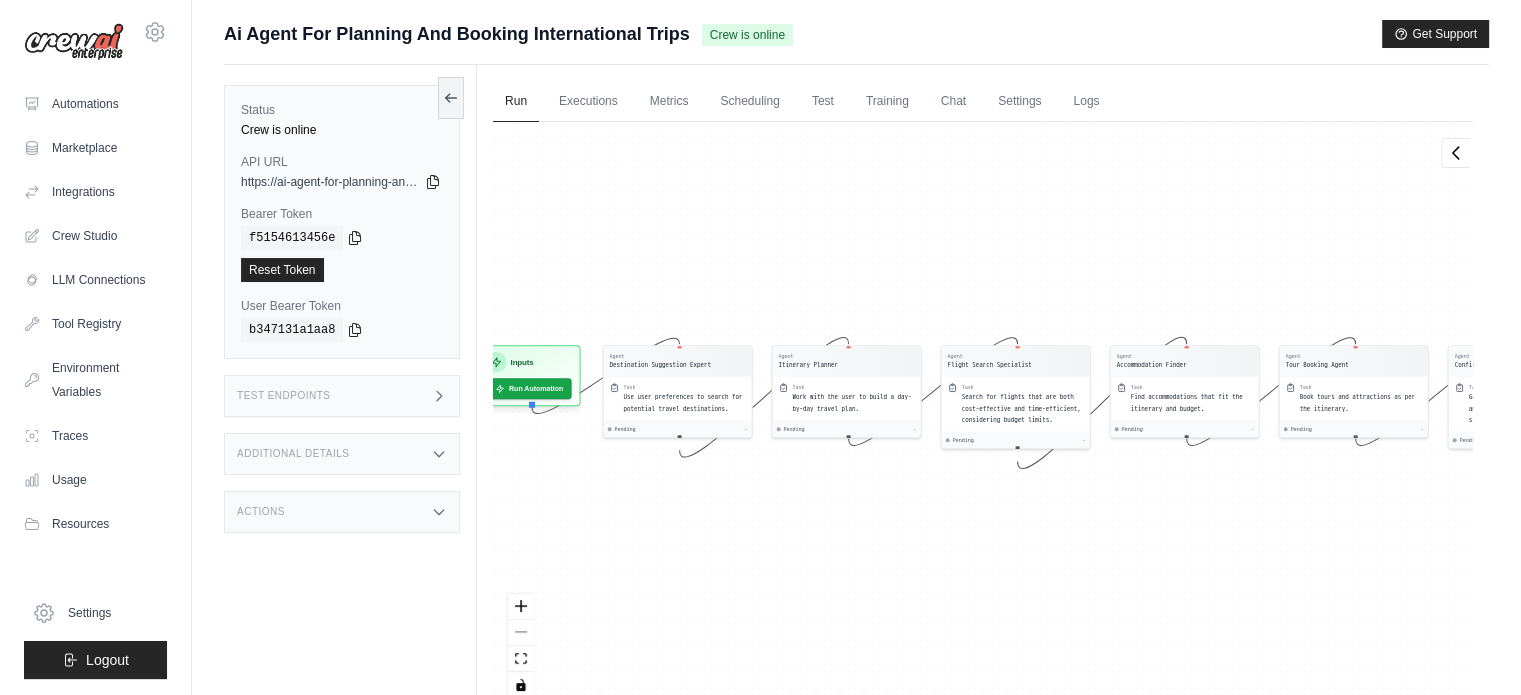 drag, startPoint x: 808, startPoint y: 311, endPoint x: 930, endPoint y: 305, distance: 122.14745 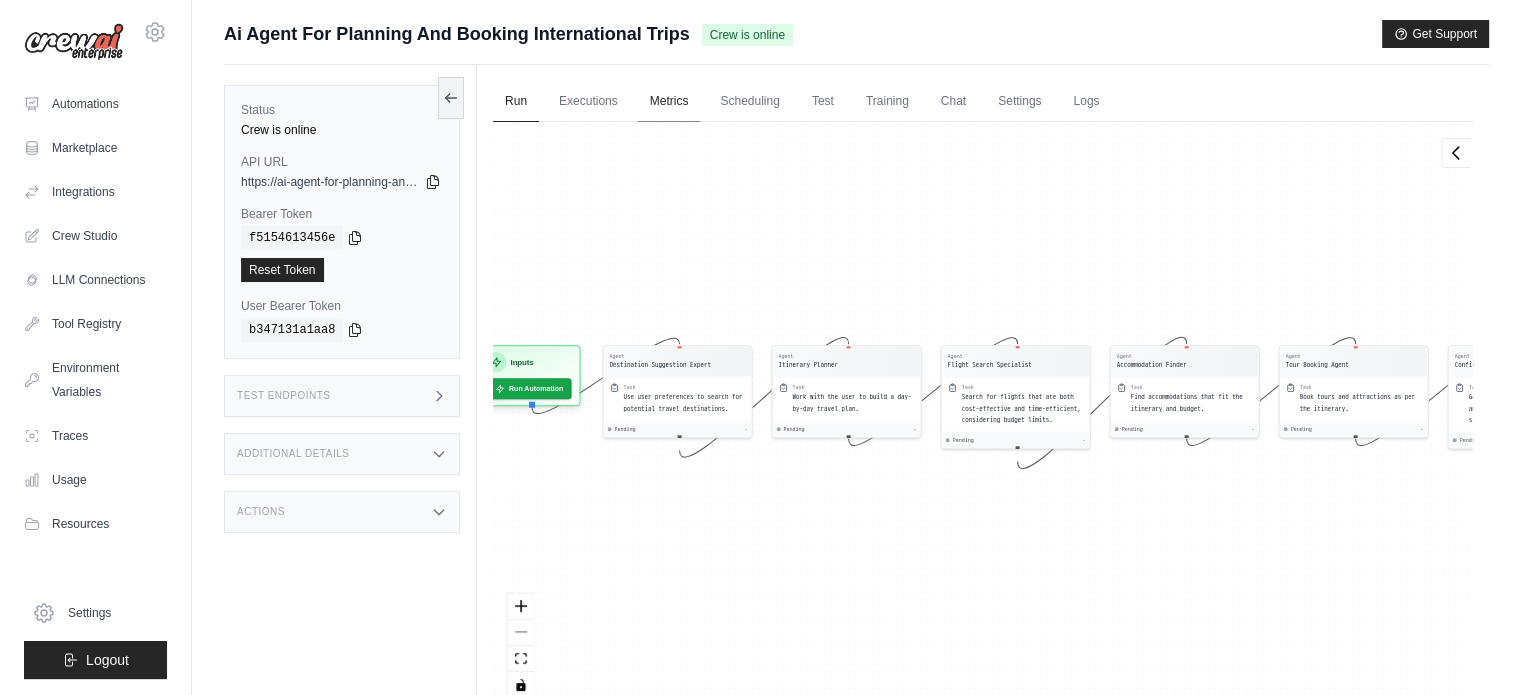 click on "Metrics" at bounding box center [669, 102] 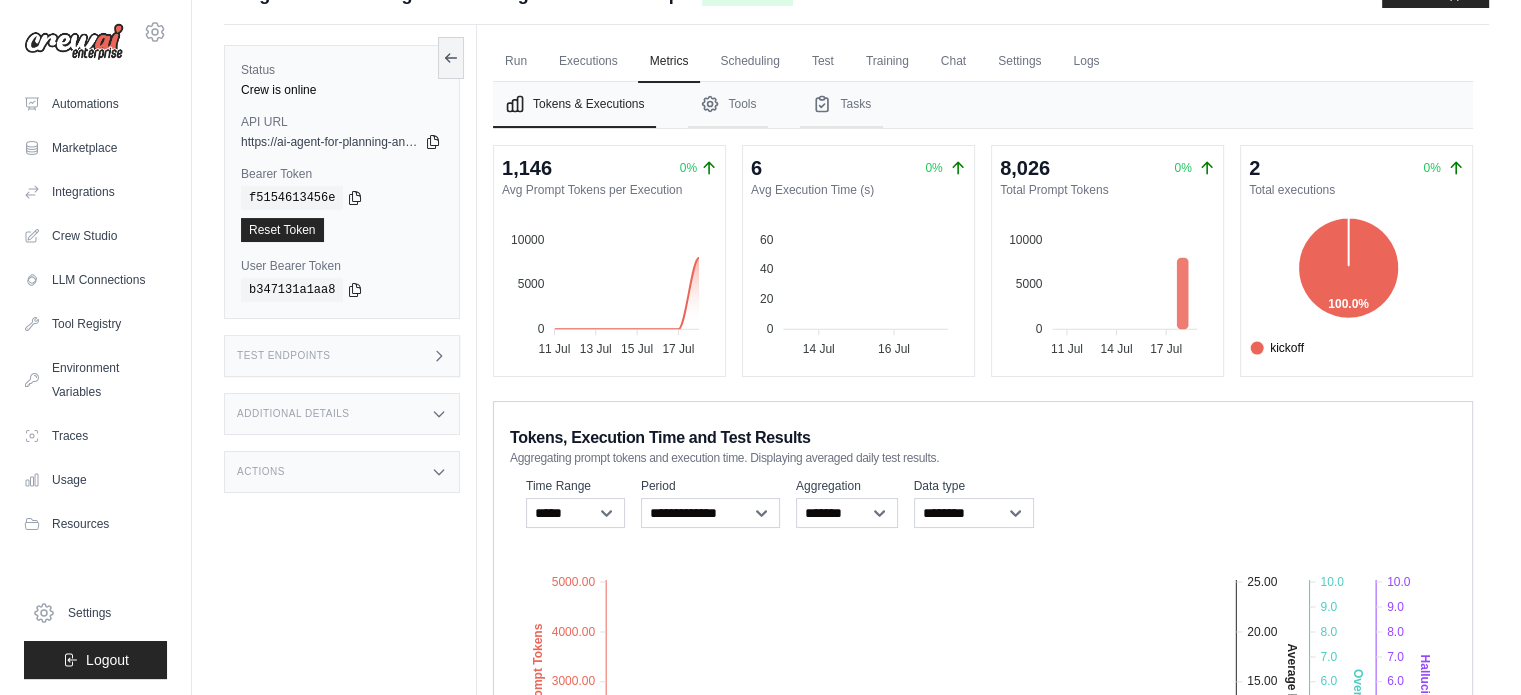 scroll, scrollTop: 0, scrollLeft: 0, axis: both 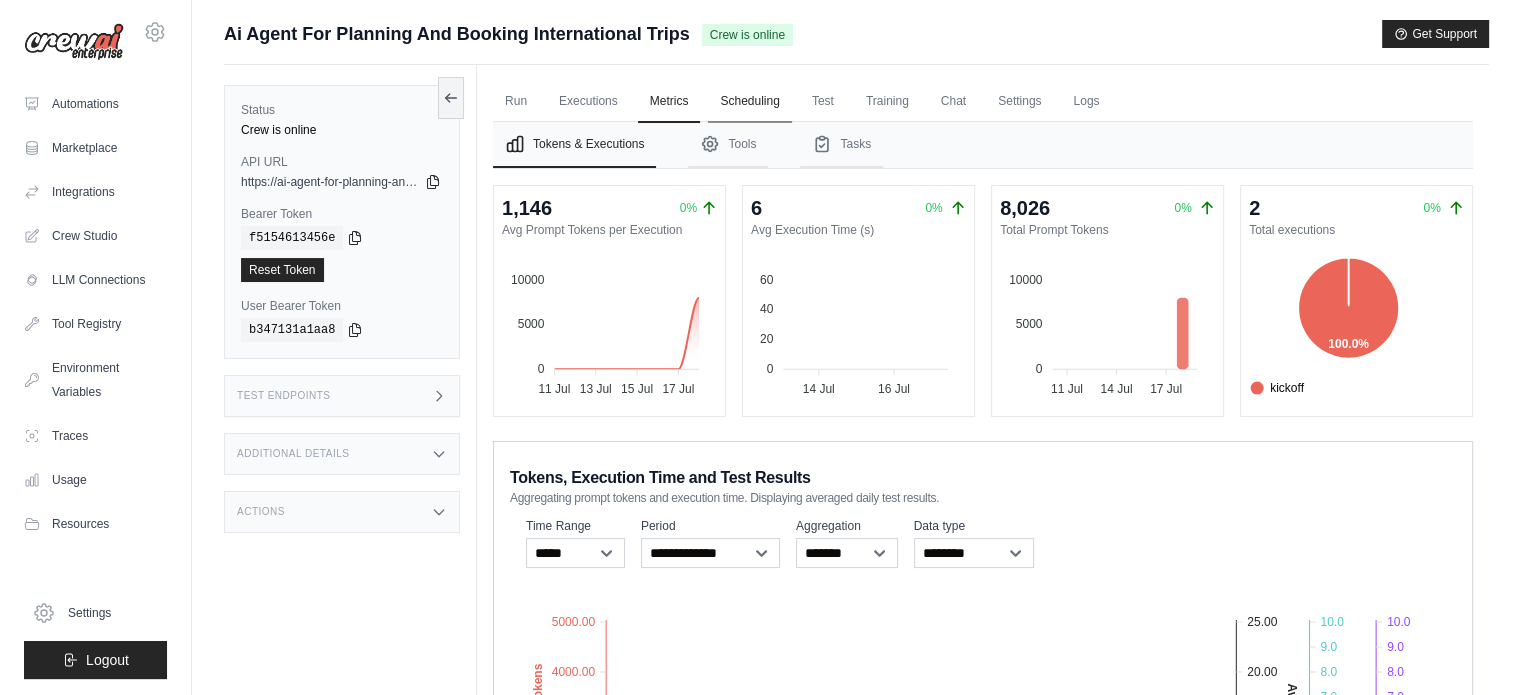 click on "Scheduling" at bounding box center (749, 102) 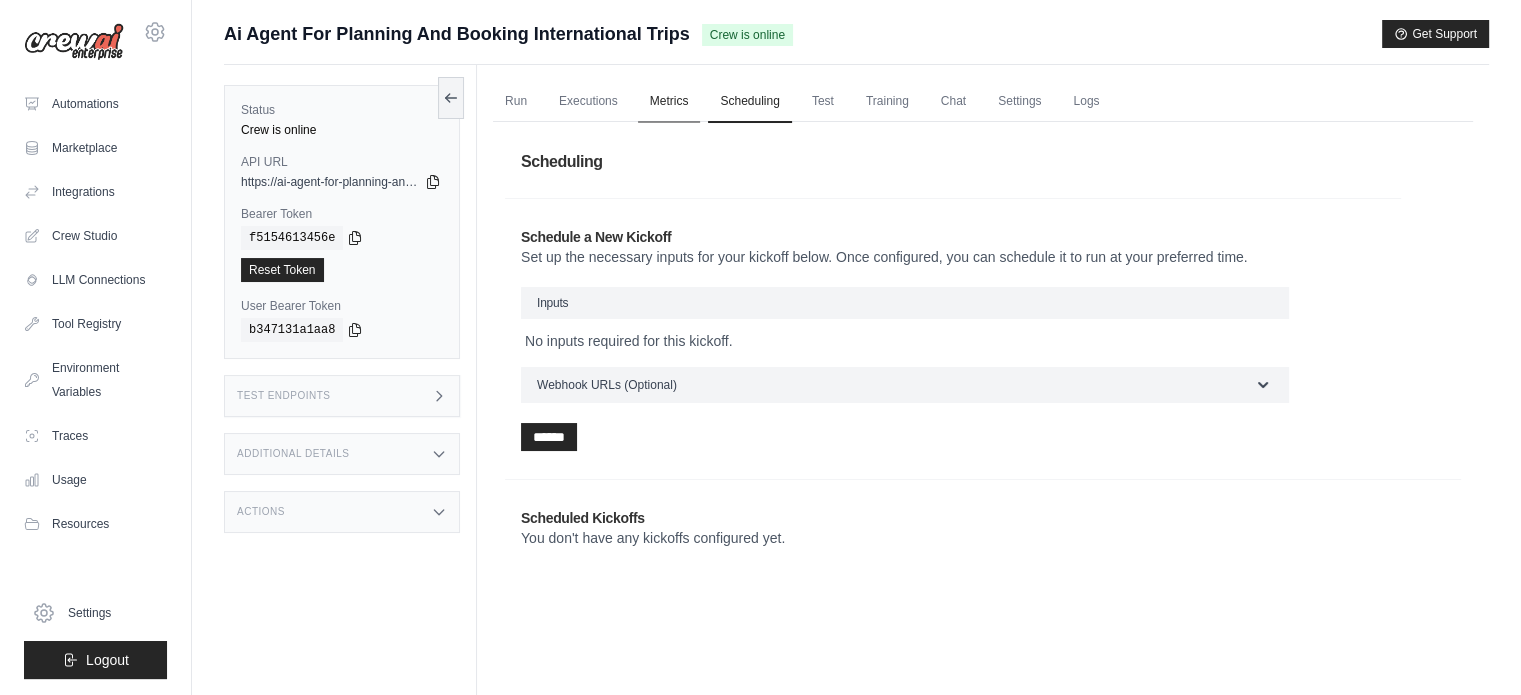click on "Metrics" at bounding box center (669, 102) 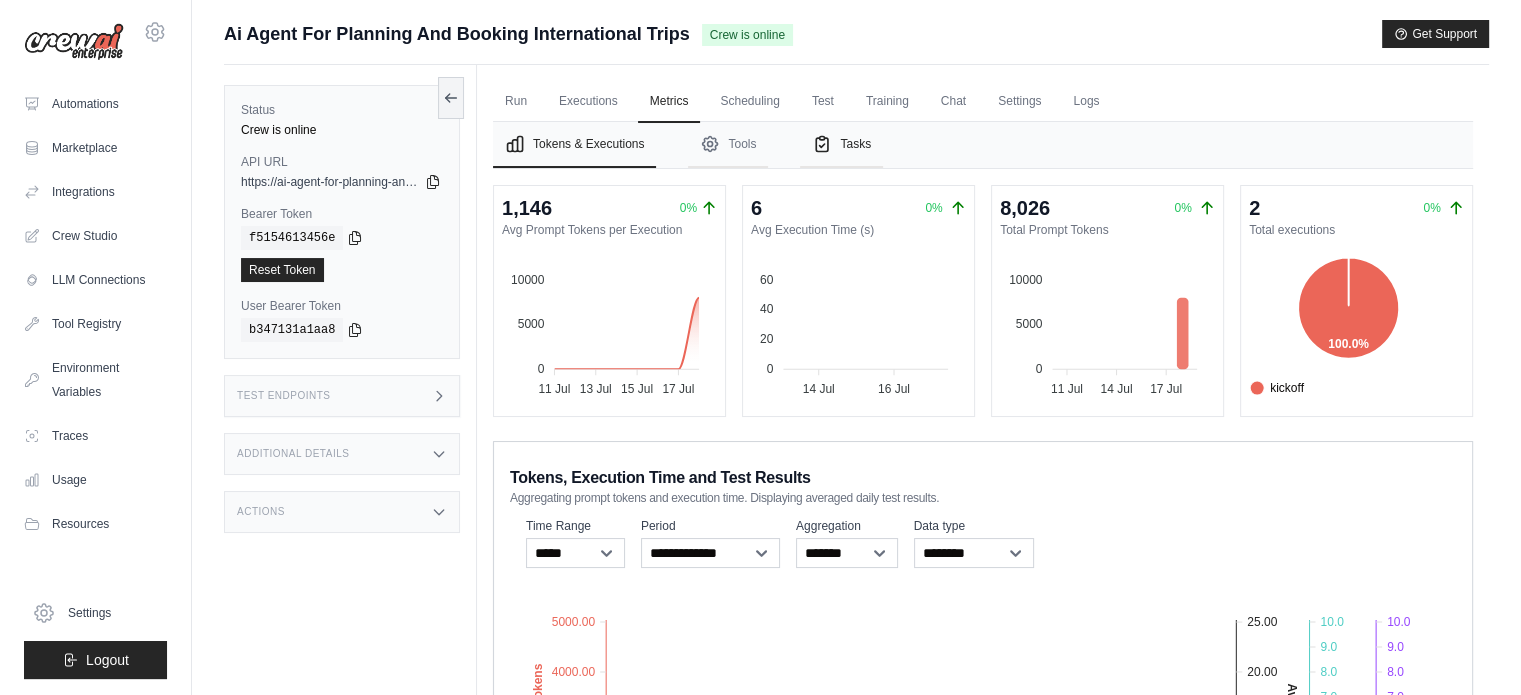 click on "Tasks" at bounding box center [841, 145] 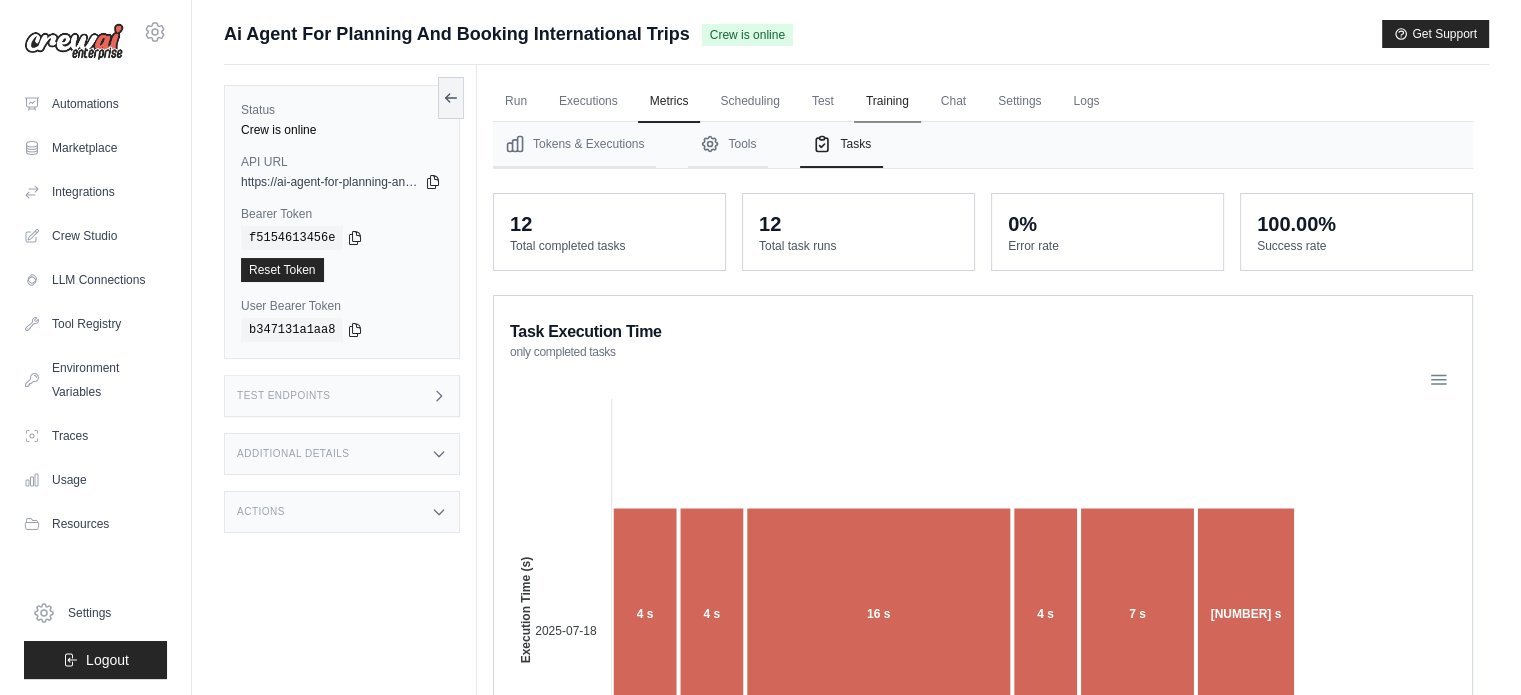 click on "Training" at bounding box center [887, 102] 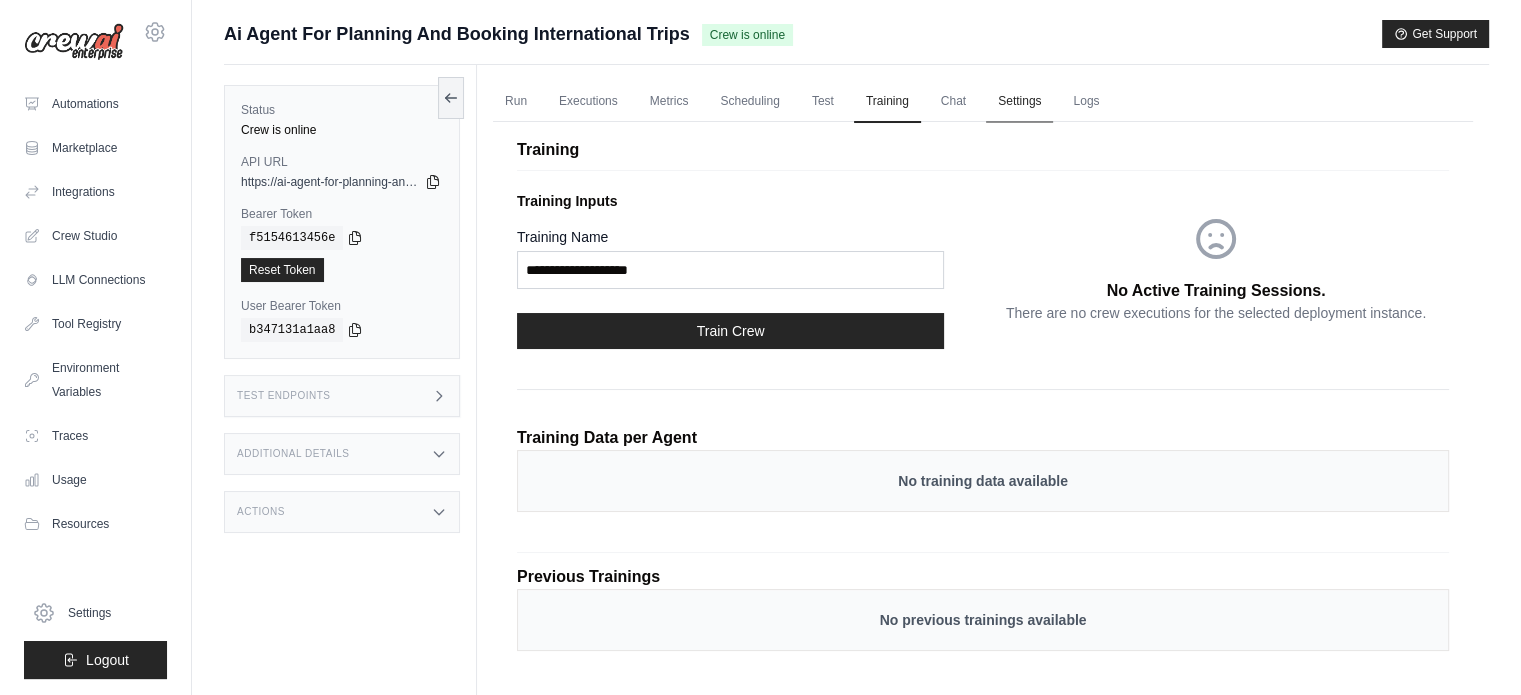 click on "Settings" at bounding box center [1019, 102] 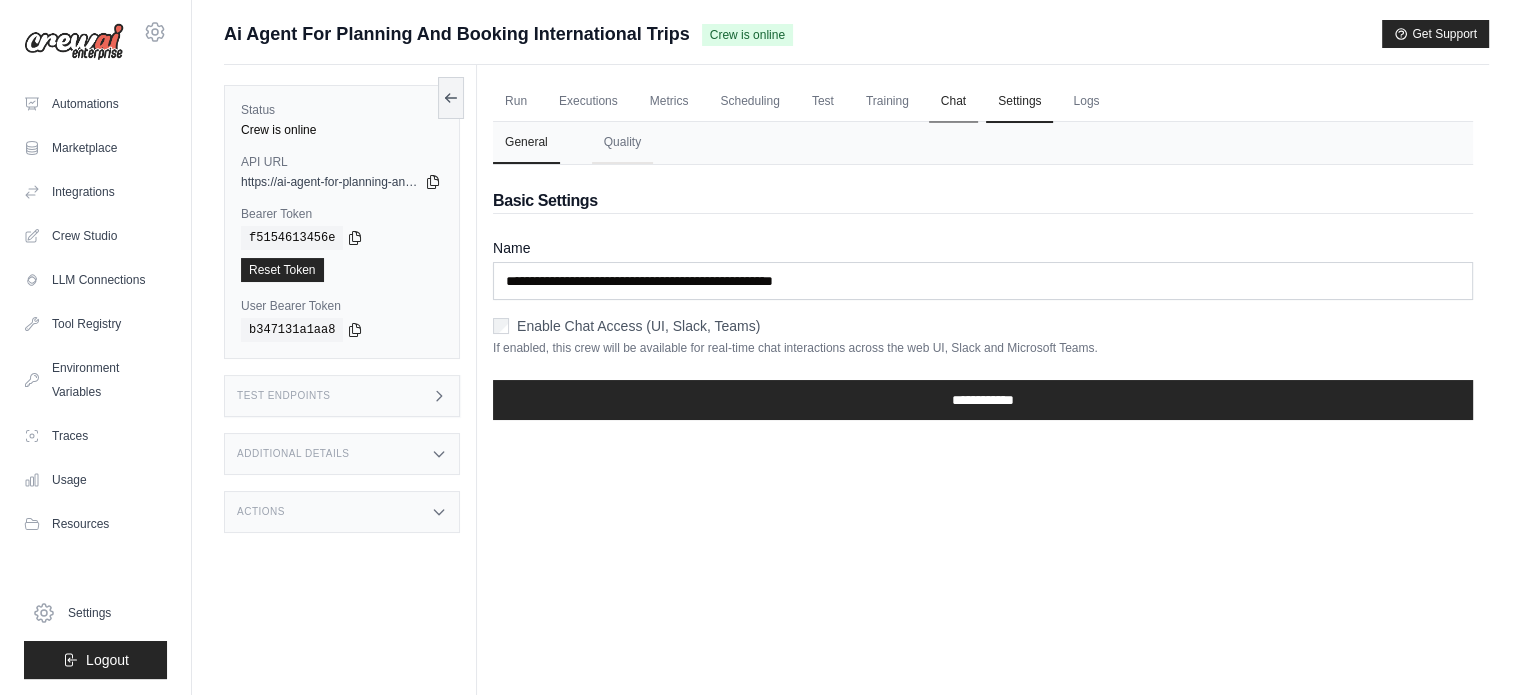 click on "Chat" at bounding box center (953, 102) 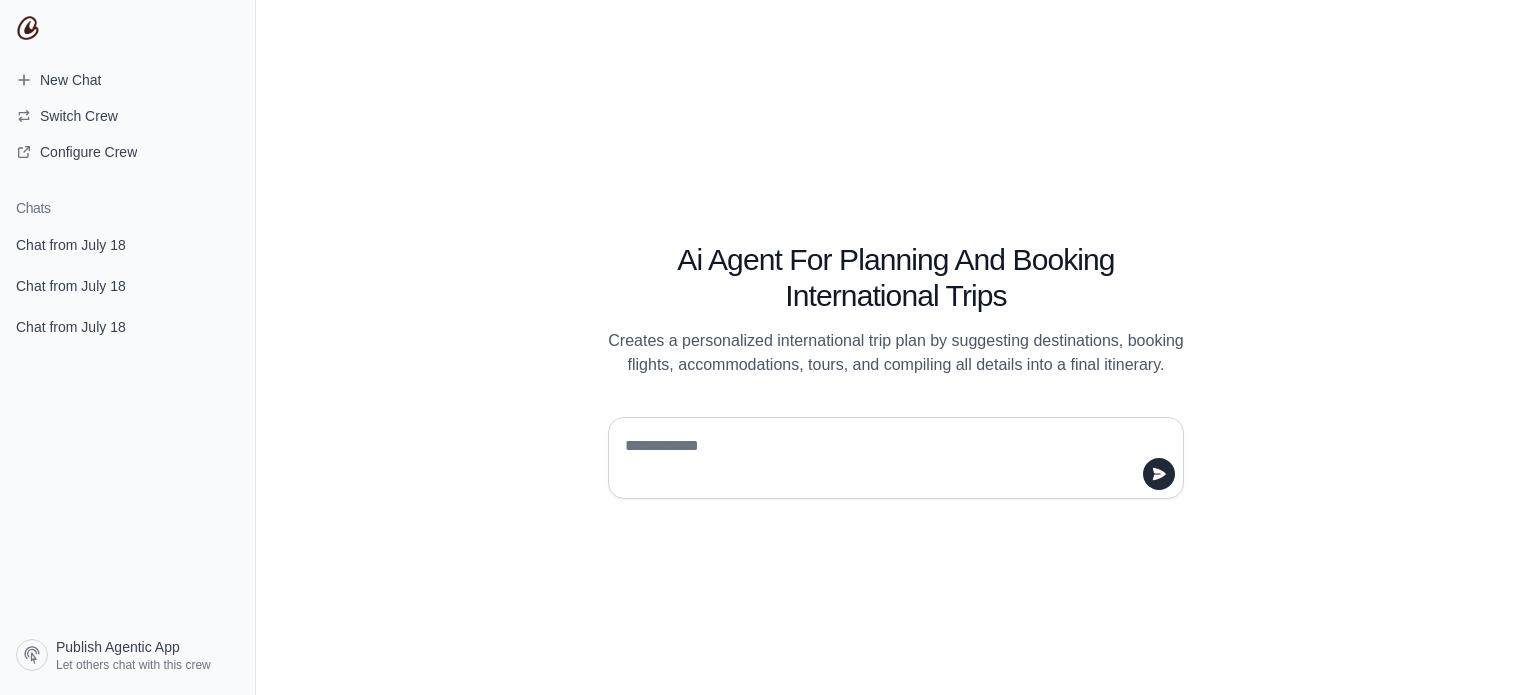 scroll, scrollTop: 0, scrollLeft: 0, axis: both 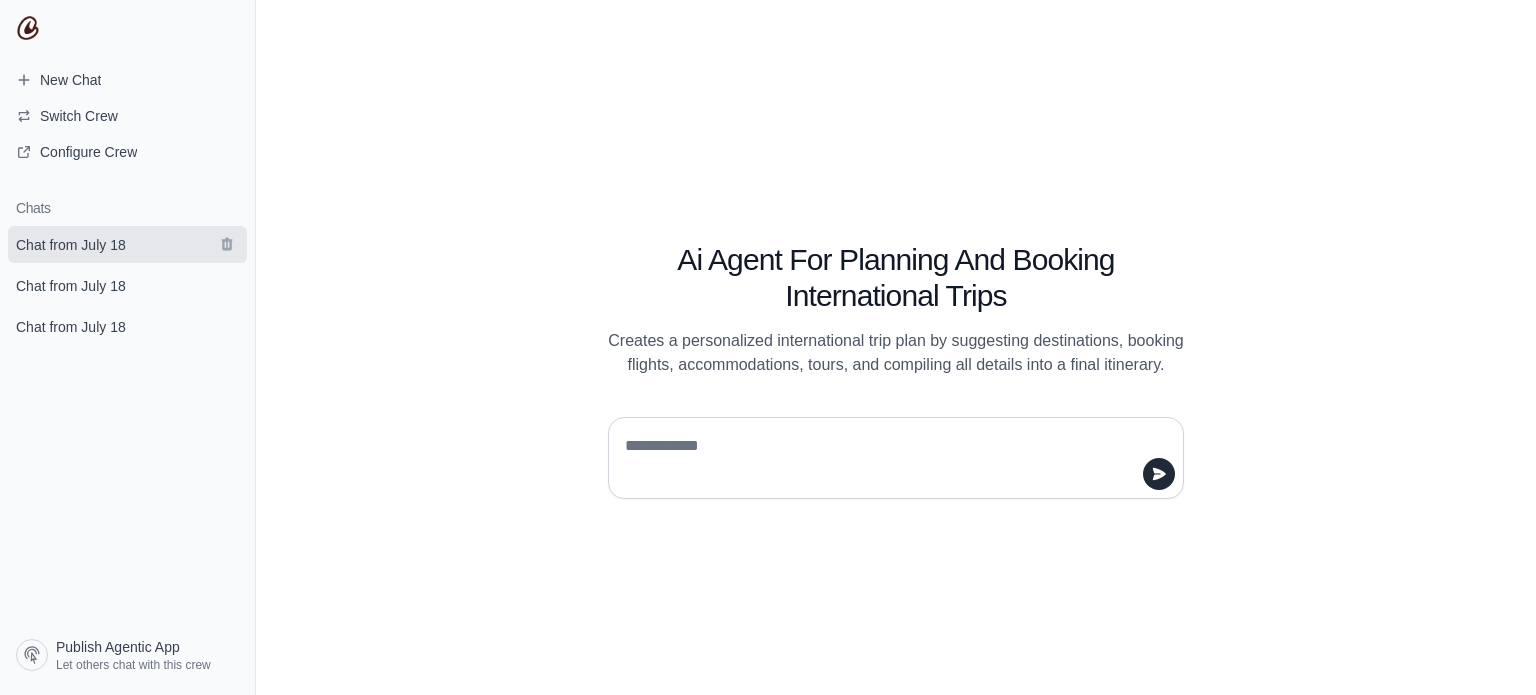 click on "Chat from July 18" at bounding box center [71, 245] 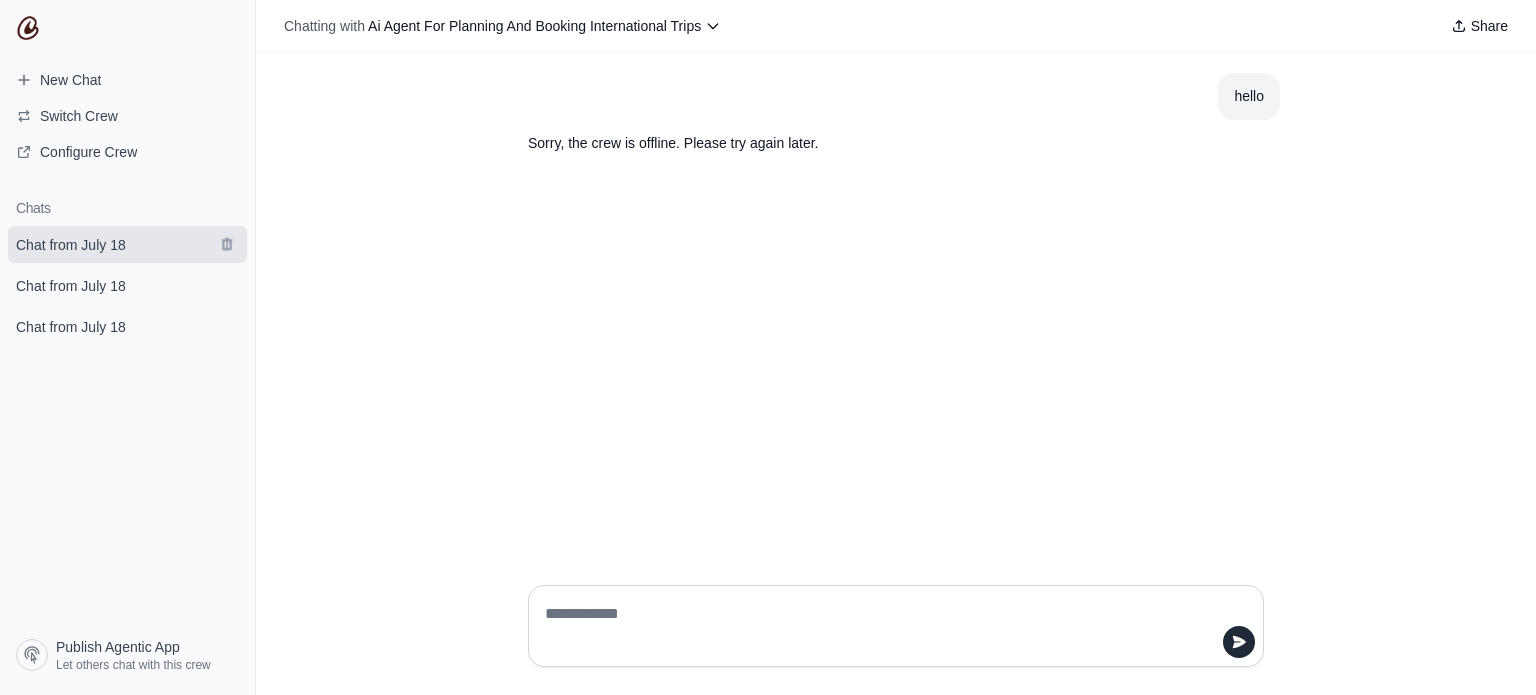 click on "Chat from July 18" at bounding box center [127, 244] 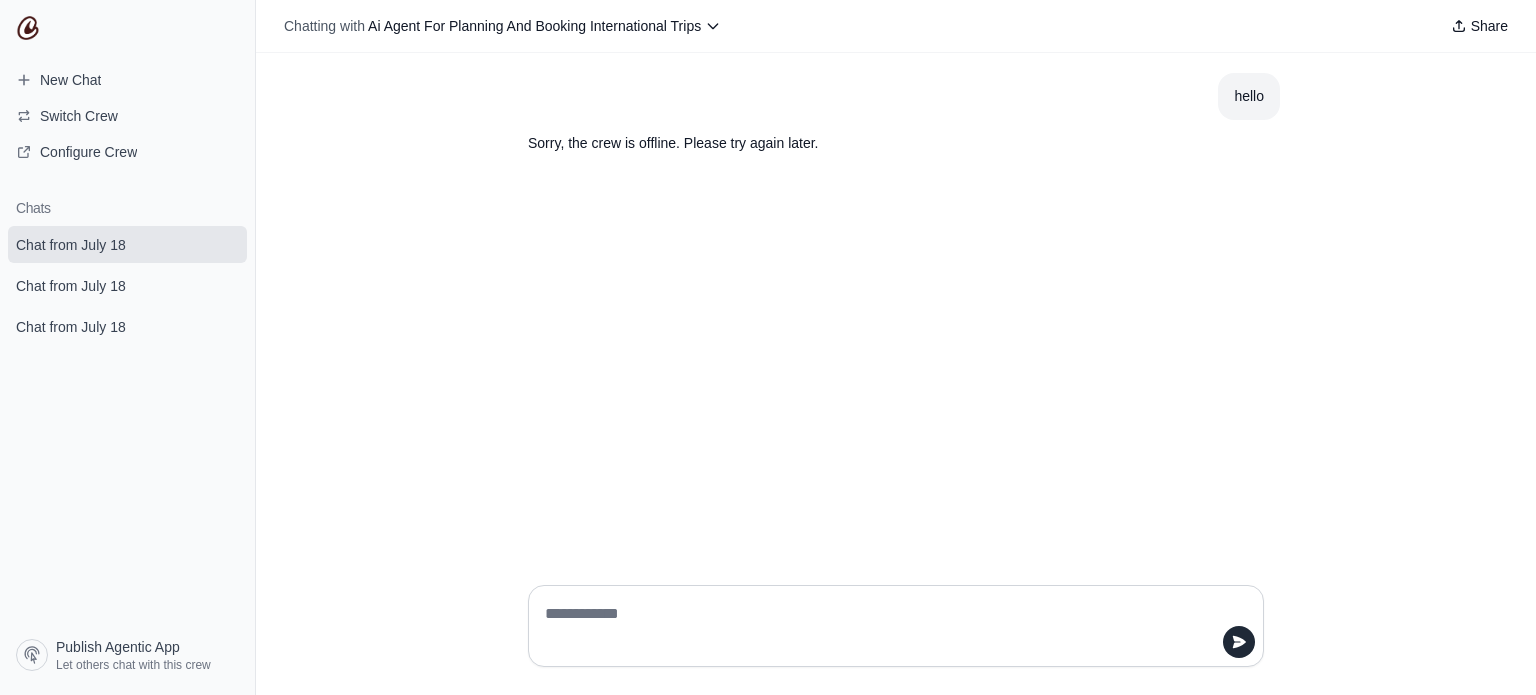 click on "Chat from July 18" at bounding box center [127, 244] 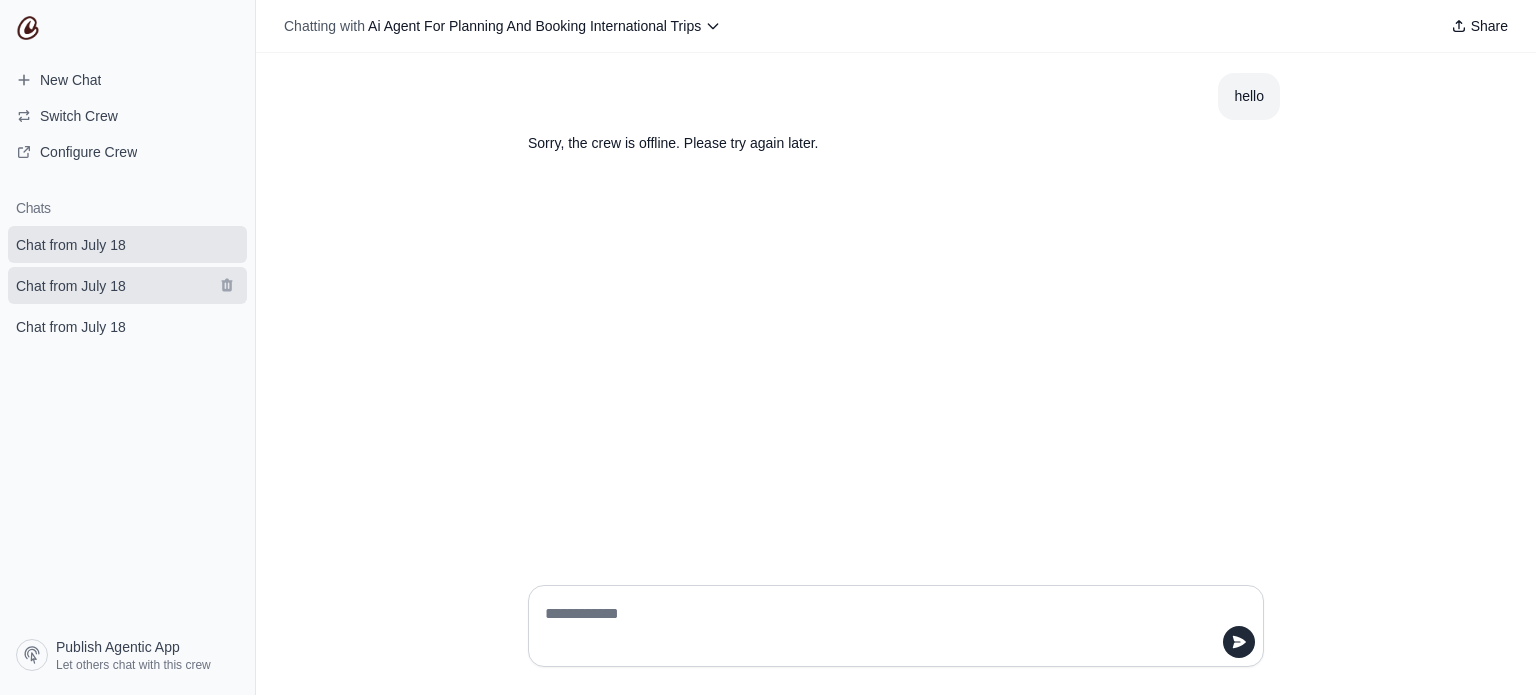 click on "Chat from July 18" at bounding box center (71, 286) 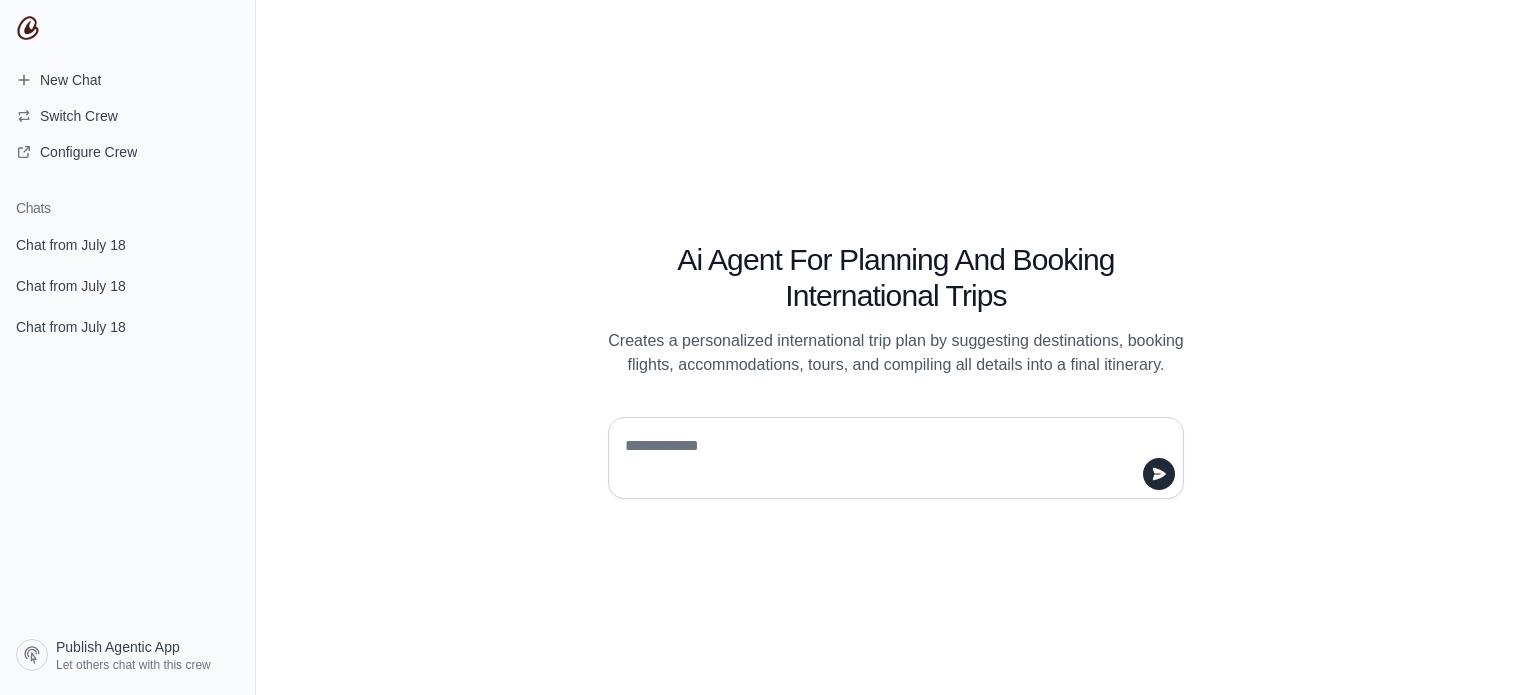 scroll, scrollTop: 0, scrollLeft: 0, axis: both 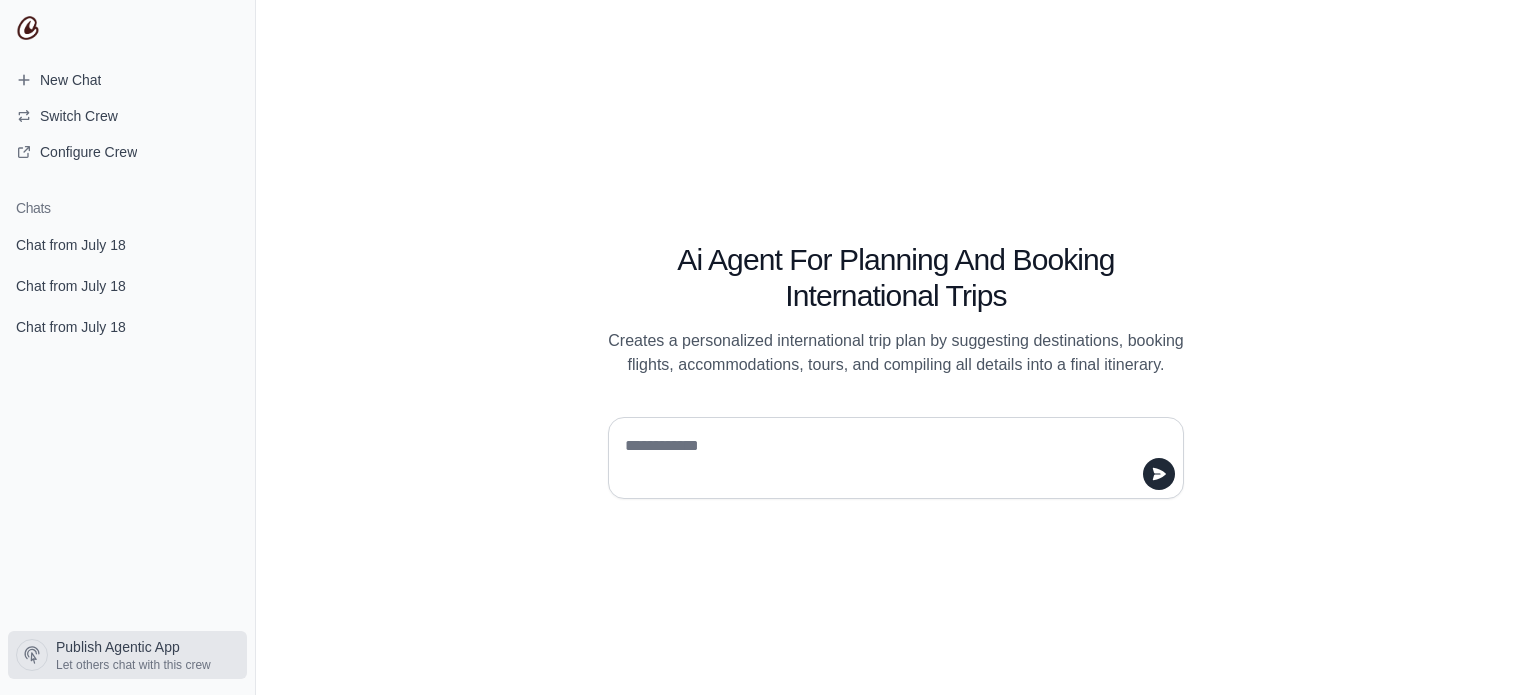 click on "Let others chat with this crew" at bounding box center (133, 665) 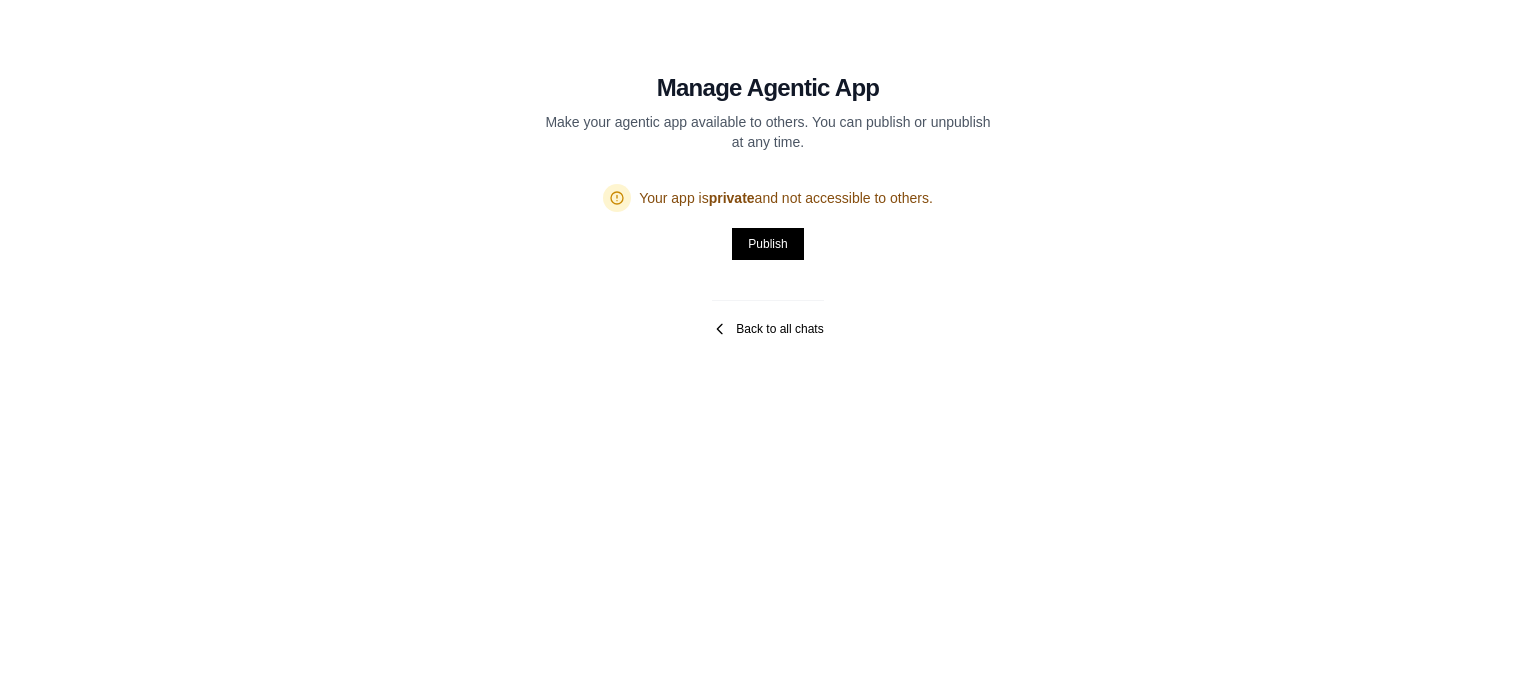 click on "Back to all chats" at bounding box center [767, 329] 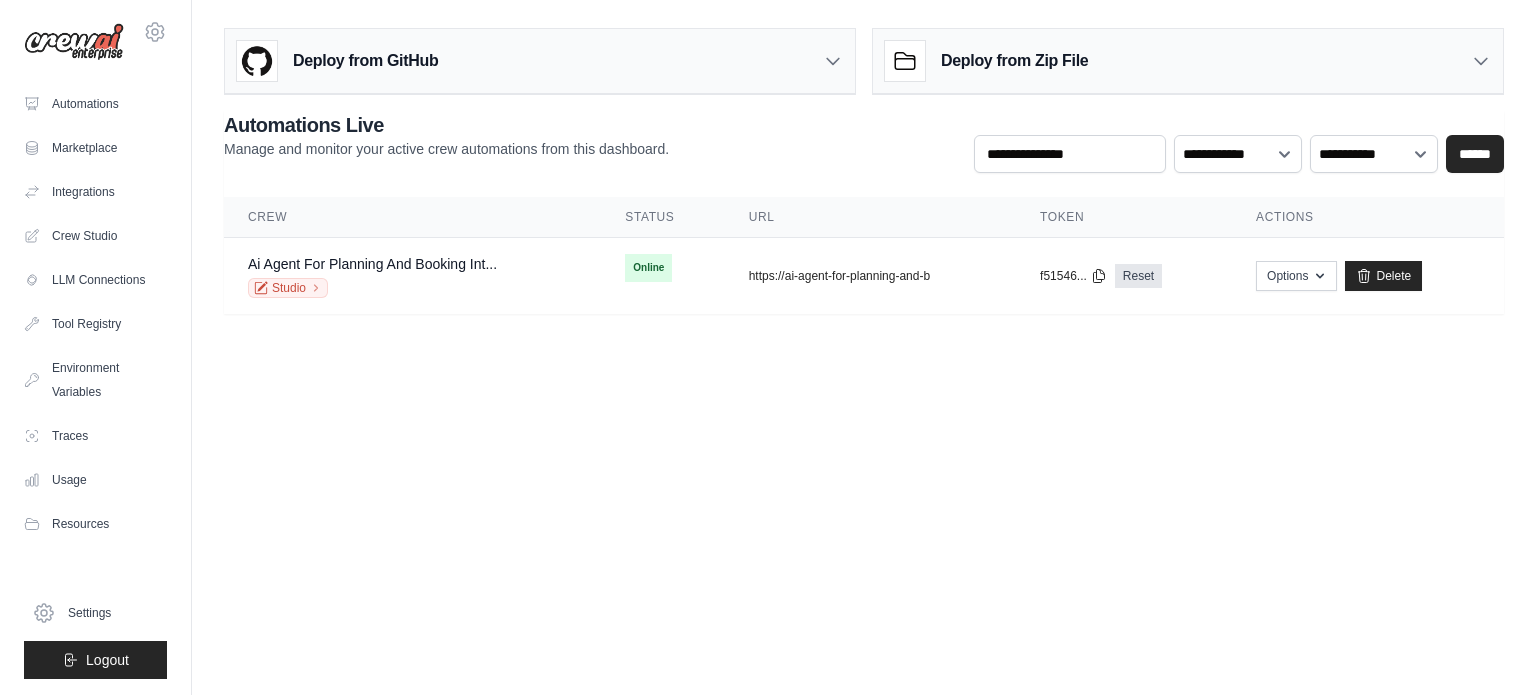 scroll, scrollTop: 0, scrollLeft: 0, axis: both 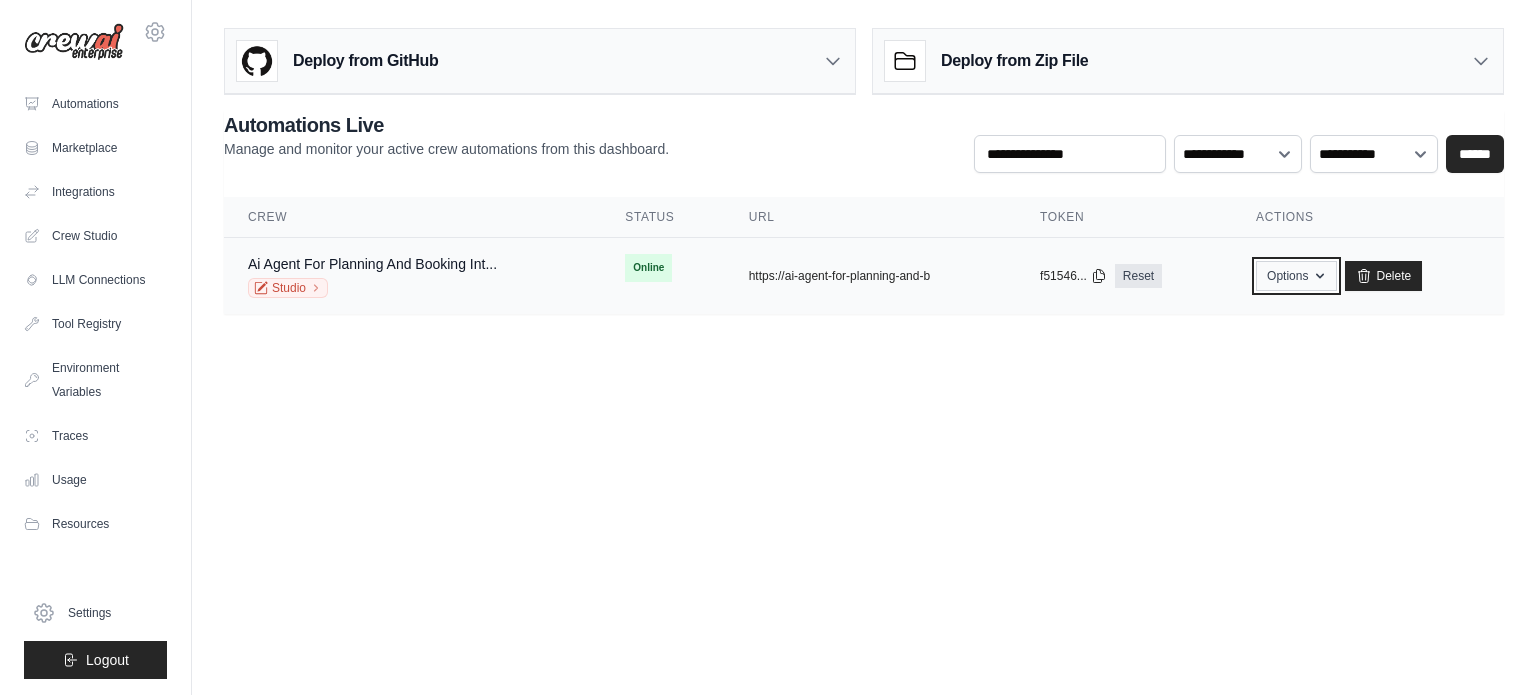click on "Options" at bounding box center [1296, 276] 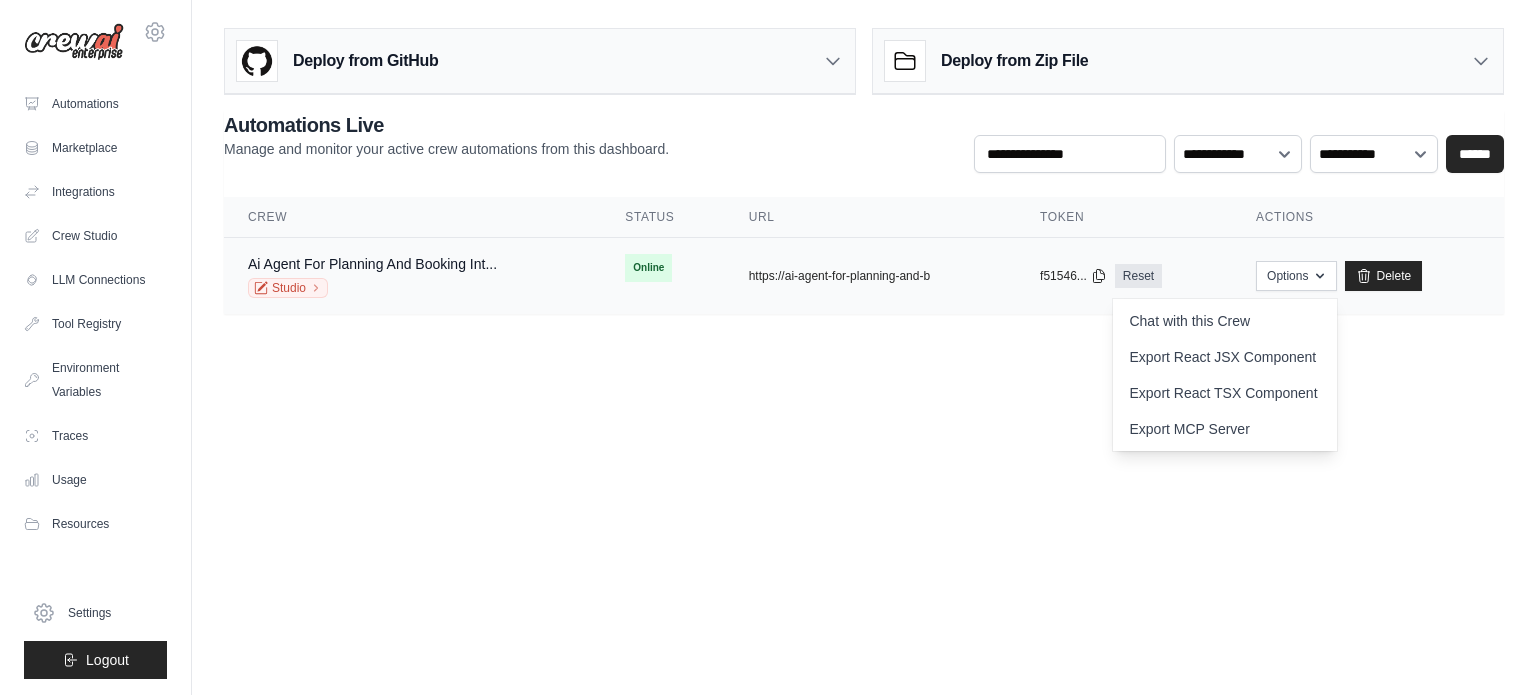 click on "copied" at bounding box center (770, 268) 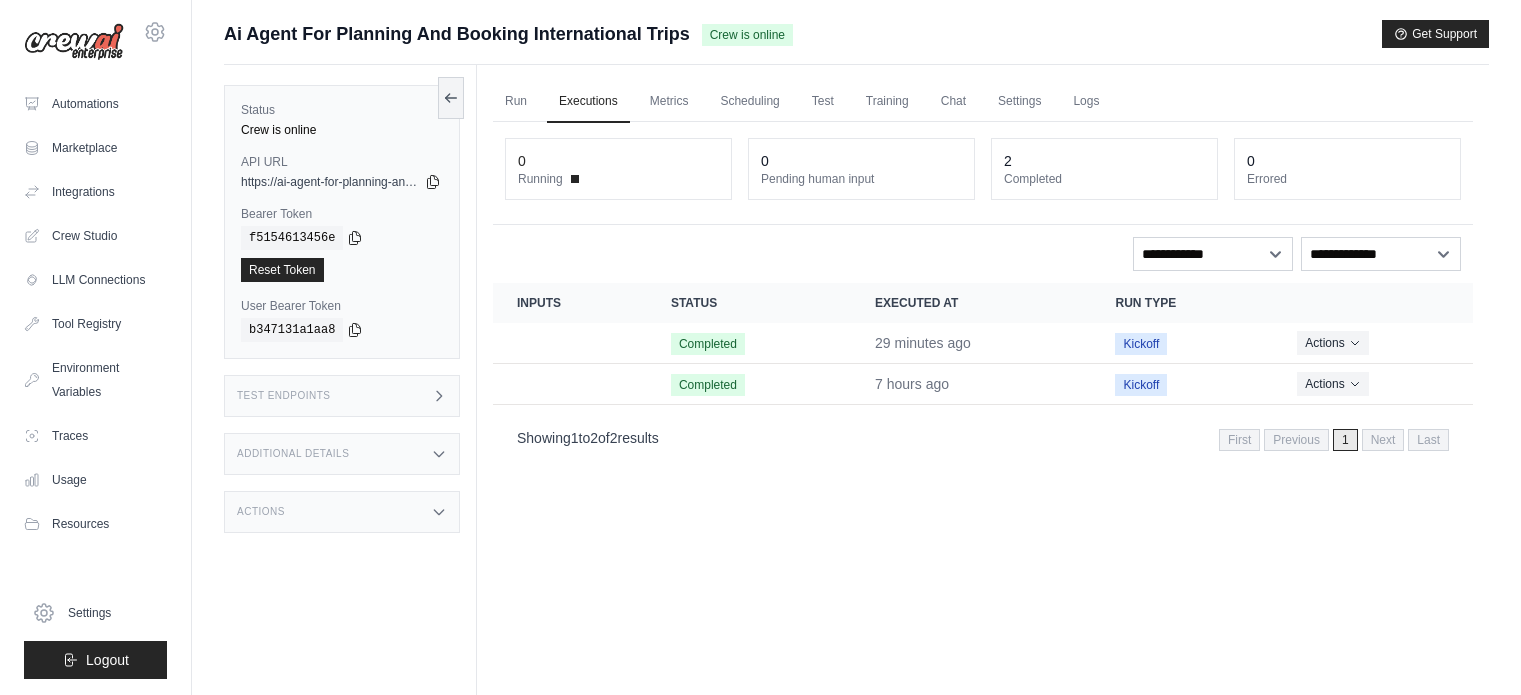 scroll, scrollTop: 0, scrollLeft: 0, axis: both 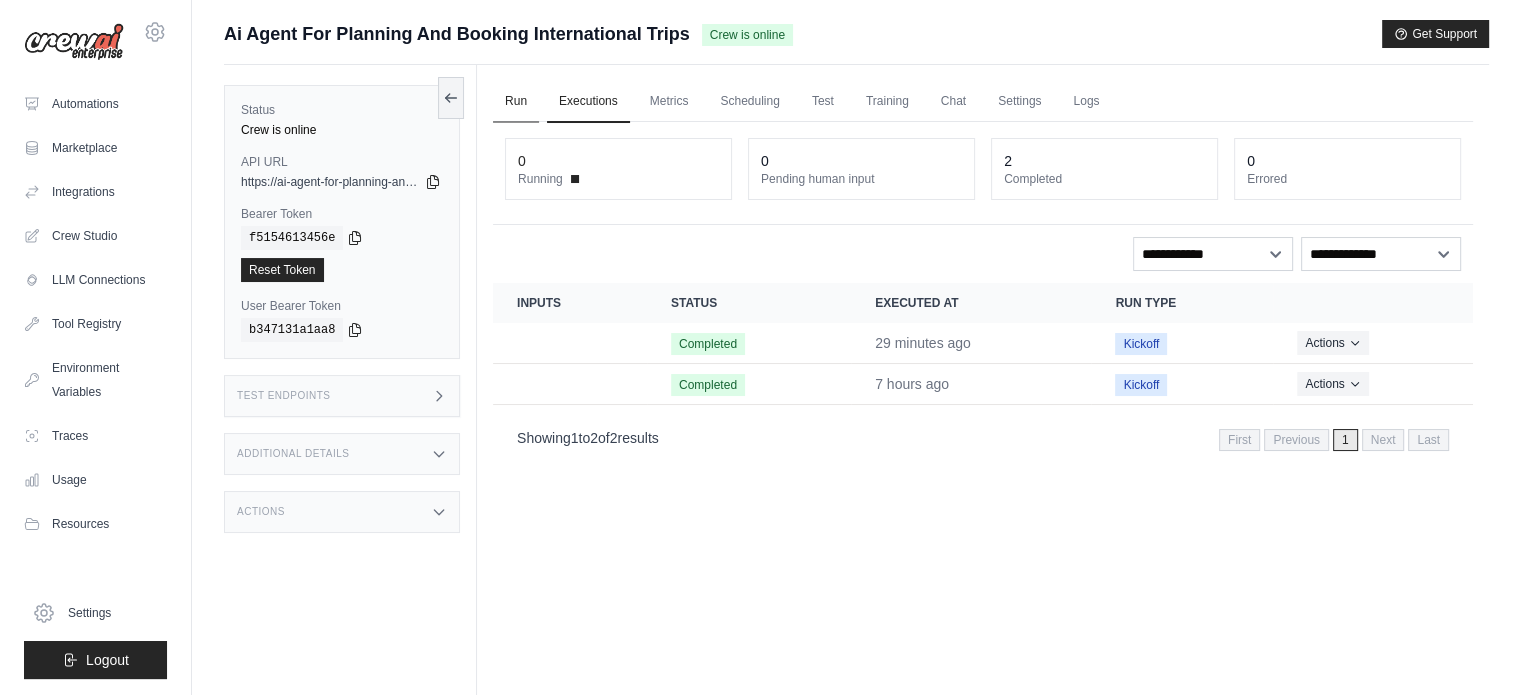 click on "Run" at bounding box center (516, 102) 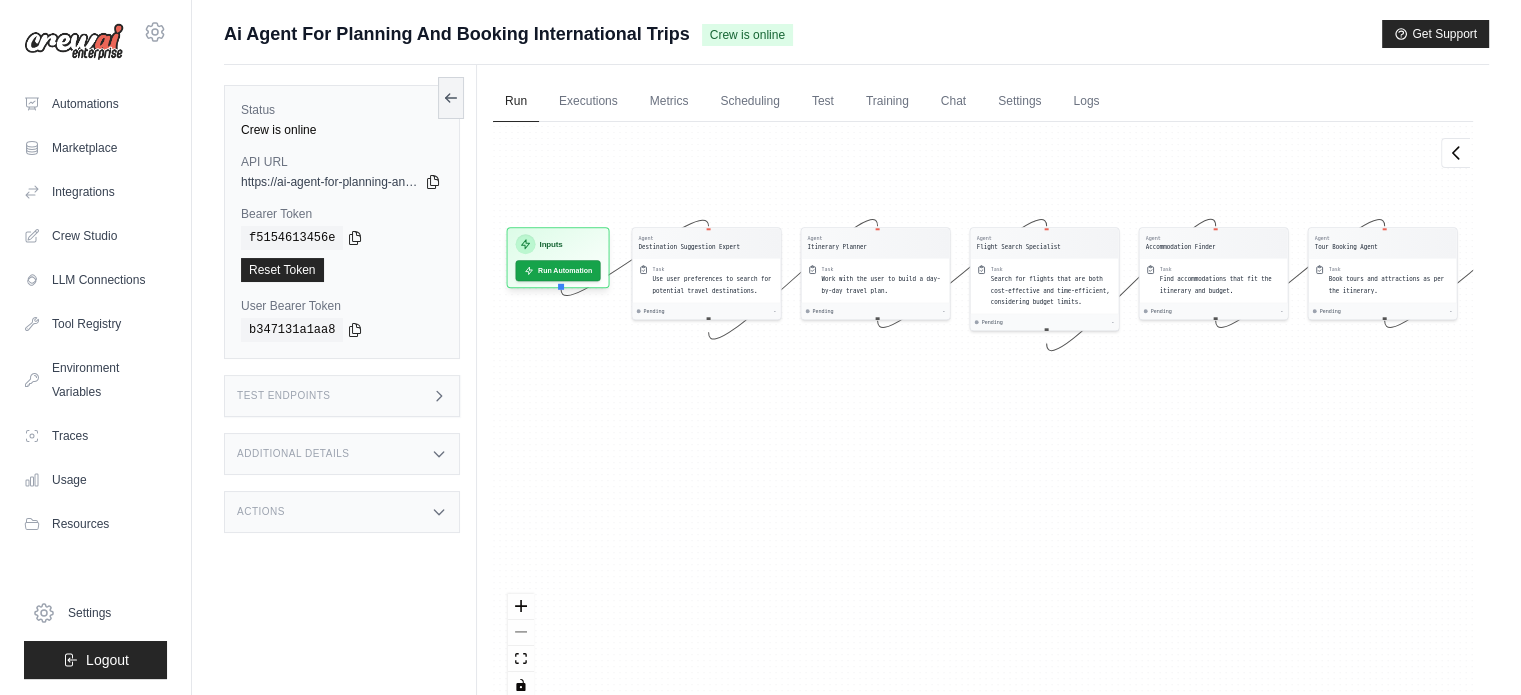 drag, startPoint x: 771, startPoint y: 476, endPoint x: 922, endPoint y: 352, distance: 195.38936 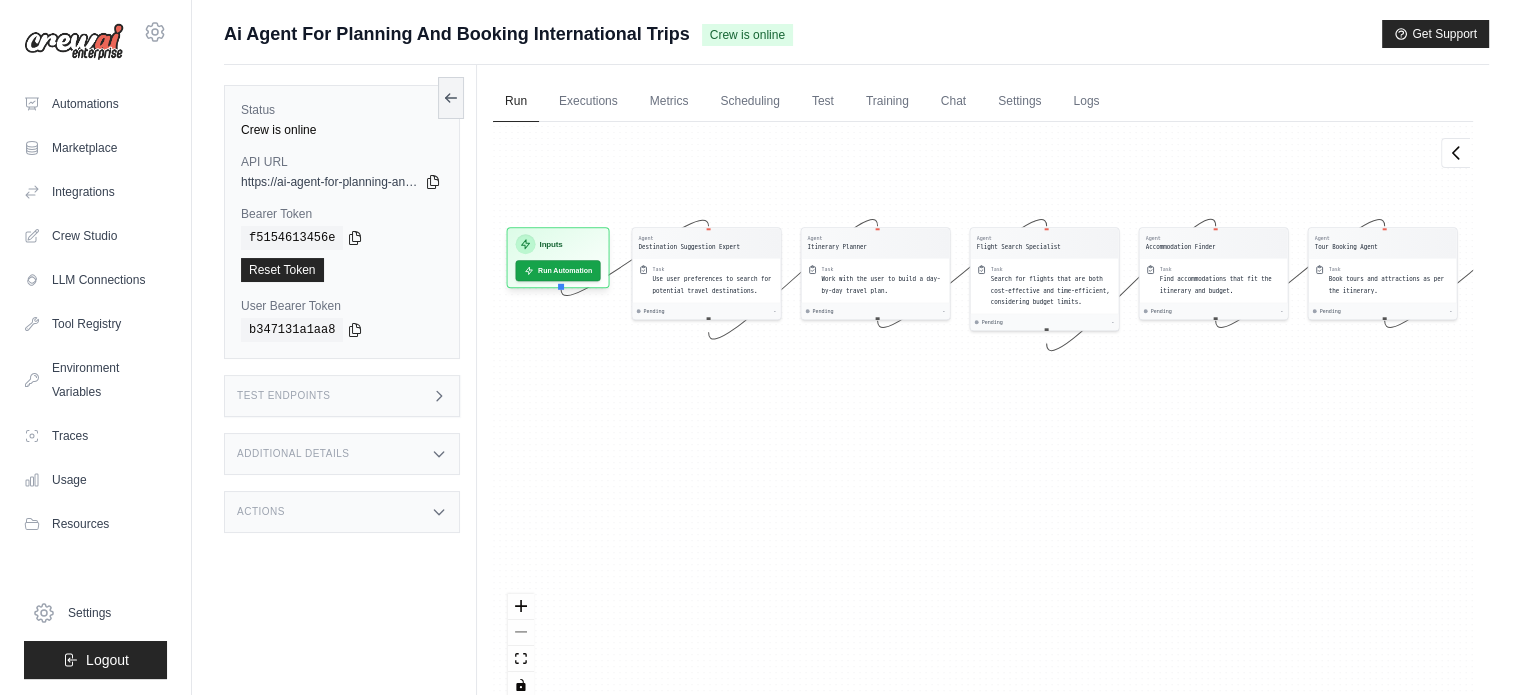 click on "Agent Destination Suggestion Expert Task Use user preferences to search for potential travel destinations. Pending - Agent Itinerary Planner Task Work with the user to build a day-by-day travel plan. Pending - Agent Flight Search Specialist Task Search for flights that are both cost-effective and time-efficient, considering budget limits. Pending - Agent Accommodation Finder Task Find accommodations that fit the itinerary and budget. Pending - Agent Tour Booking Agent Task Book tours and attractions as per the itinerary. Pending - Agent Confirmation Compiler Task Gather all booking confirmations and itinerary details into a single document. Pending - Inputs Run Automation Output Status:  Waiting No Result Yet" at bounding box center [983, 417] 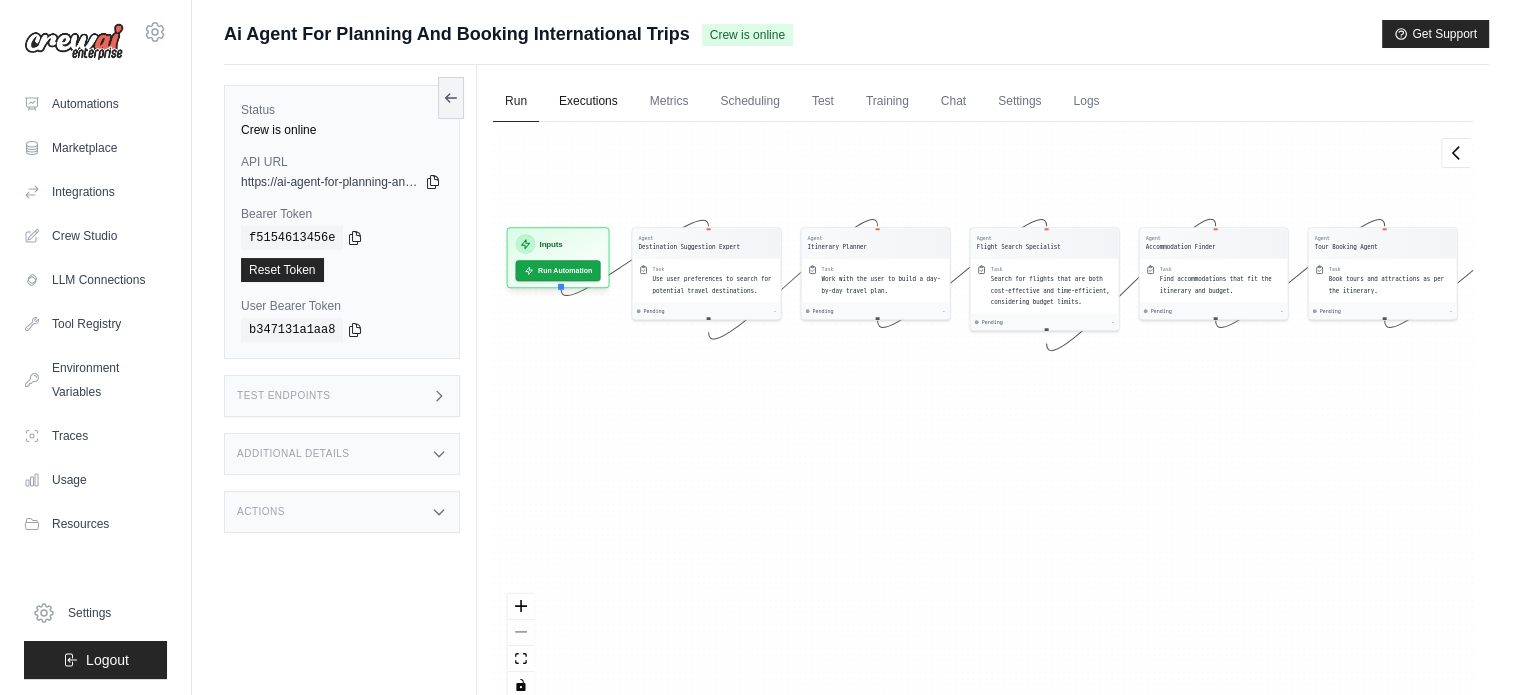 click on "Executions" at bounding box center [588, 102] 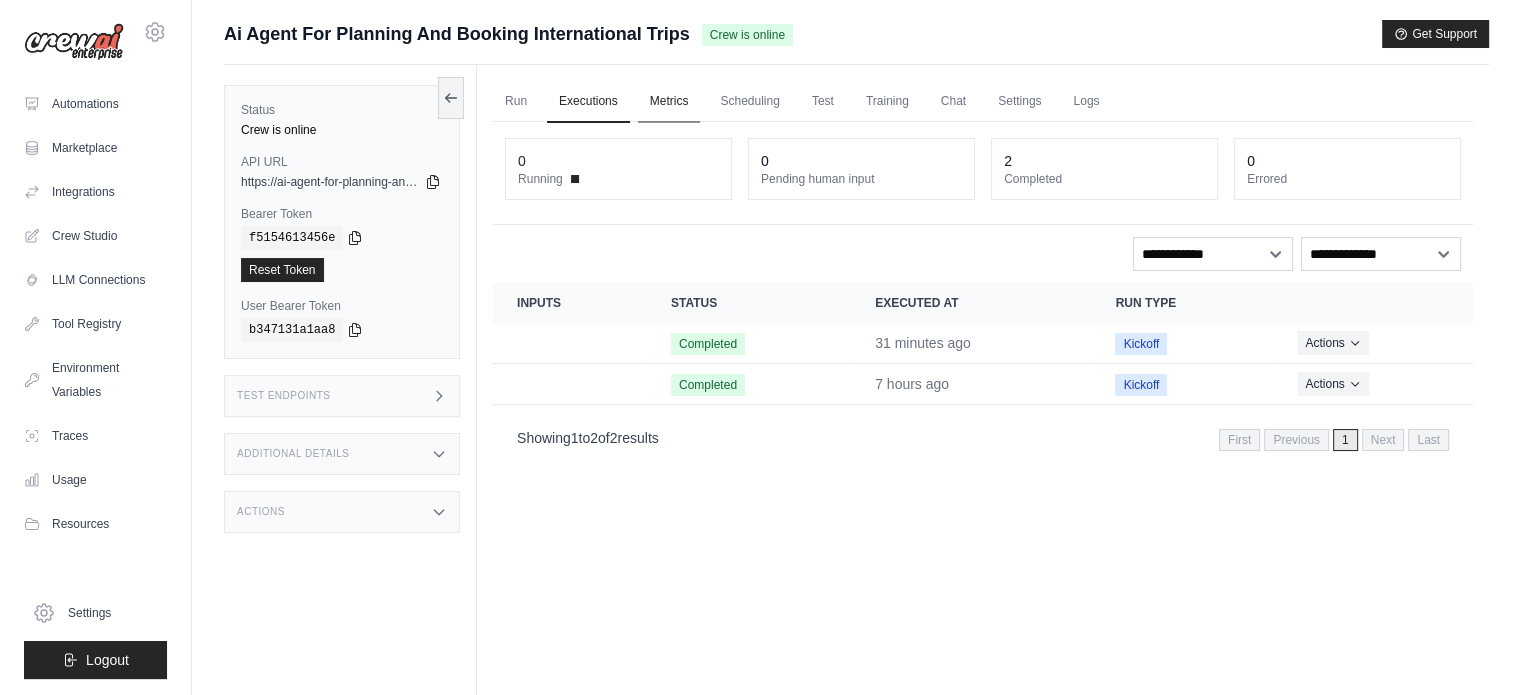 click on "Metrics" at bounding box center (669, 102) 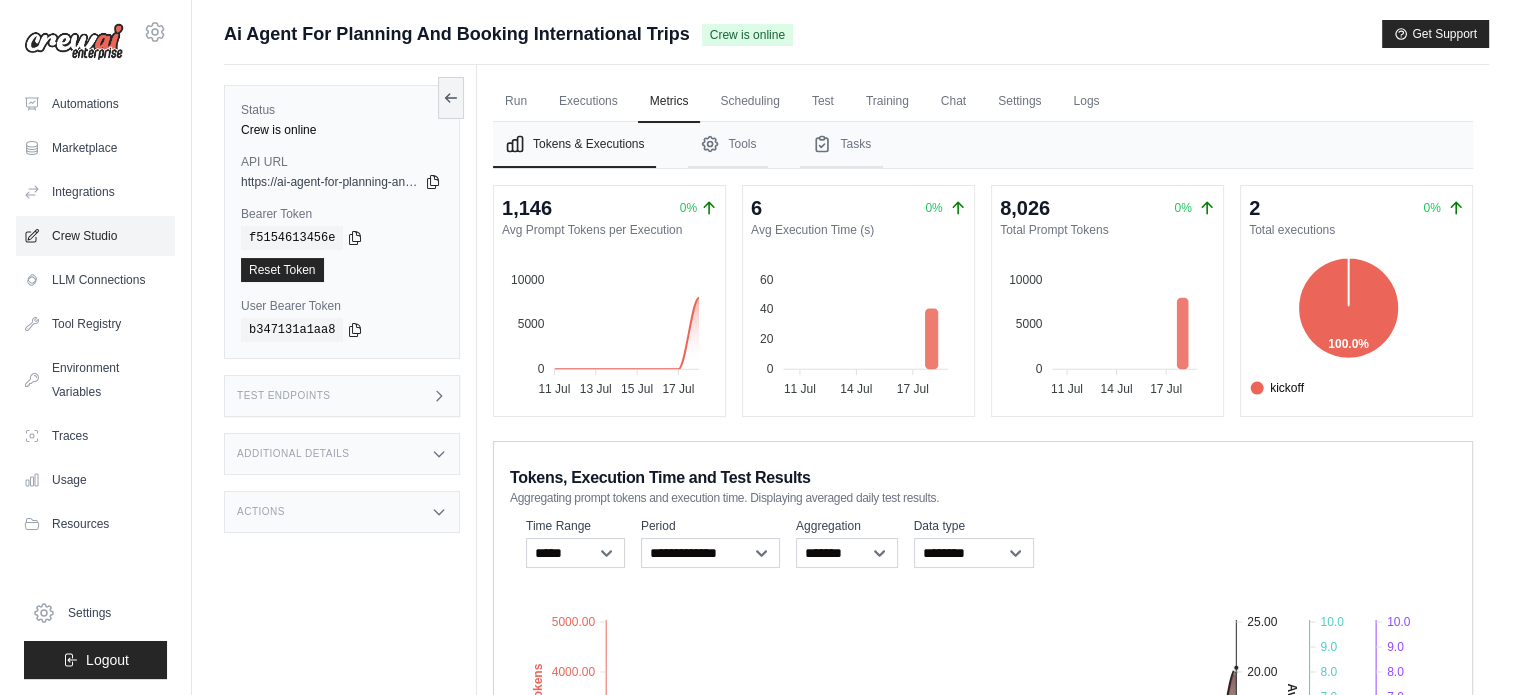 click on "Crew Studio" at bounding box center [95, 236] 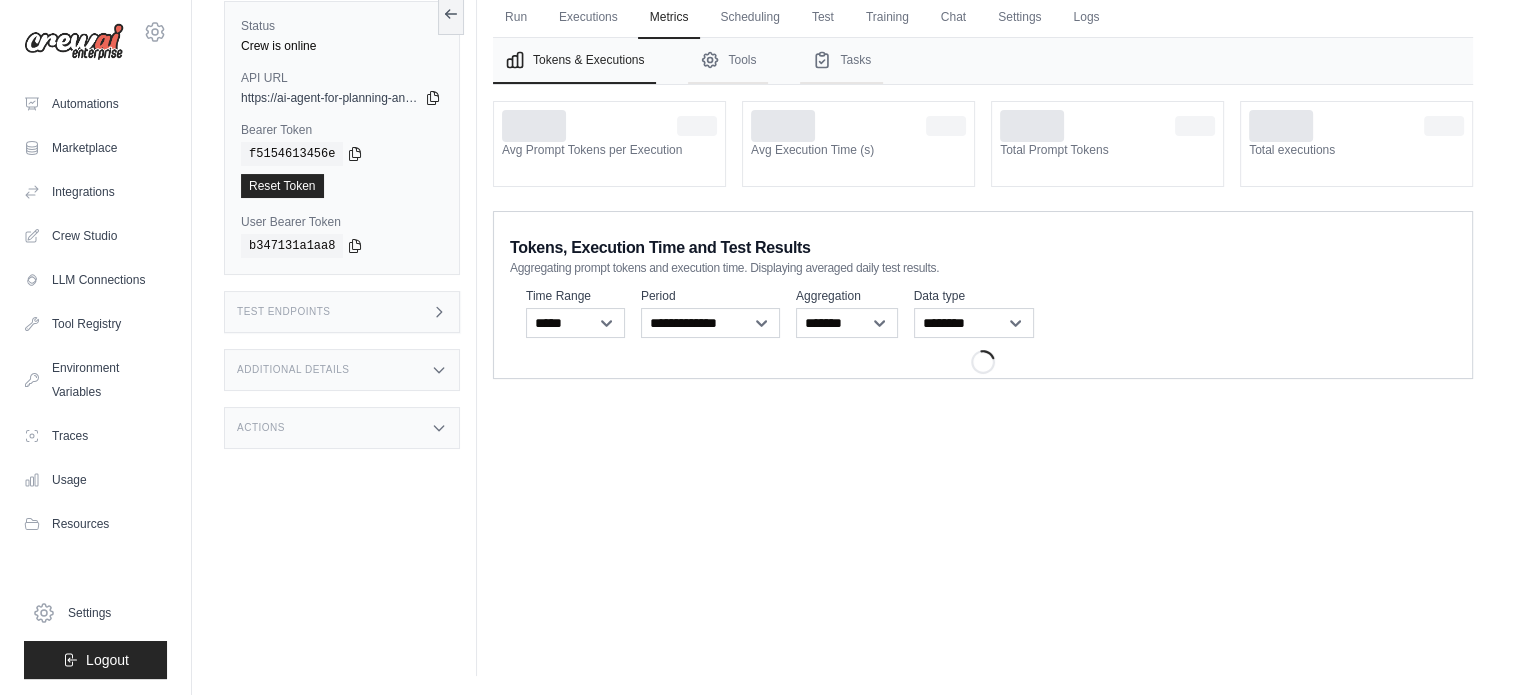 scroll, scrollTop: 0, scrollLeft: 0, axis: both 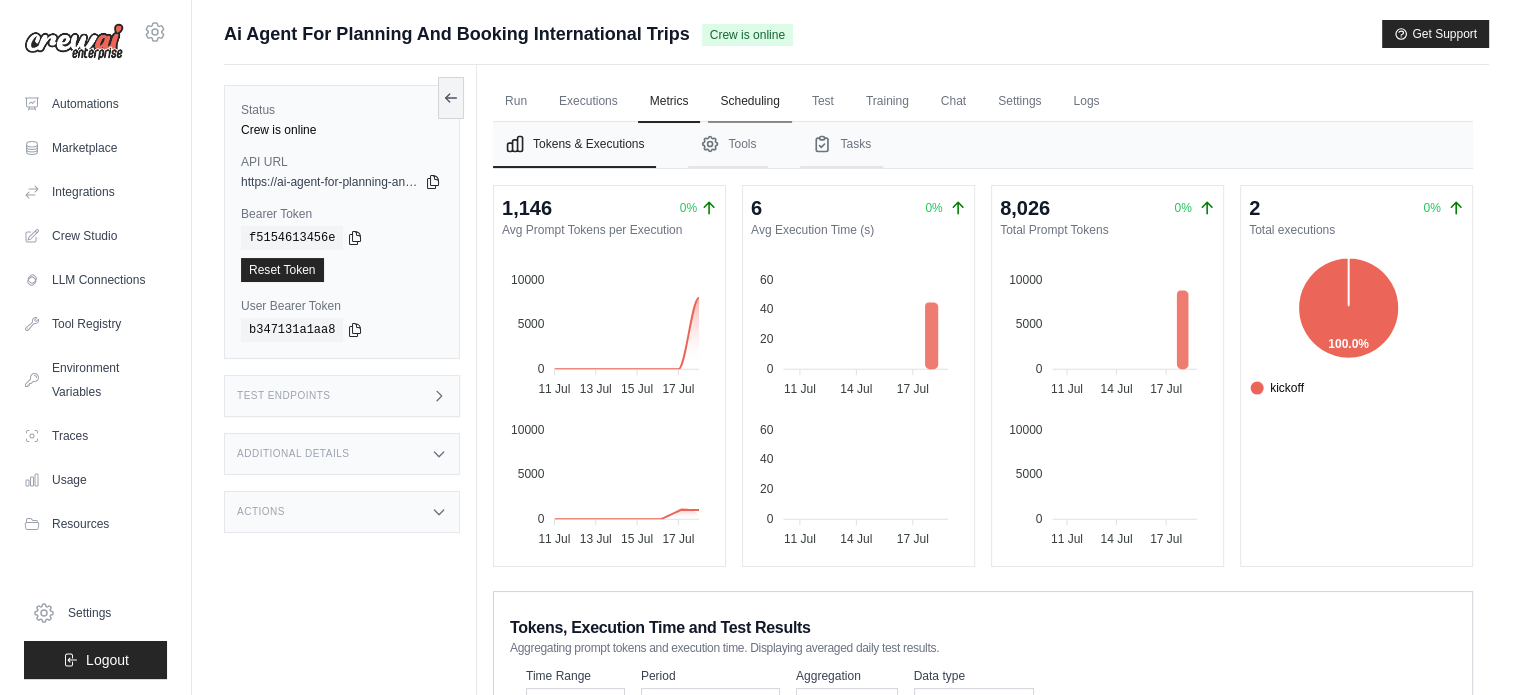 click on "Scheduling" at bounding box center [749, 102] 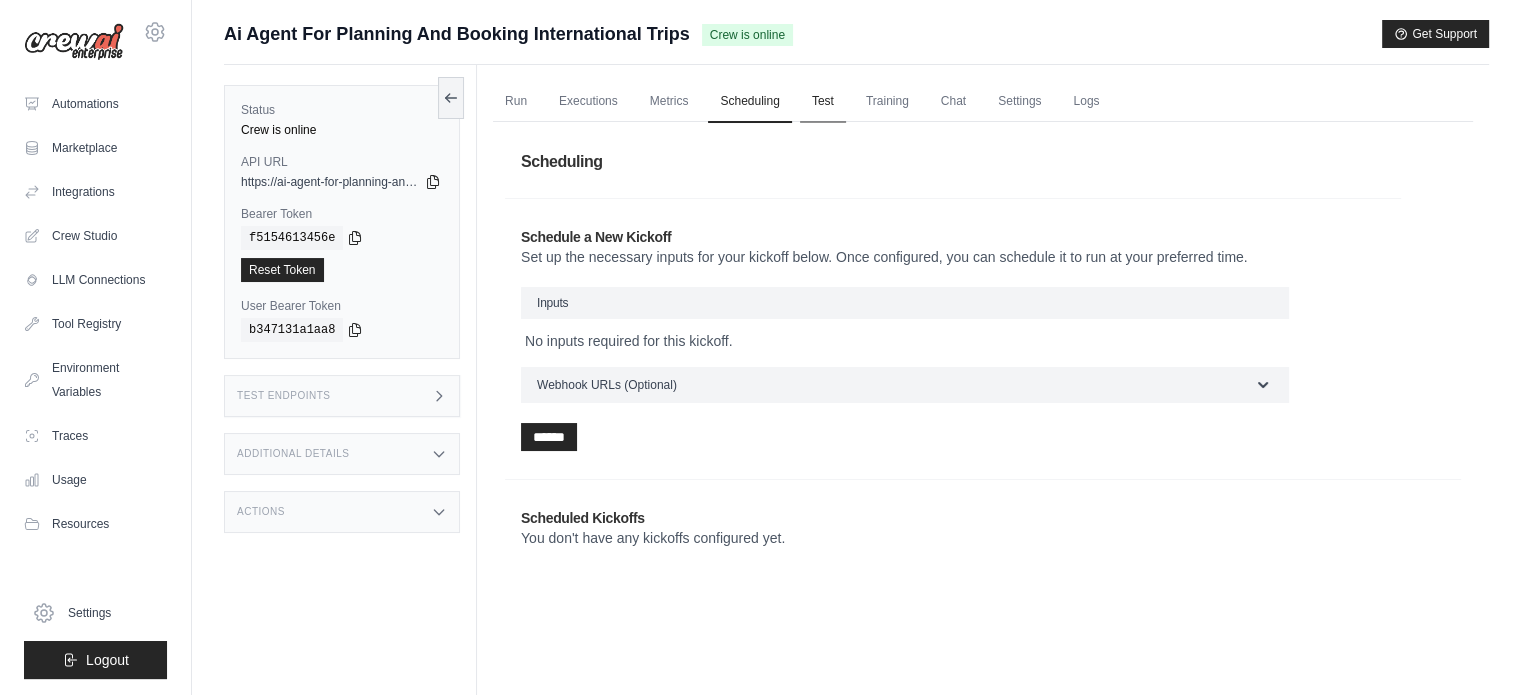 click on "Test" at bounding box center (823, 102) 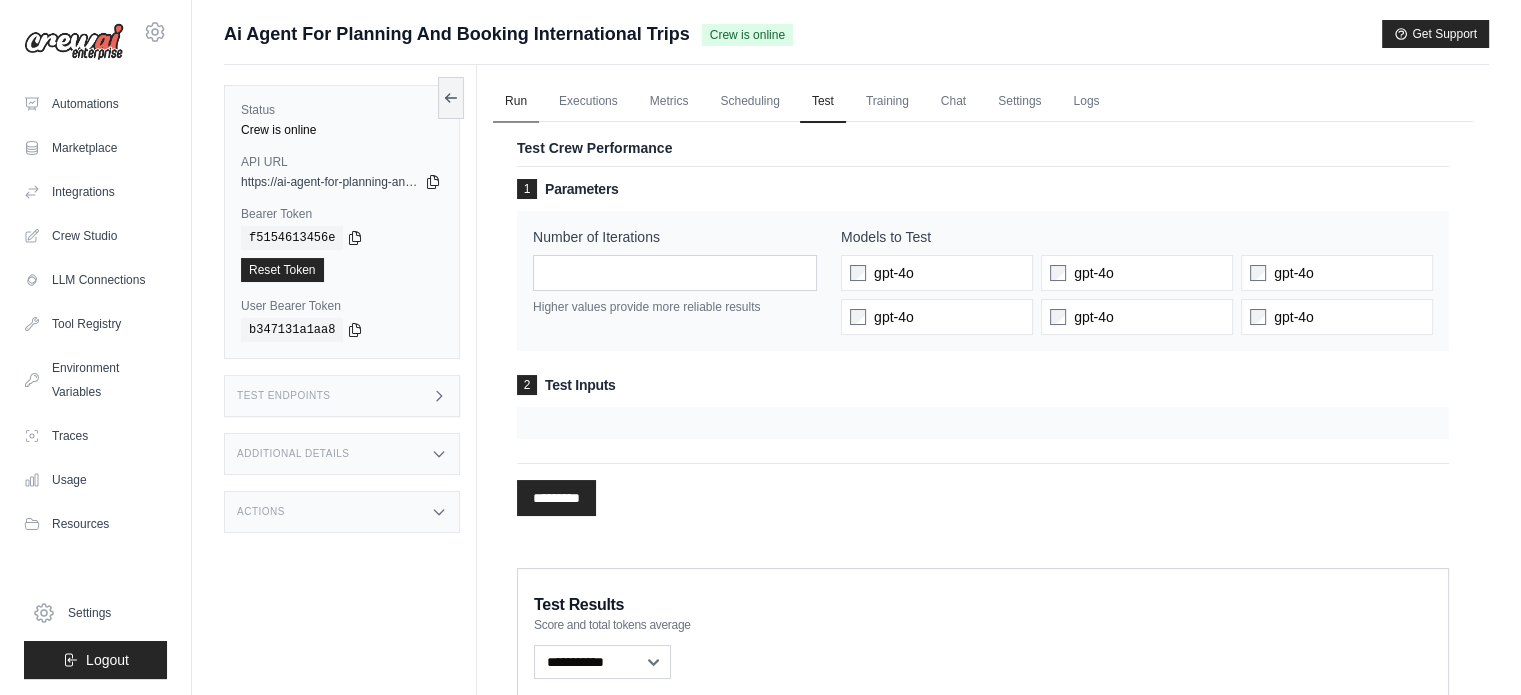 click on "Run" at bounding box center [516, 102] 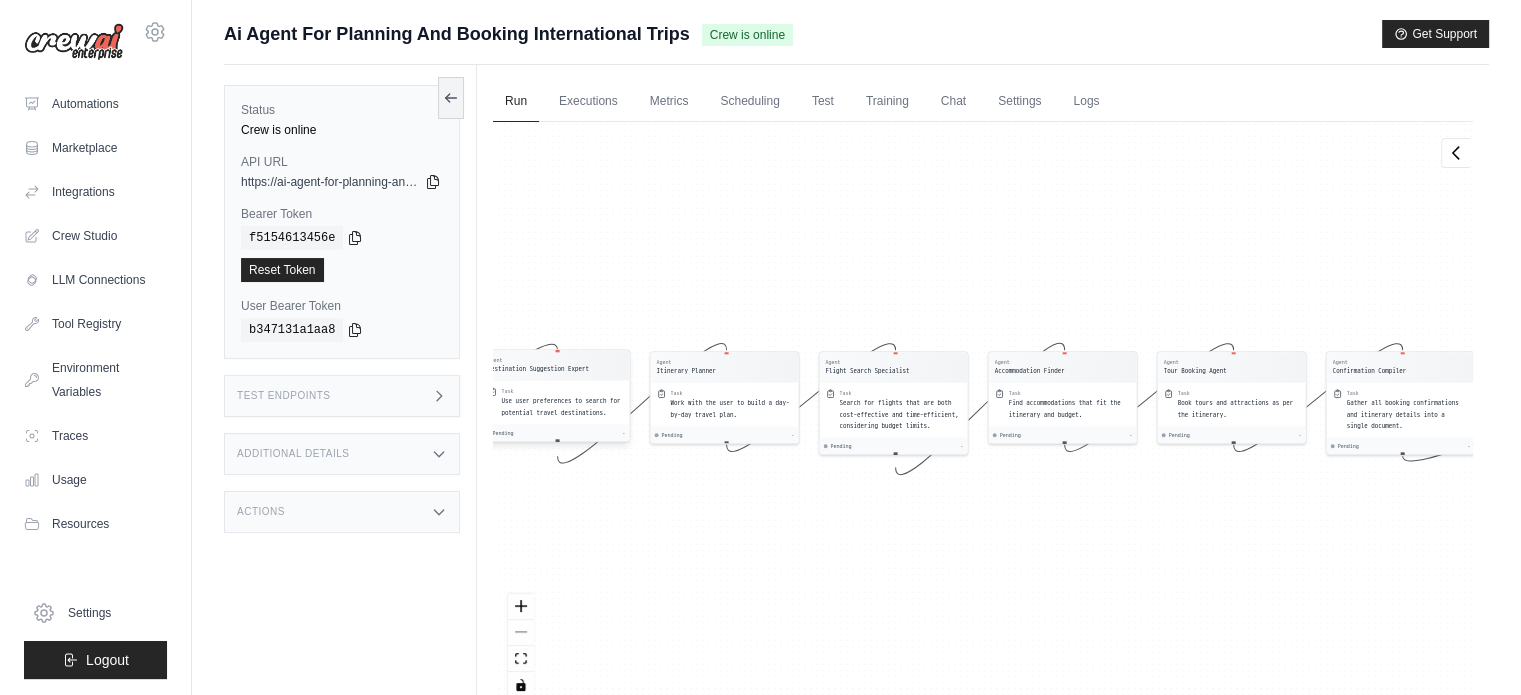 click on "Use user preferences to search for potential travel destinations." at bounding box center (563, 407) 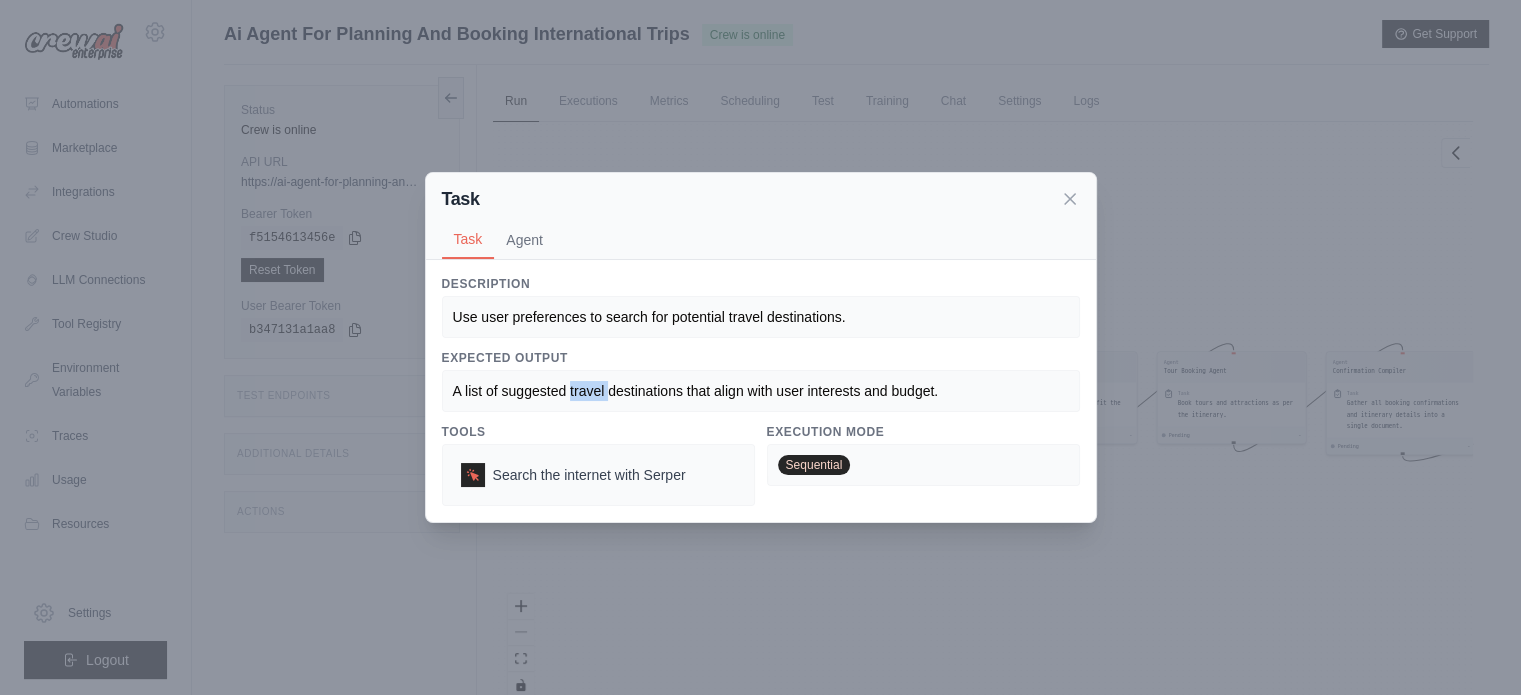 click on "A list of suggested travel destinations that align with user interests and budget." at bounding box center (696, 391) 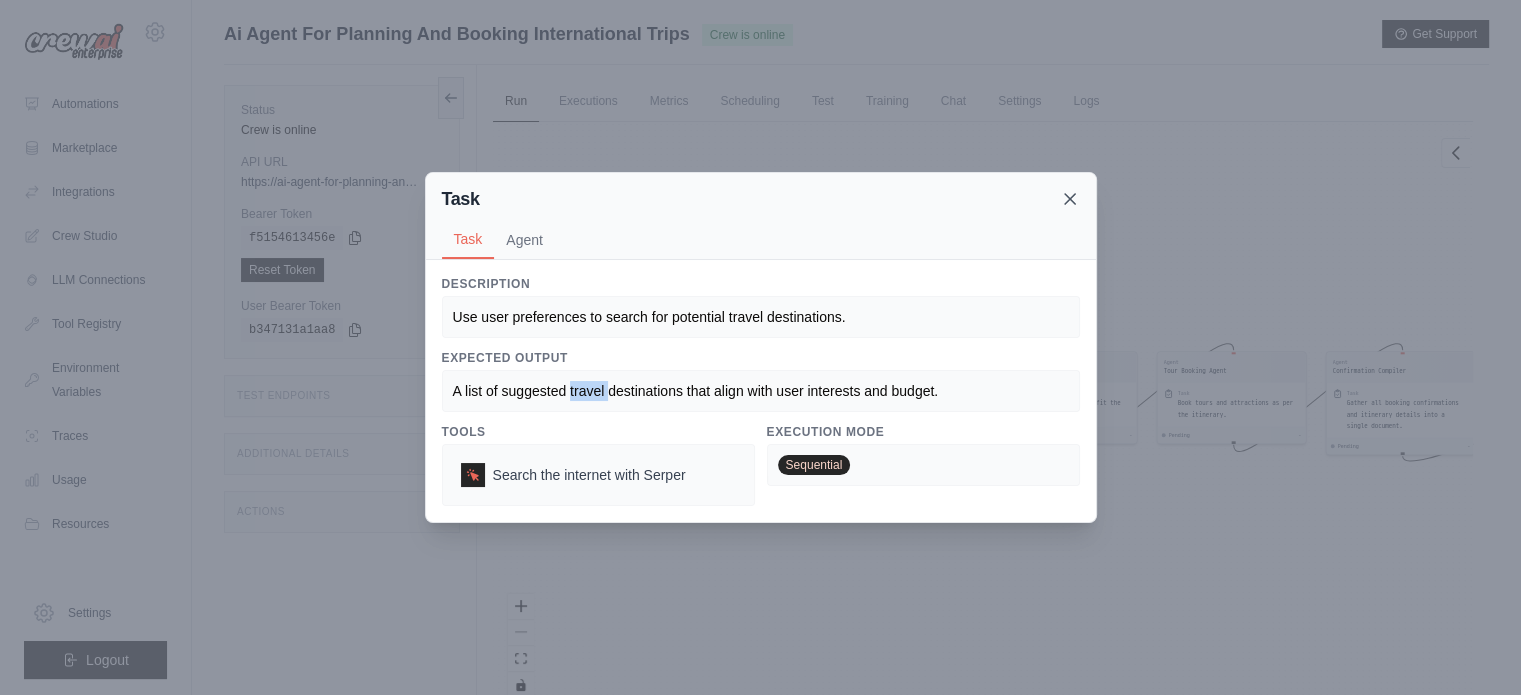 click 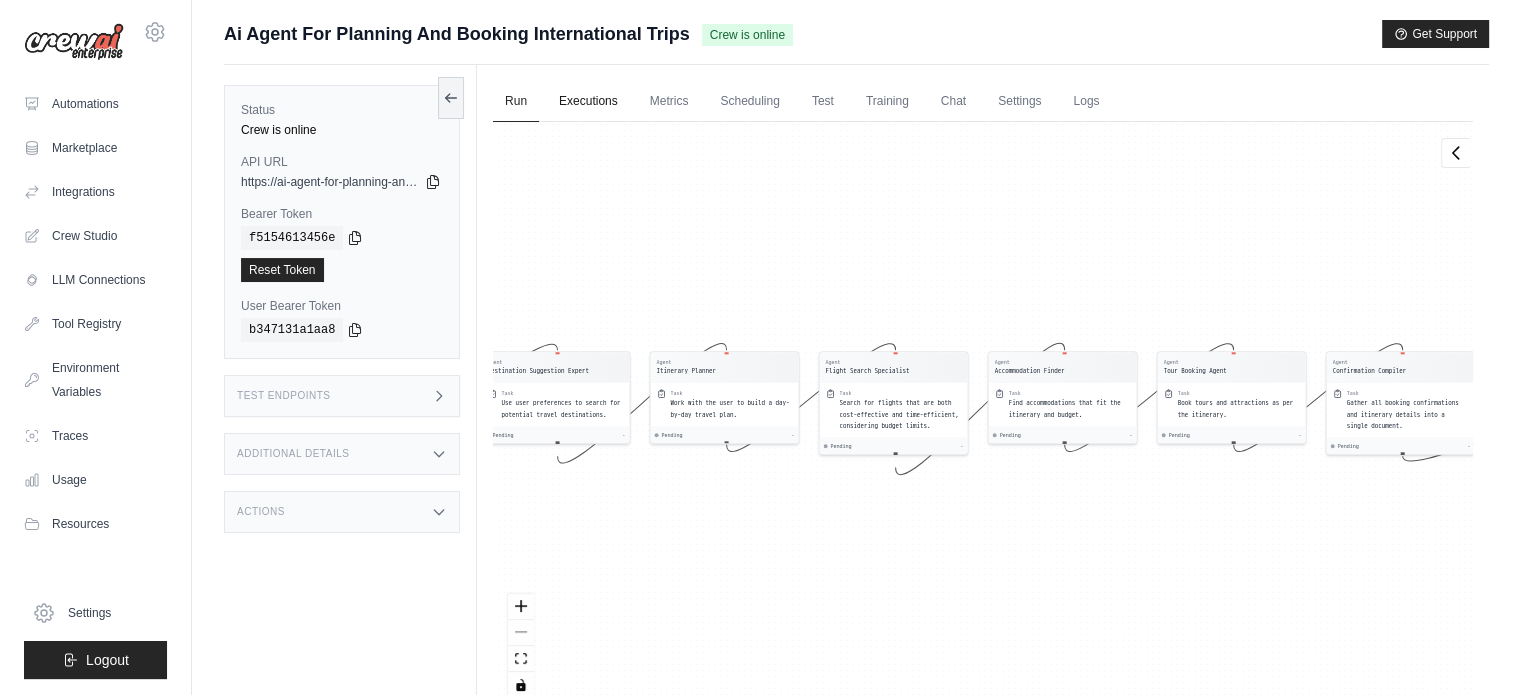 click on "Executions" at bounding box center [588, 102] 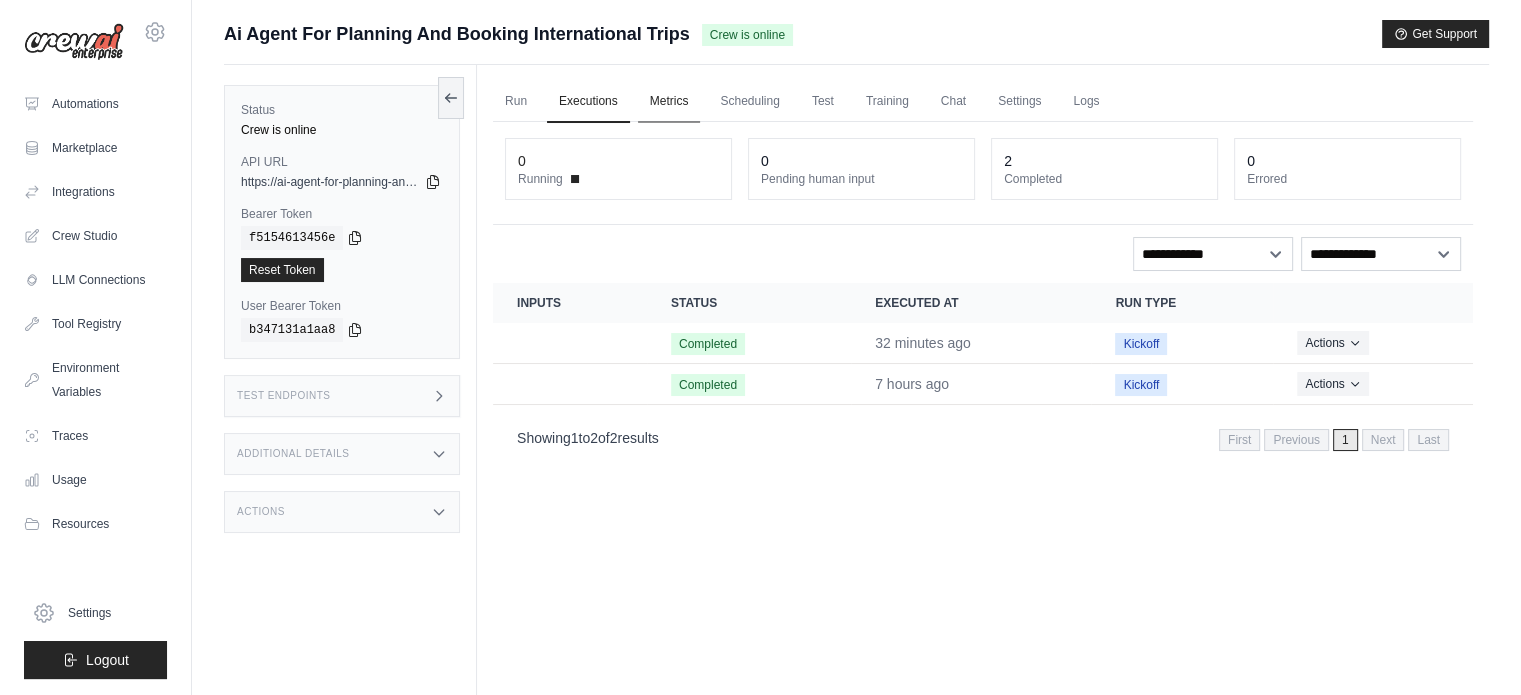 click on "Metrics" at bounding box center (669, 102) 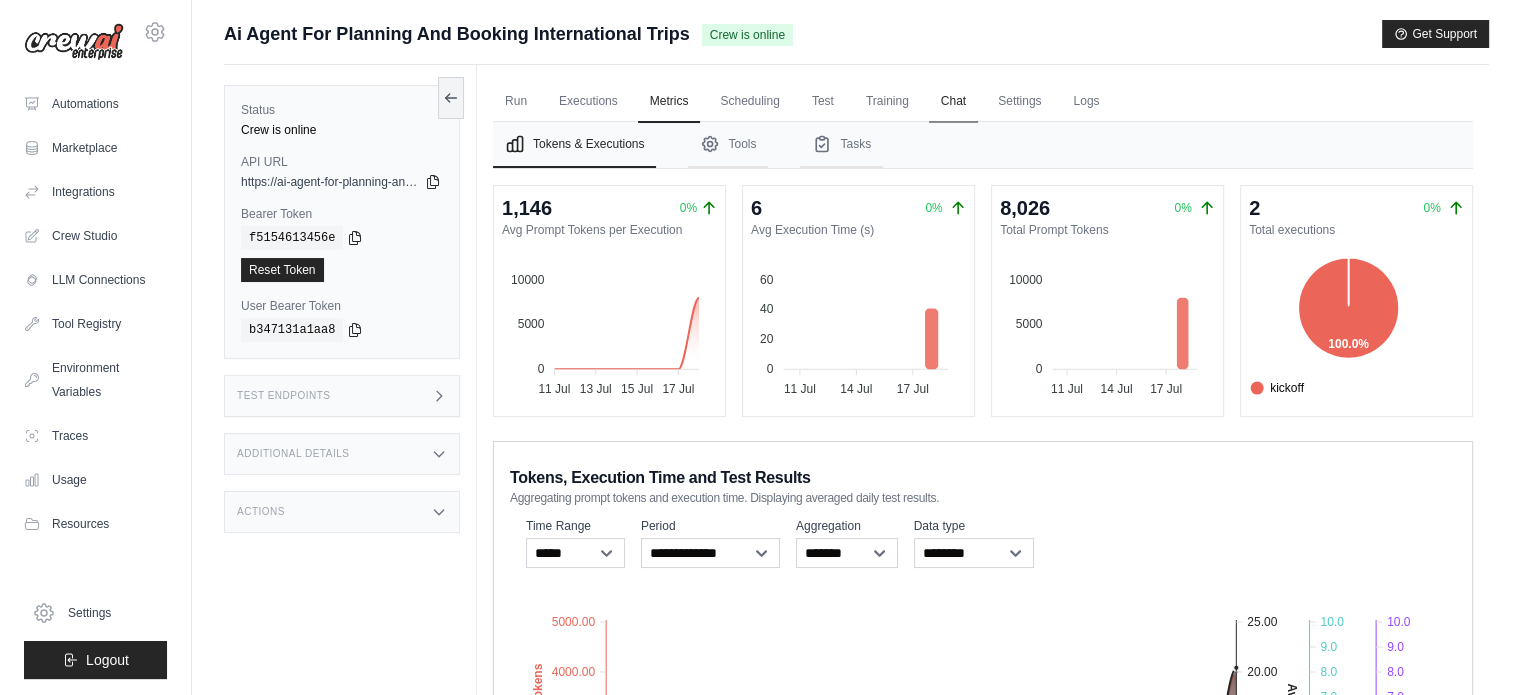 click on "Chat" at bounding box center (953, 102) 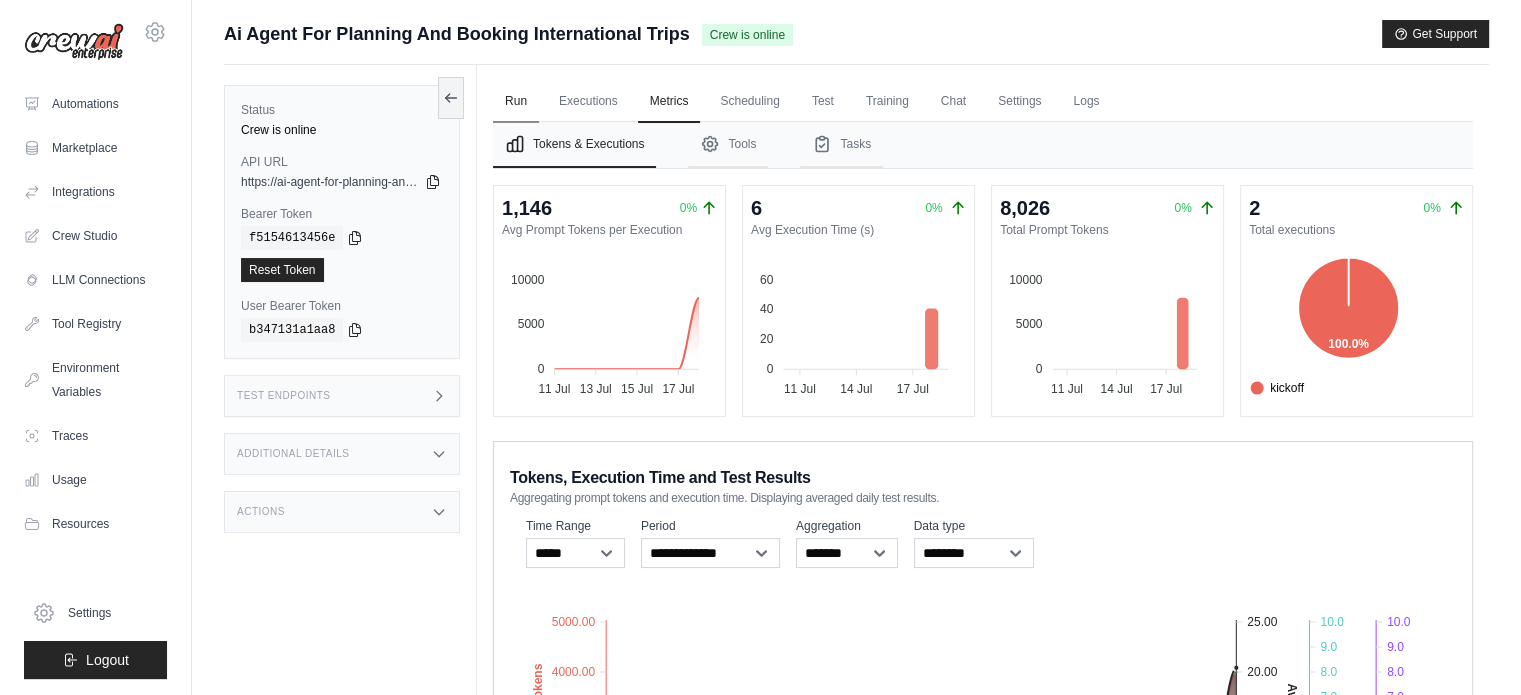 click on "Run" at bounding box center [516, 102] 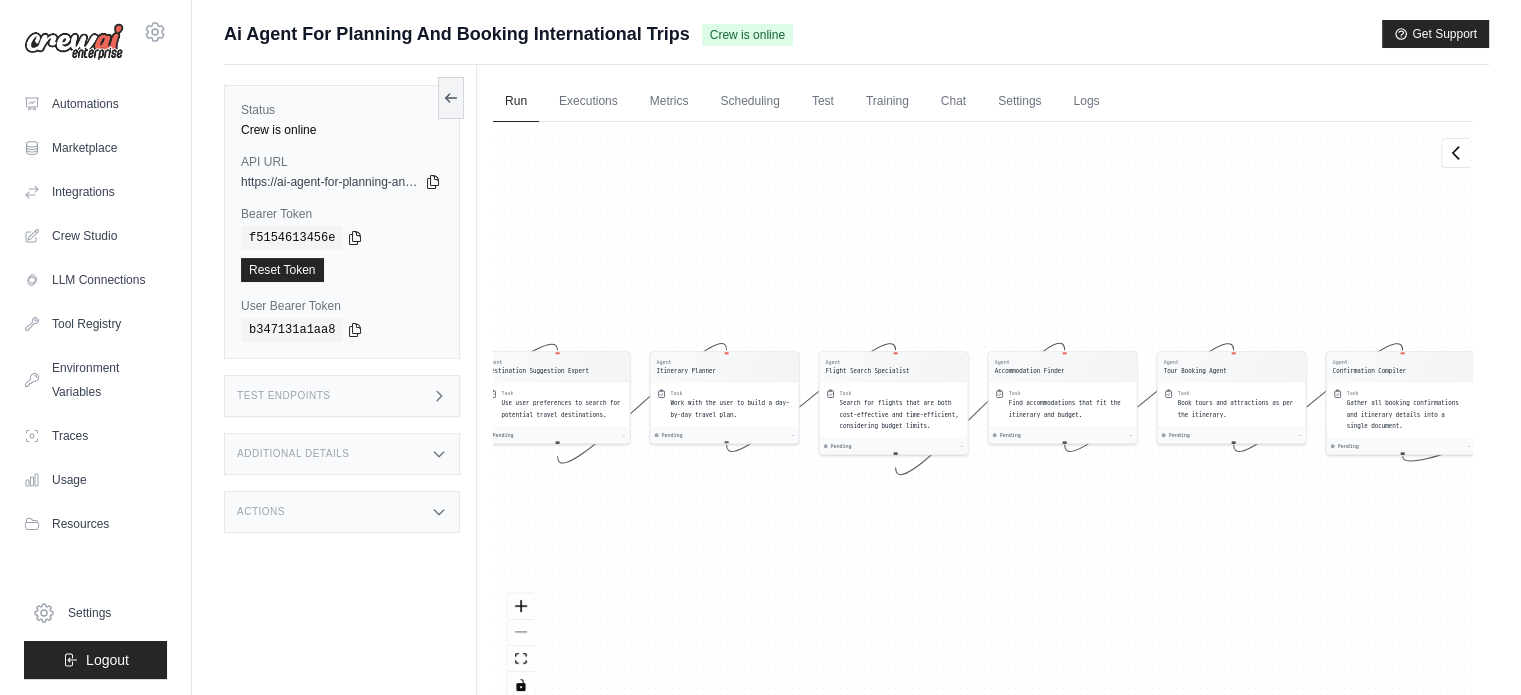 drag, startPoint x: 628, startPoint y: 553, endPoint x: 790, endPoint y: 553, distance: 162 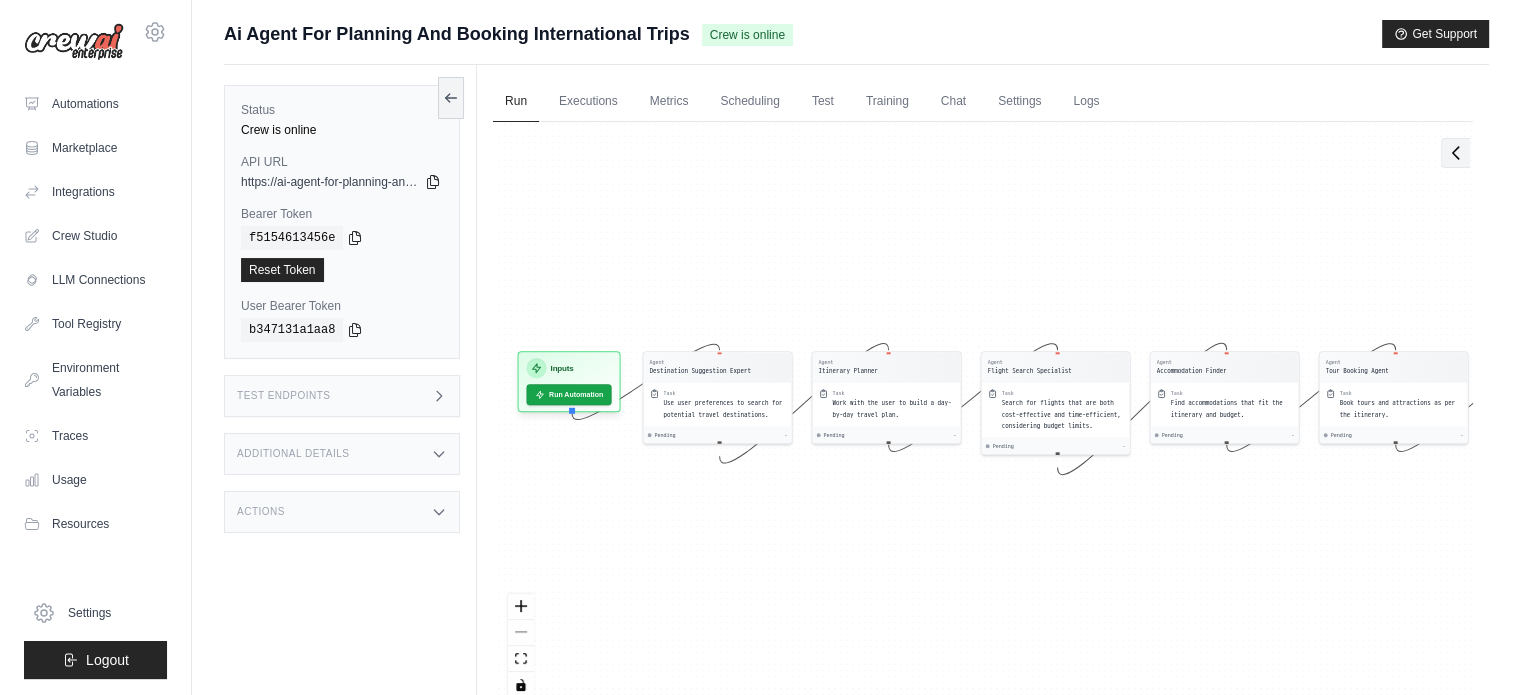 click at bounding box center (1455, 153) 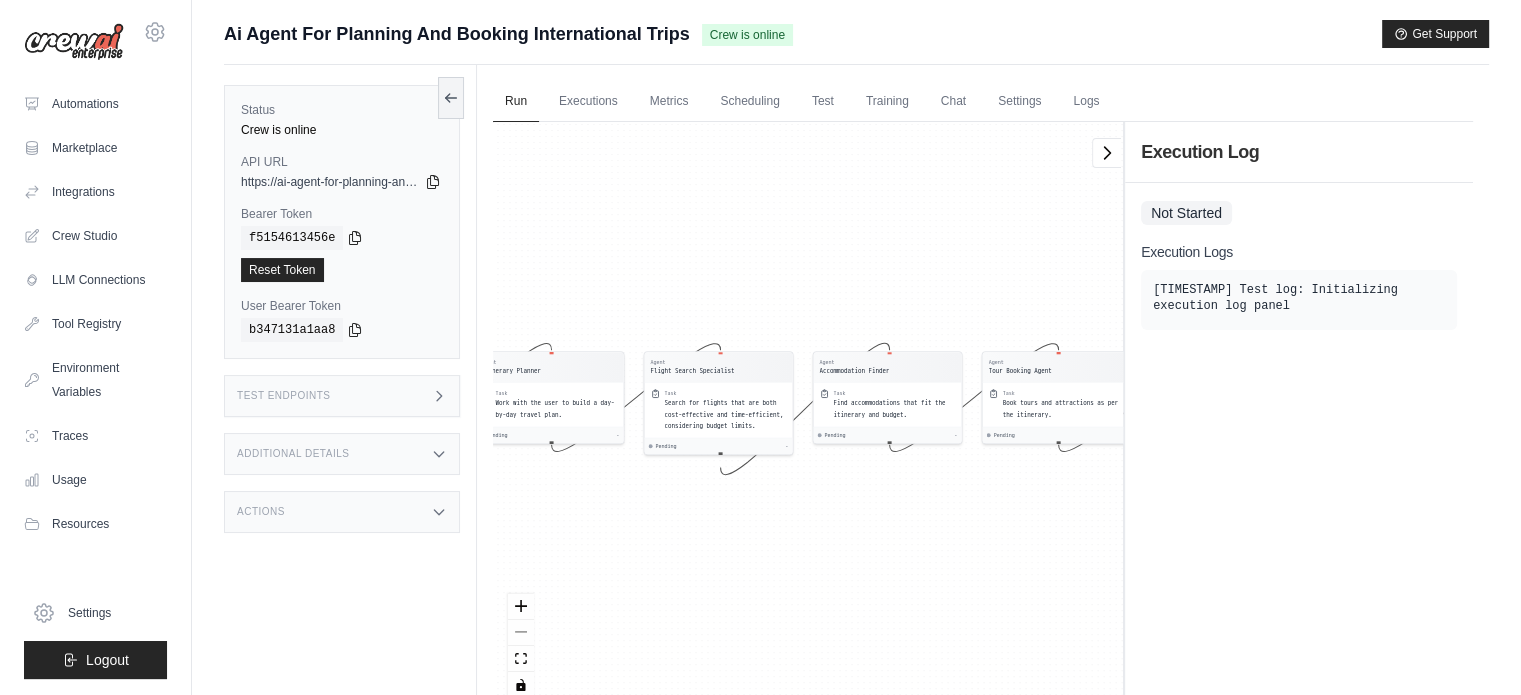 click on "Test Endpoints" at bounding box center (284, 396) 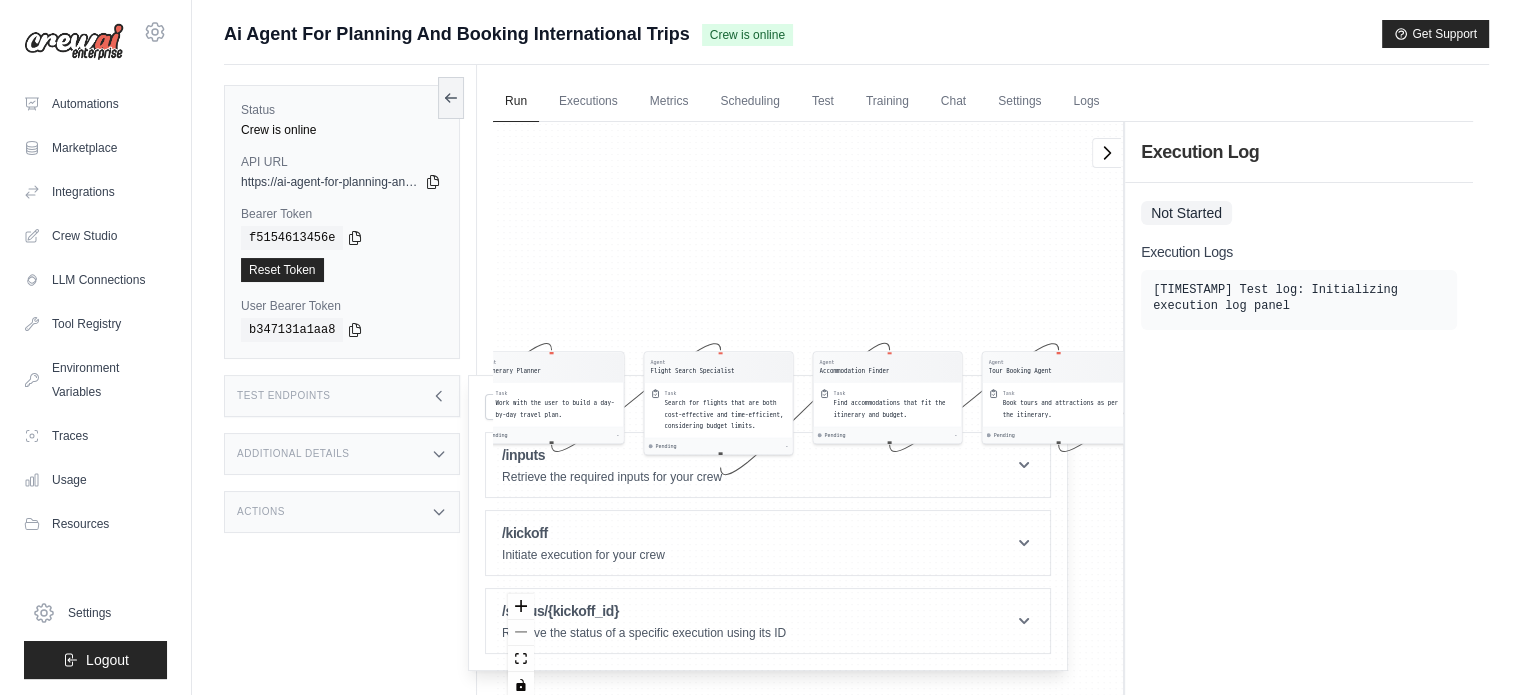 click on "Actions" at bounding box center [342, 512] 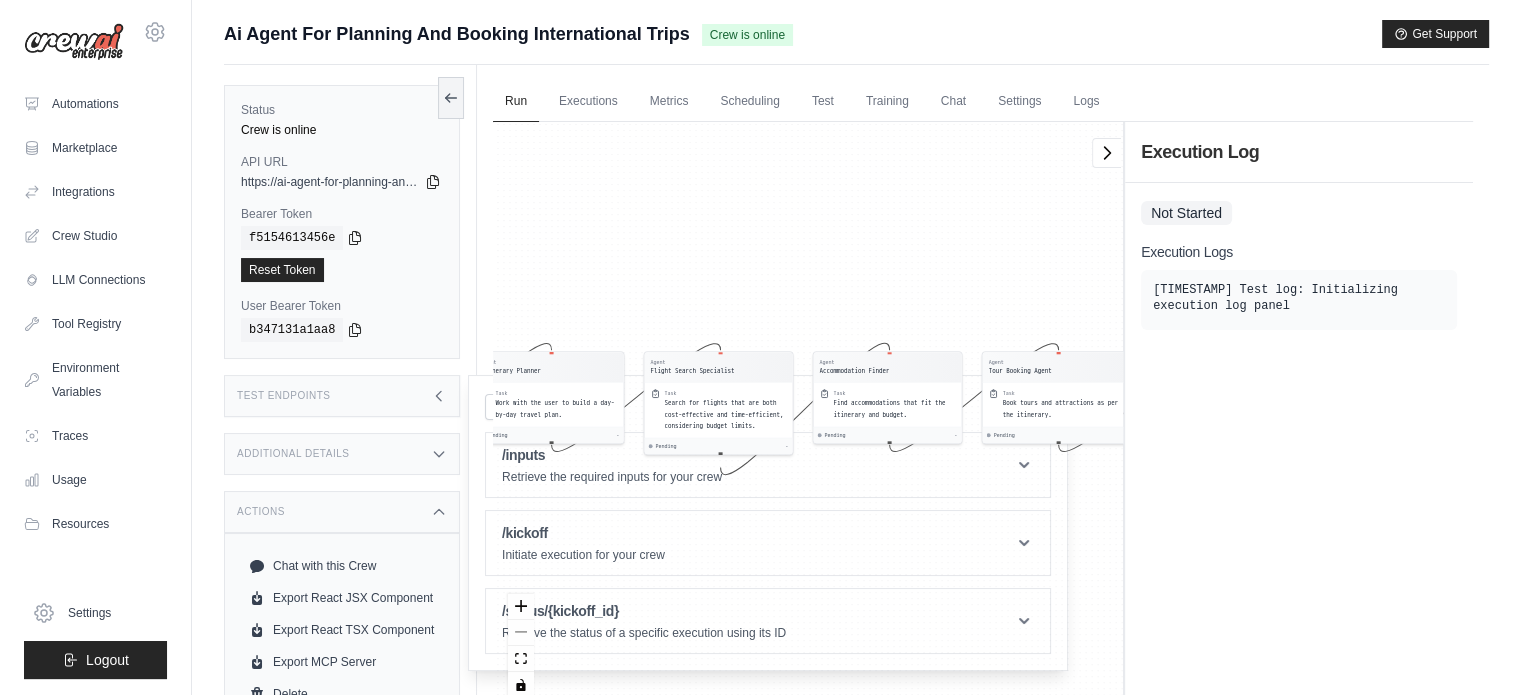 click on "Additional Details" at bounding box center [342, 454] 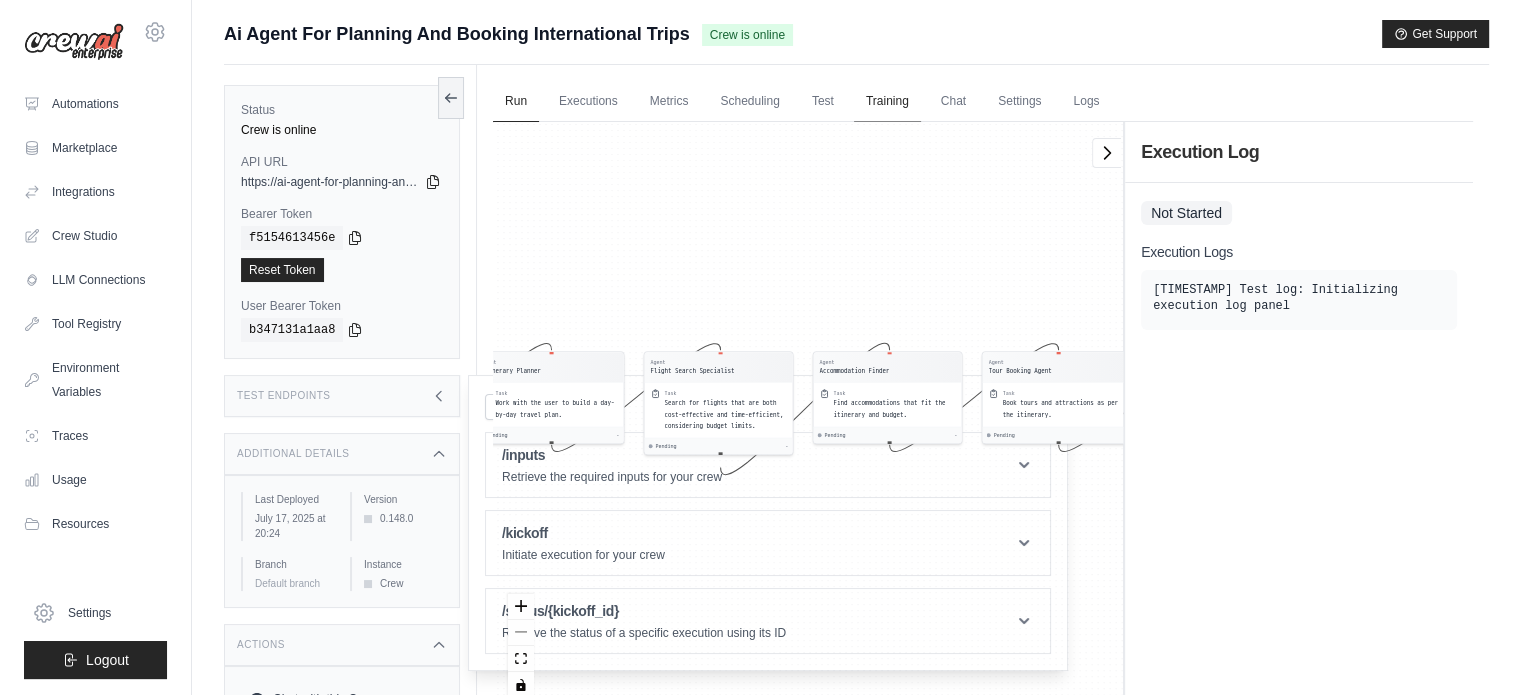 click on "Training" at bounding box center [887, 102] 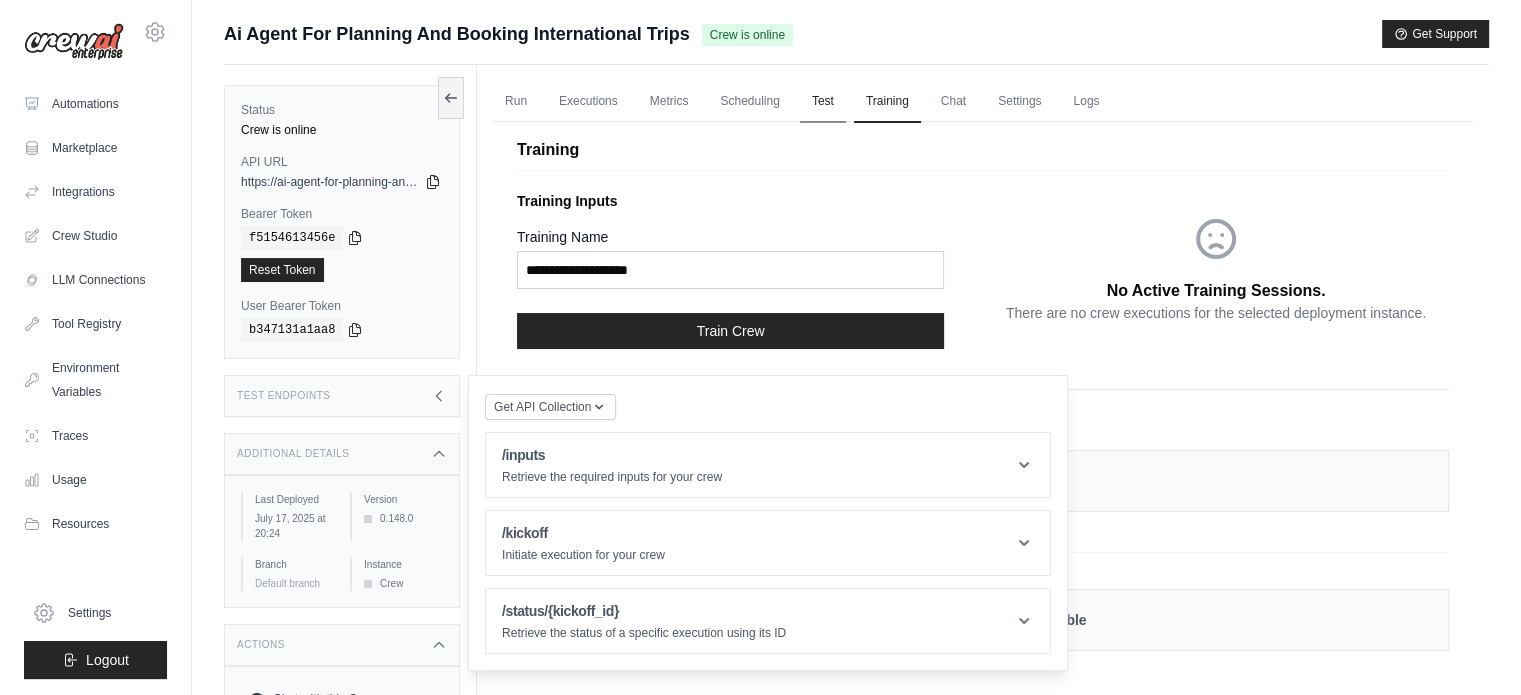 click on "Test" at bounding box center [823, 102] 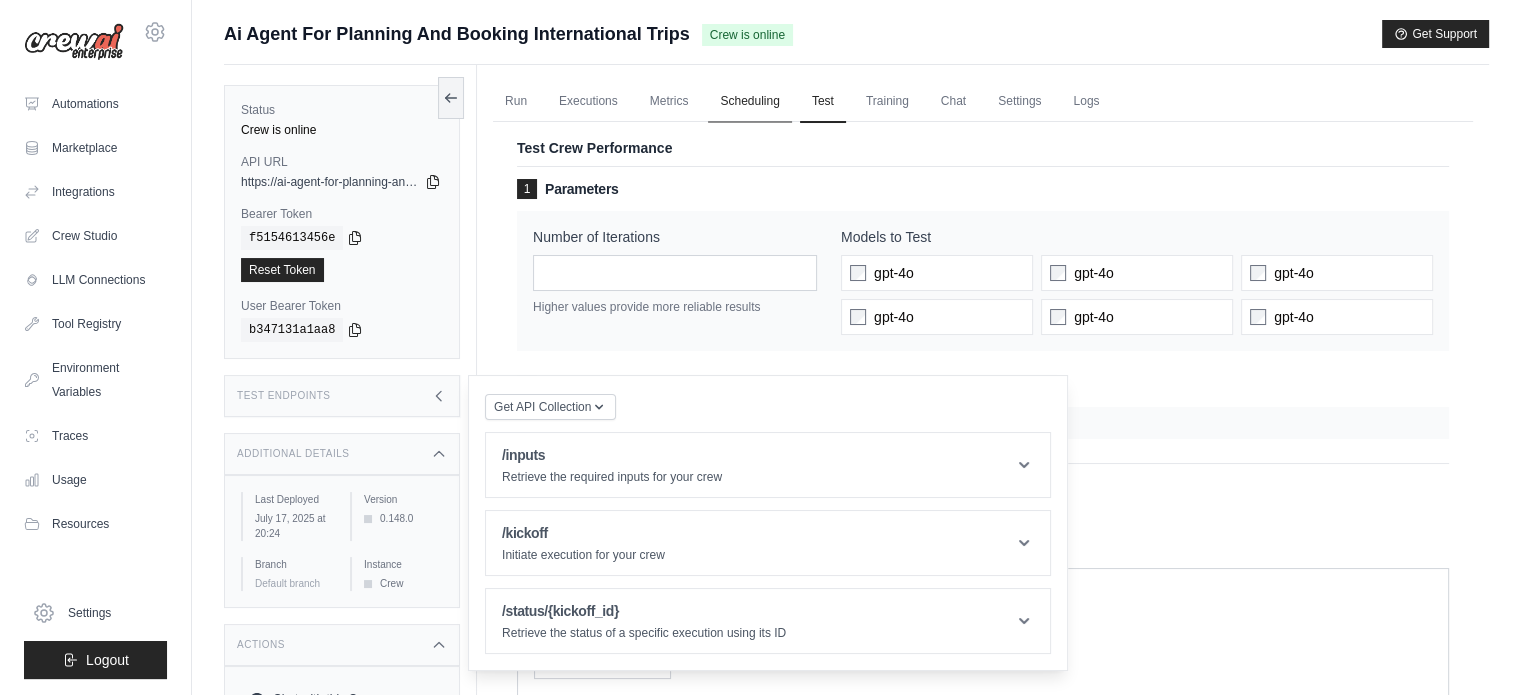 click on "Scheduling" at bounding box center [749, 102] 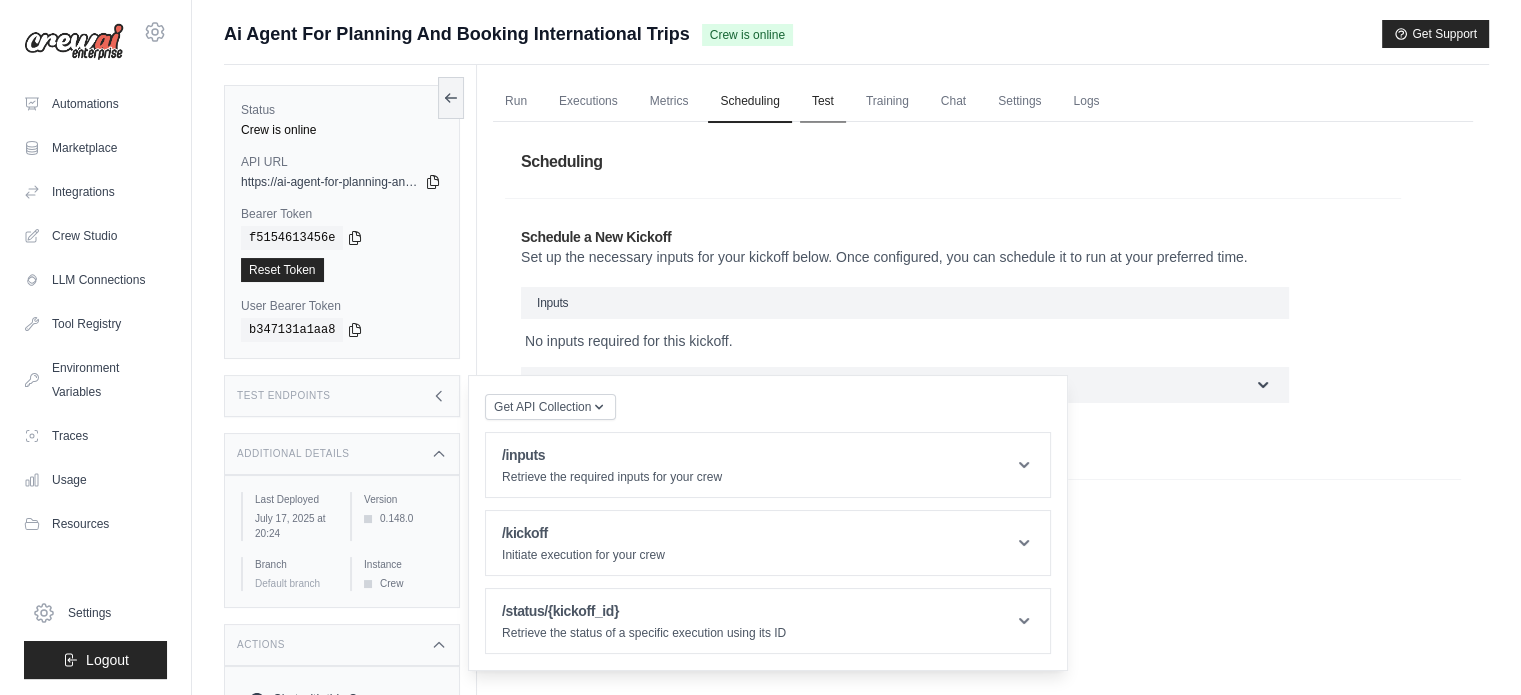 click on "Test" at bounding box center (823, 102) 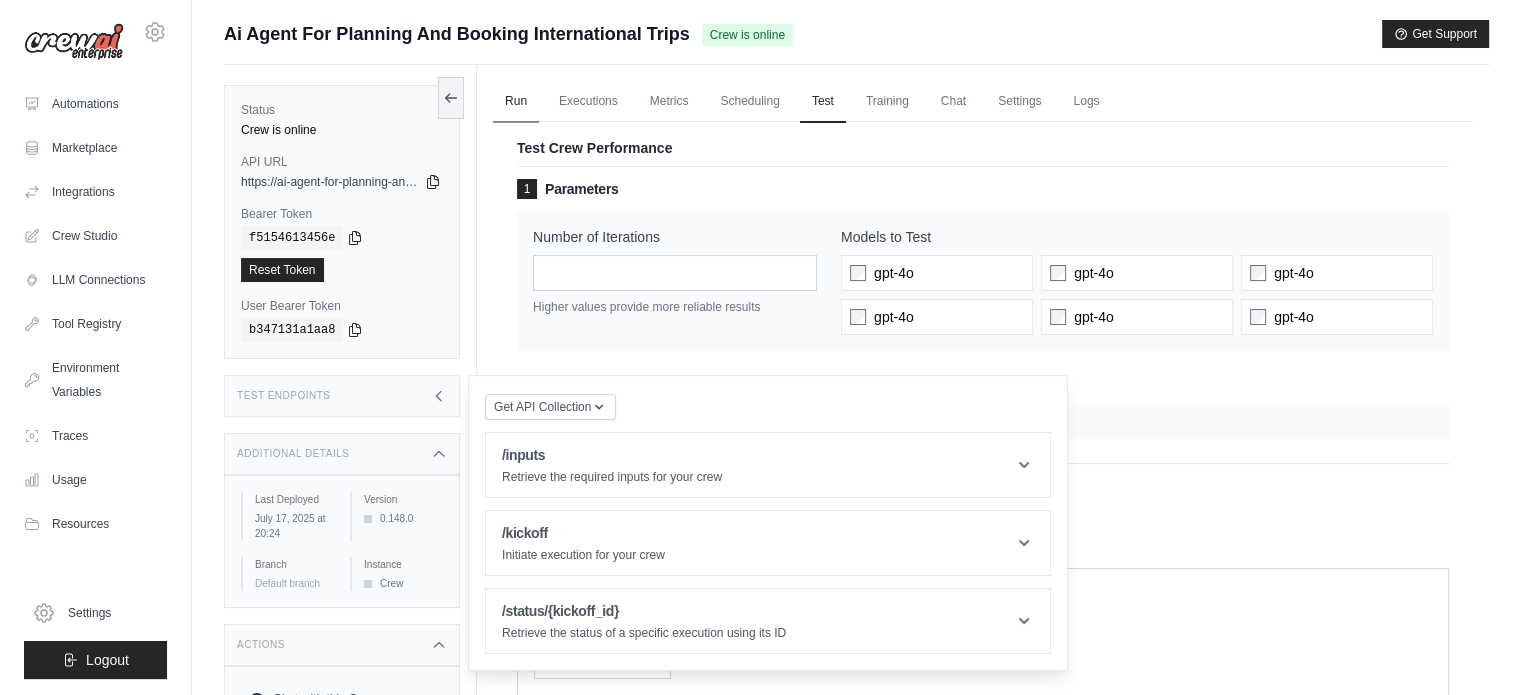 click on "Run" at bounding box center (516, 102) 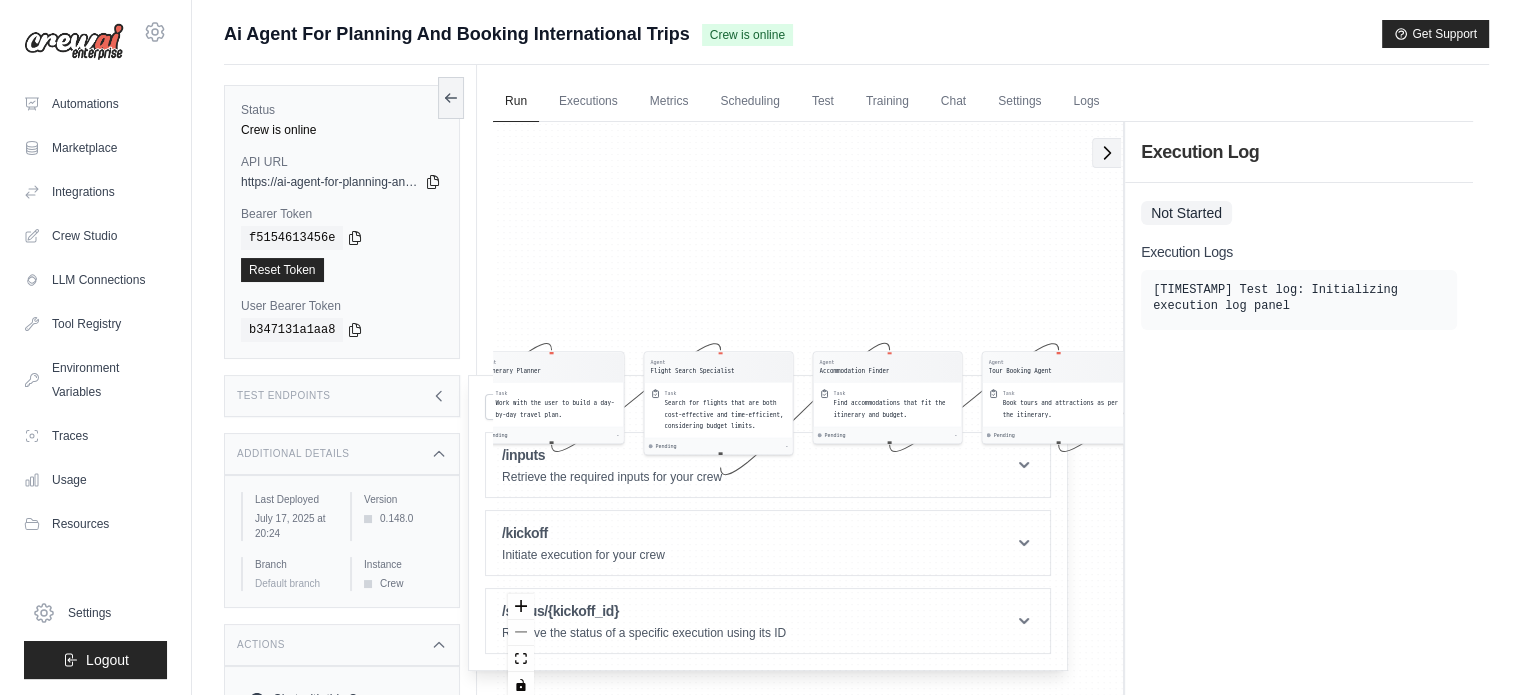 click 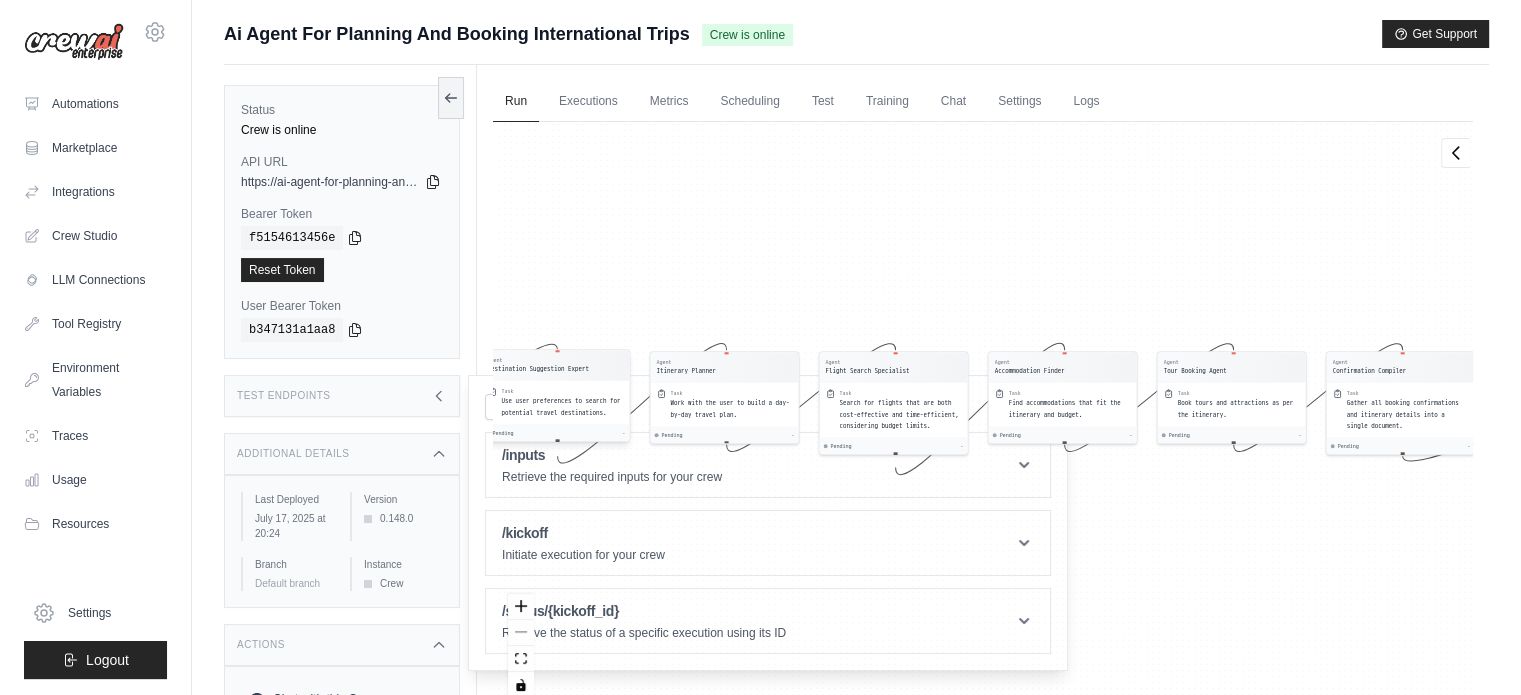 click on "Use user preferences to search for potential travel destinations." at bounding box center [561, 407] 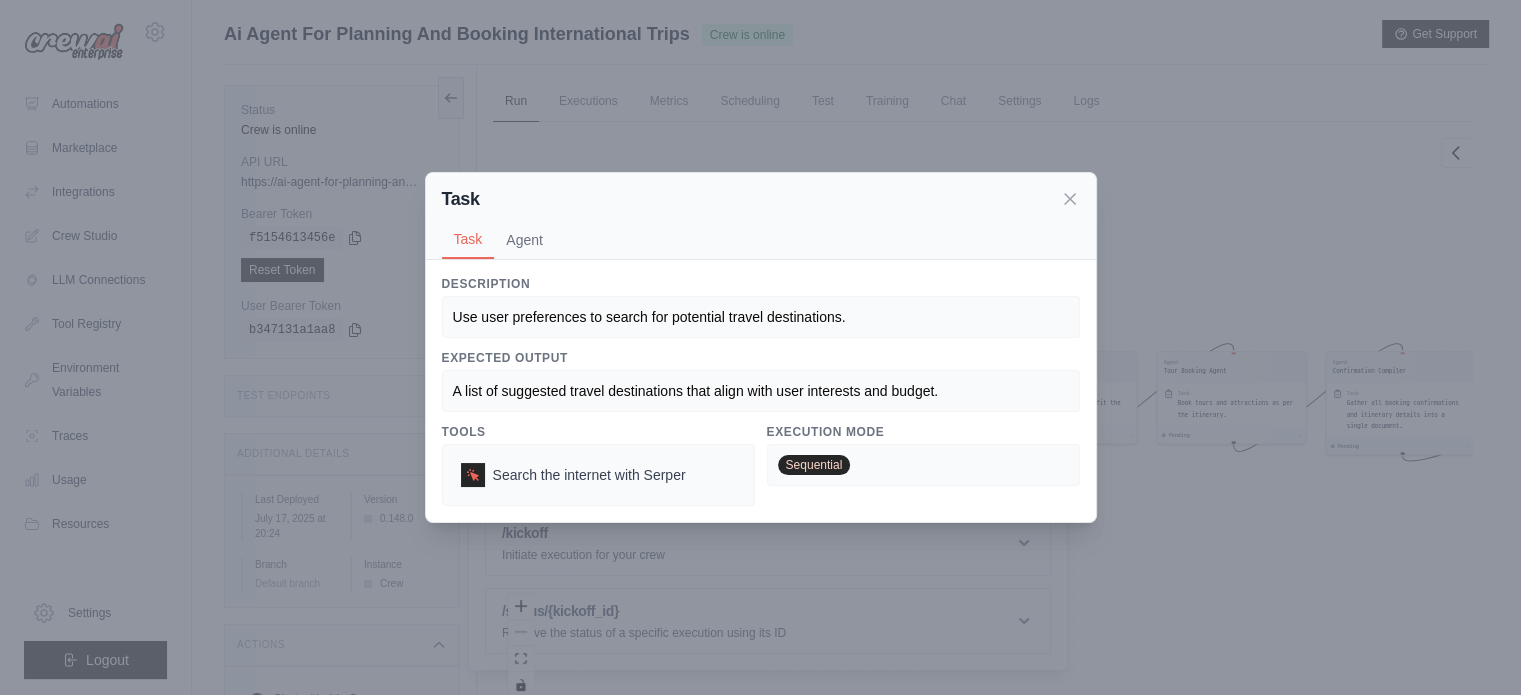 click on "Task" at bounding box center (761, 199) 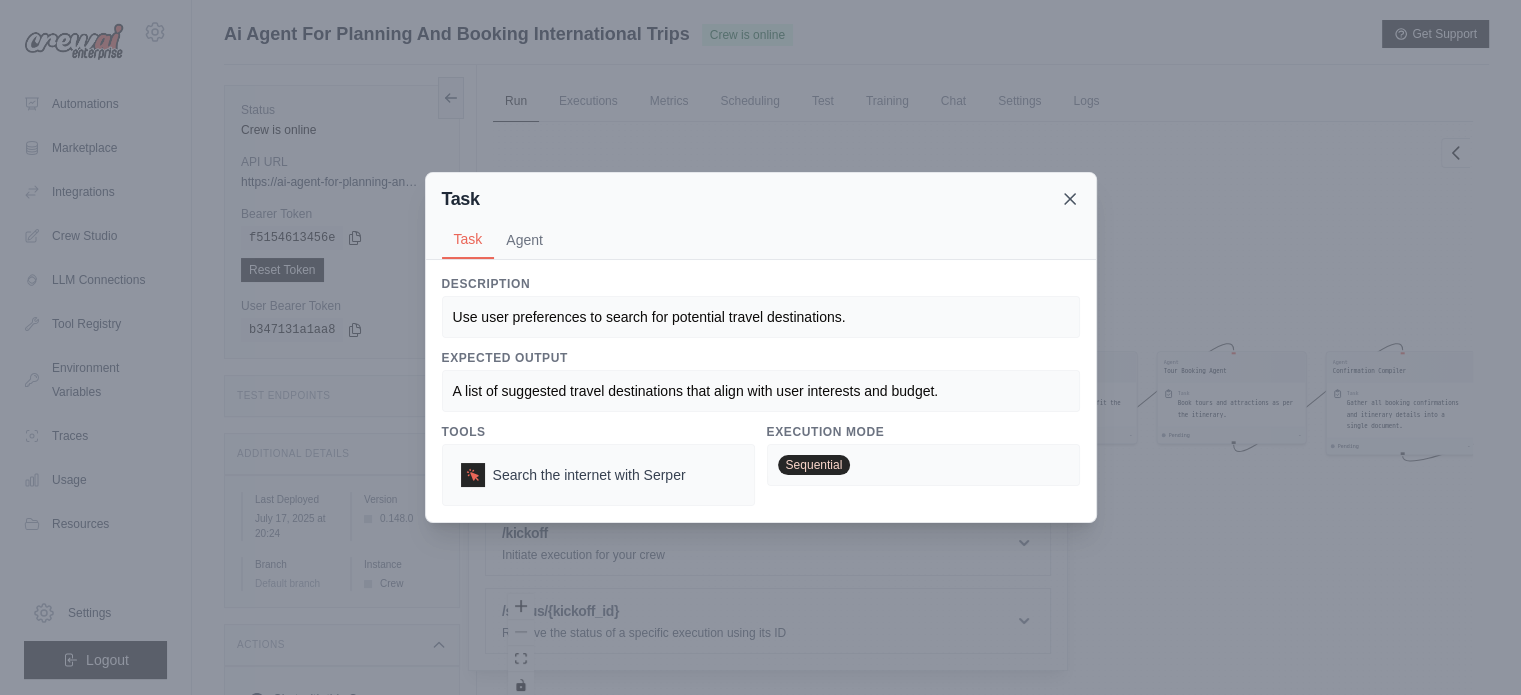 click 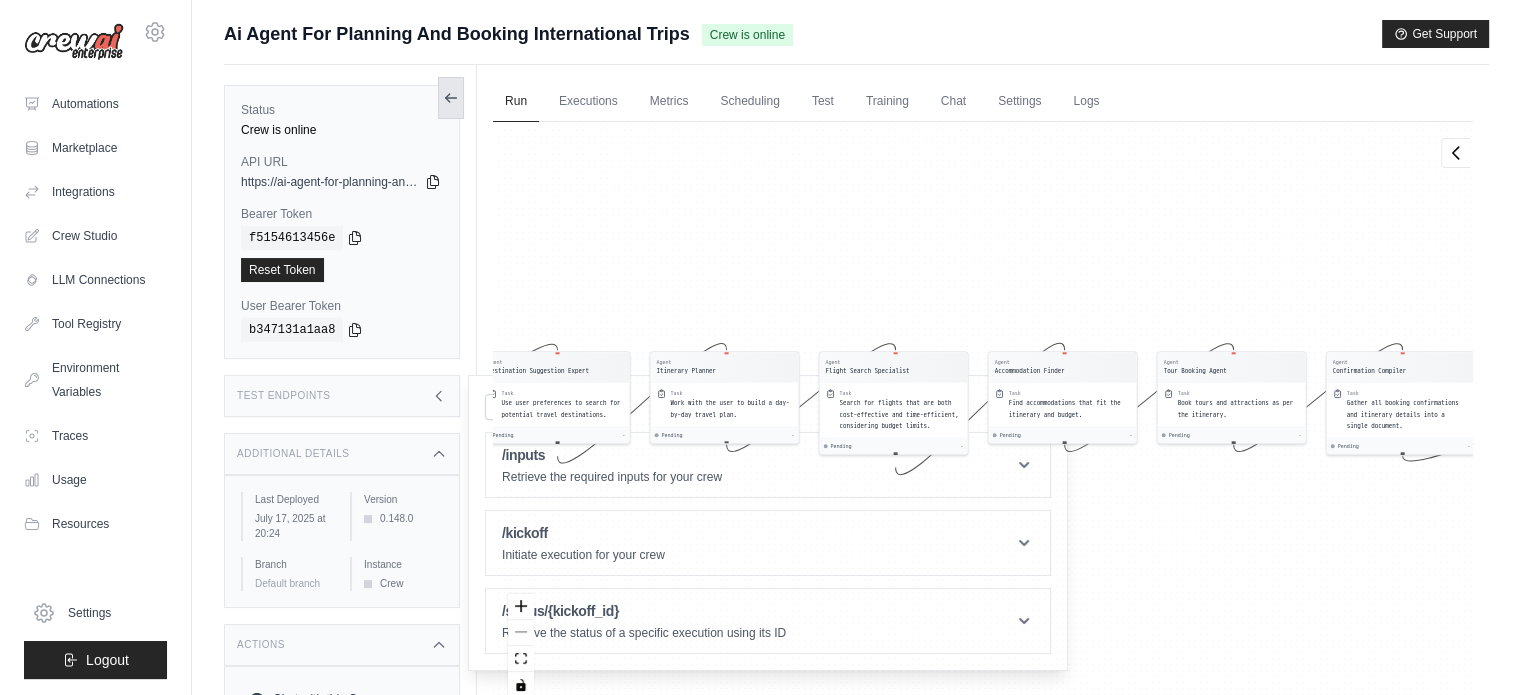 click 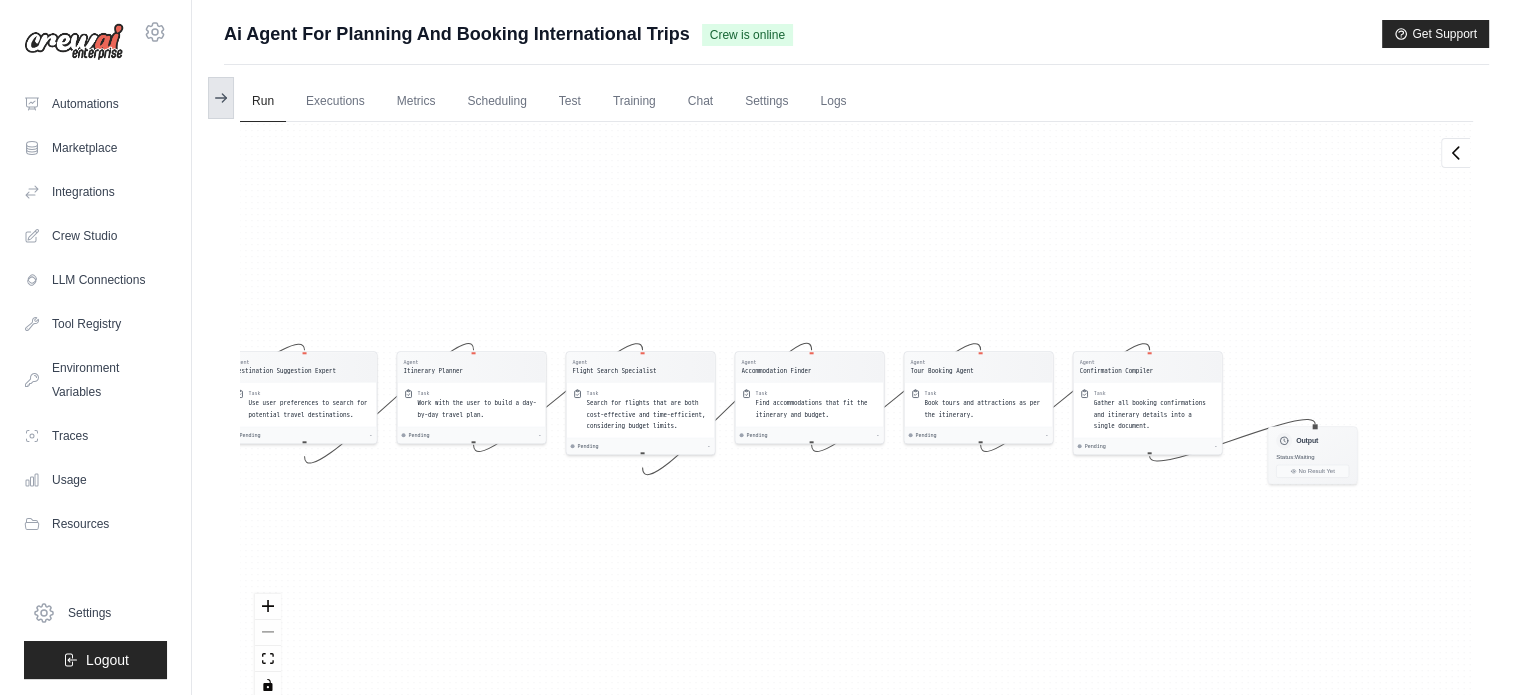 click 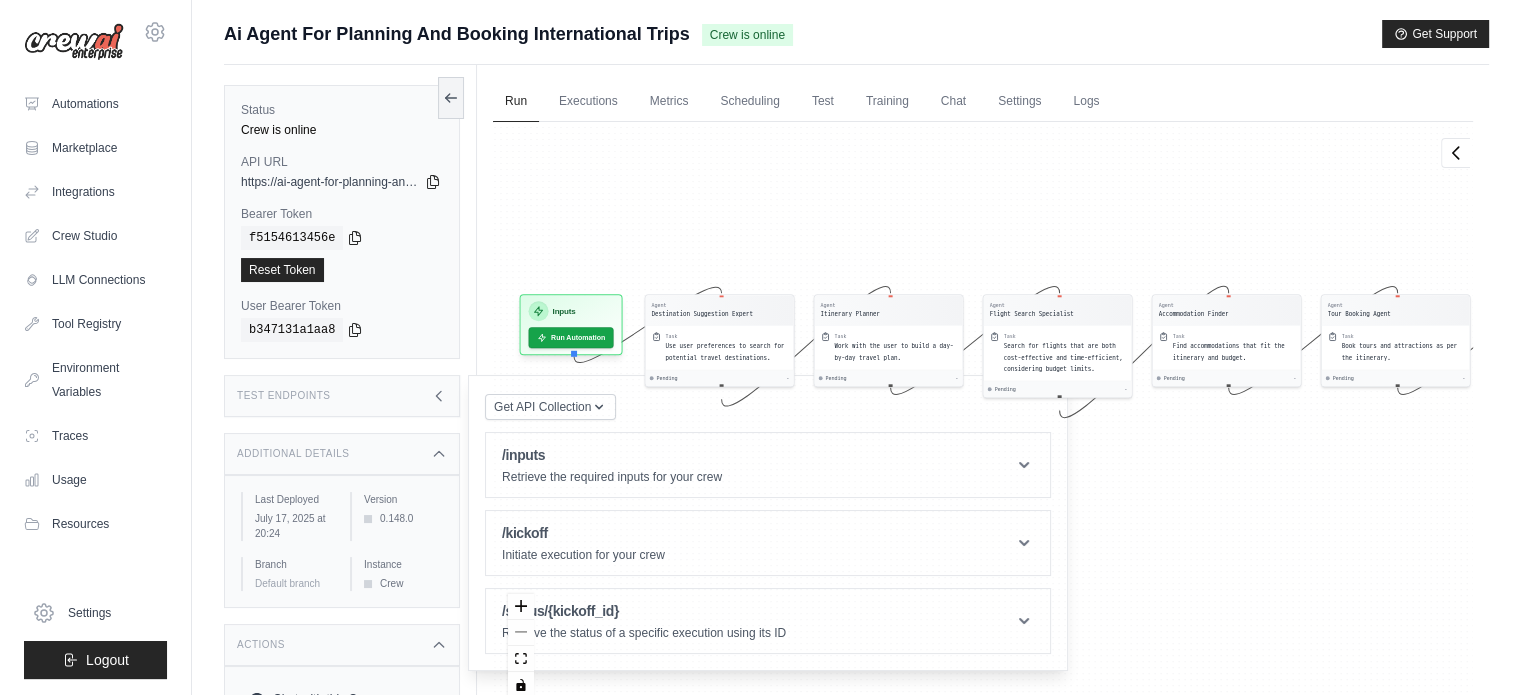 drag, startPoint x: 661, startPoint y: 229, endPoint x: 782, endPoint y: 151, distance: 143.9618 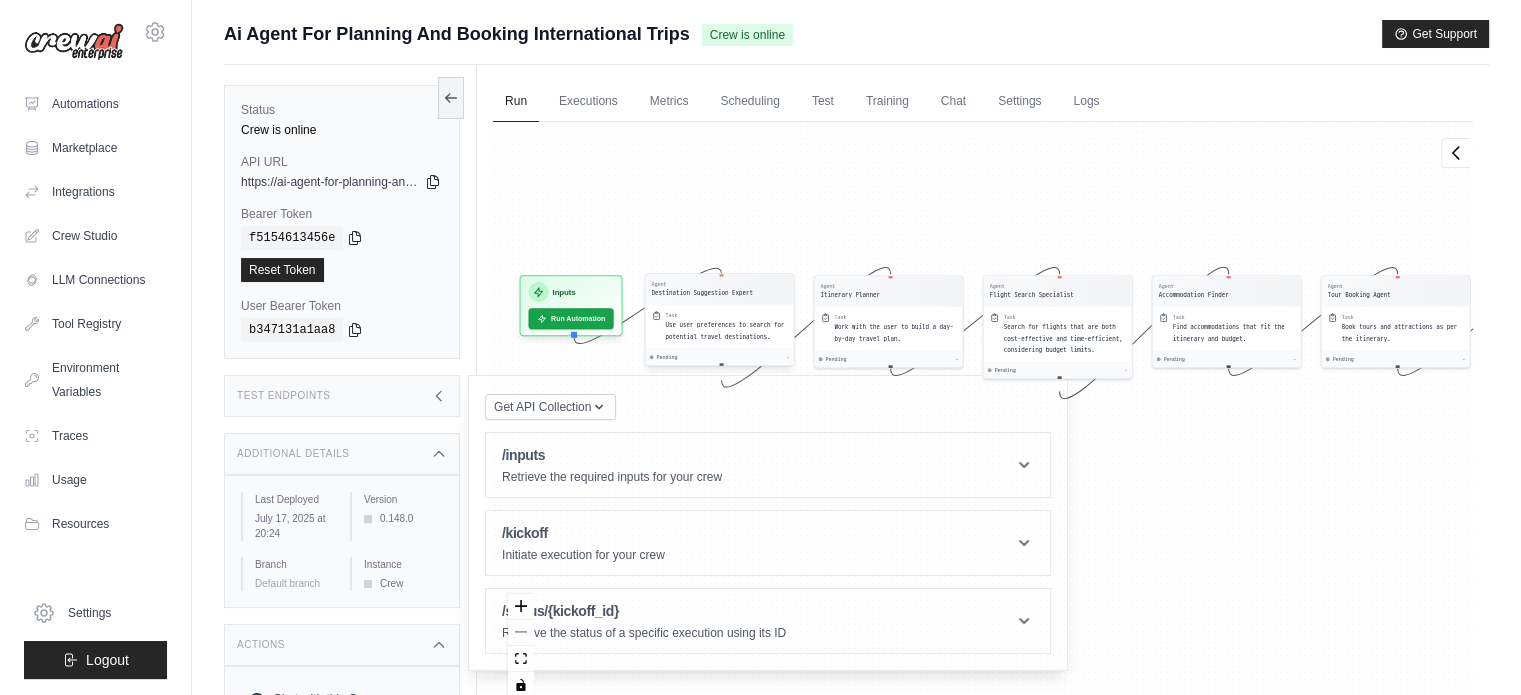 click on "Use user preferences to search for potential travel destinations." at bounding box center (725, 331) 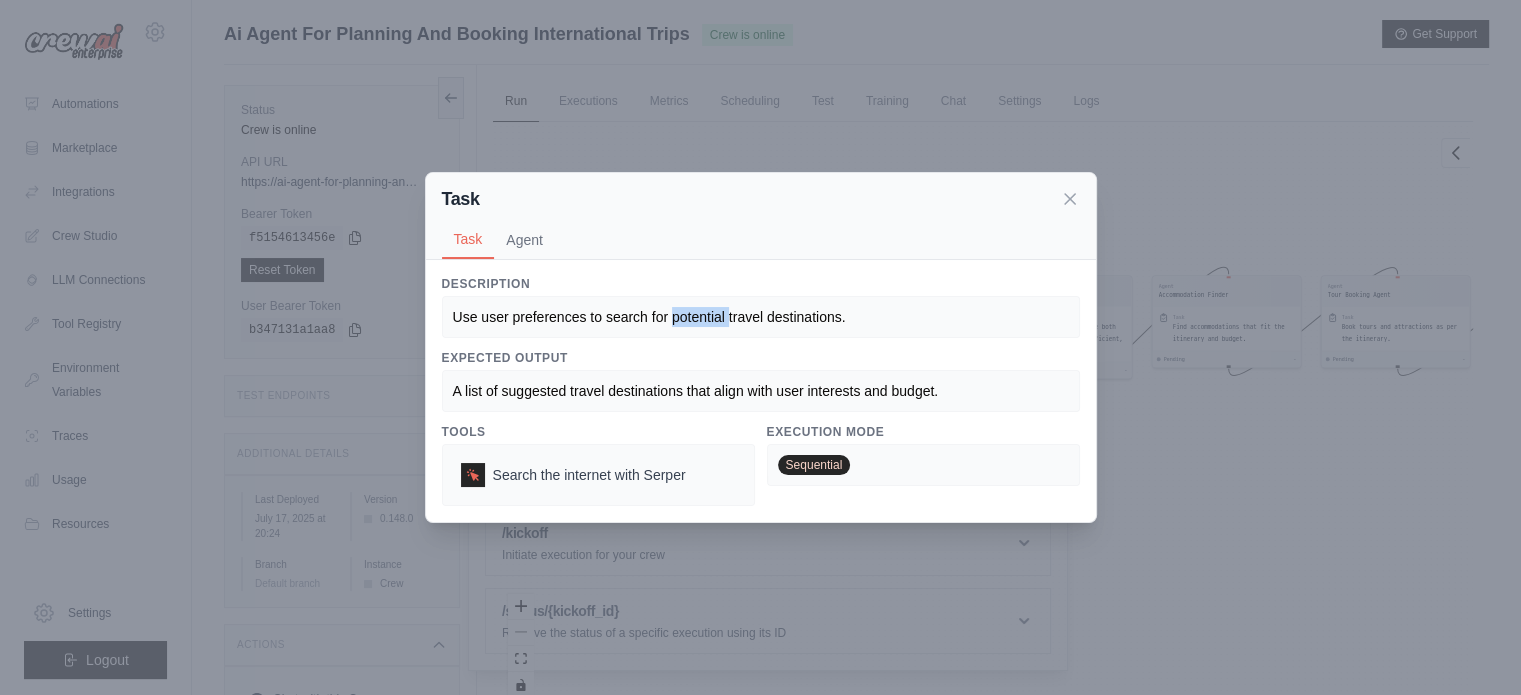 click on "Use user preferences to search for potential travel destinations." at bounding box center [761, 317] 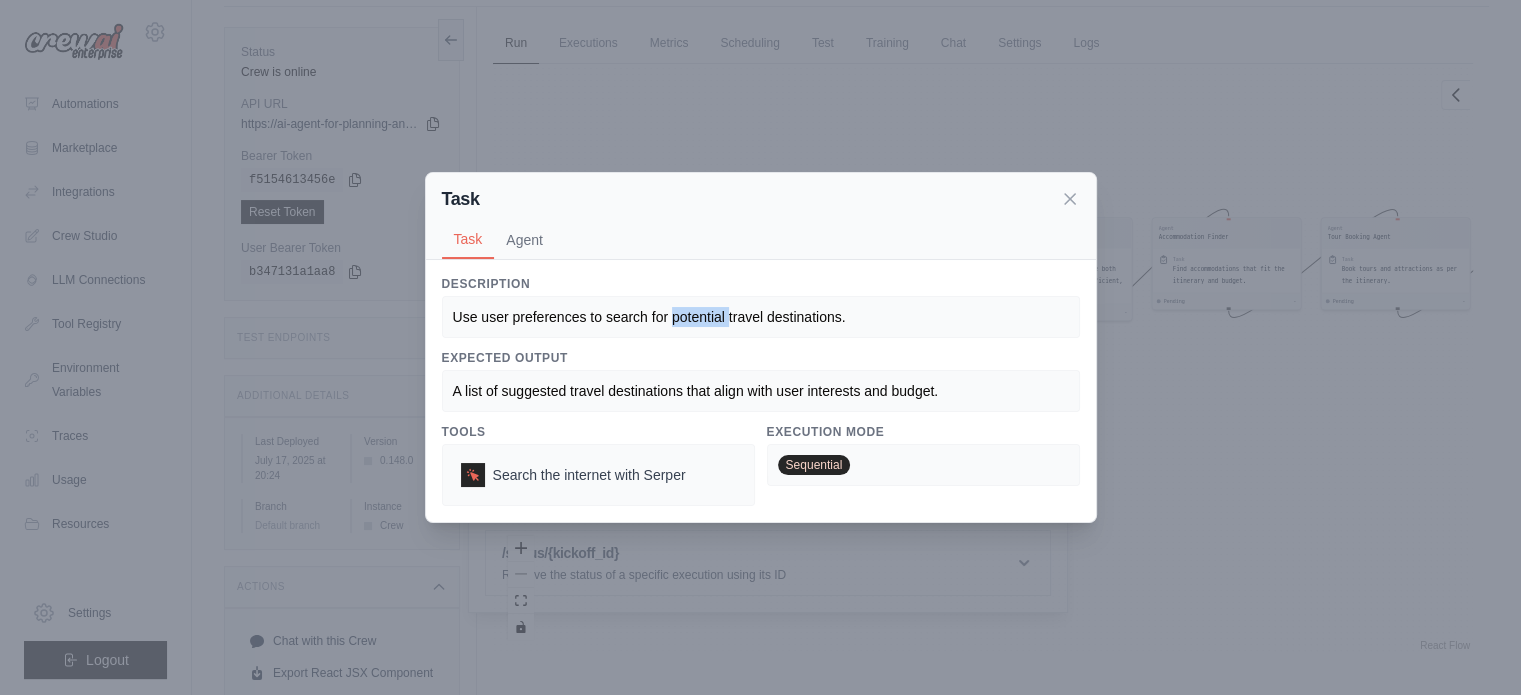 scroll, scrollTop: 64, scrollLeft: 0, axis: vertical 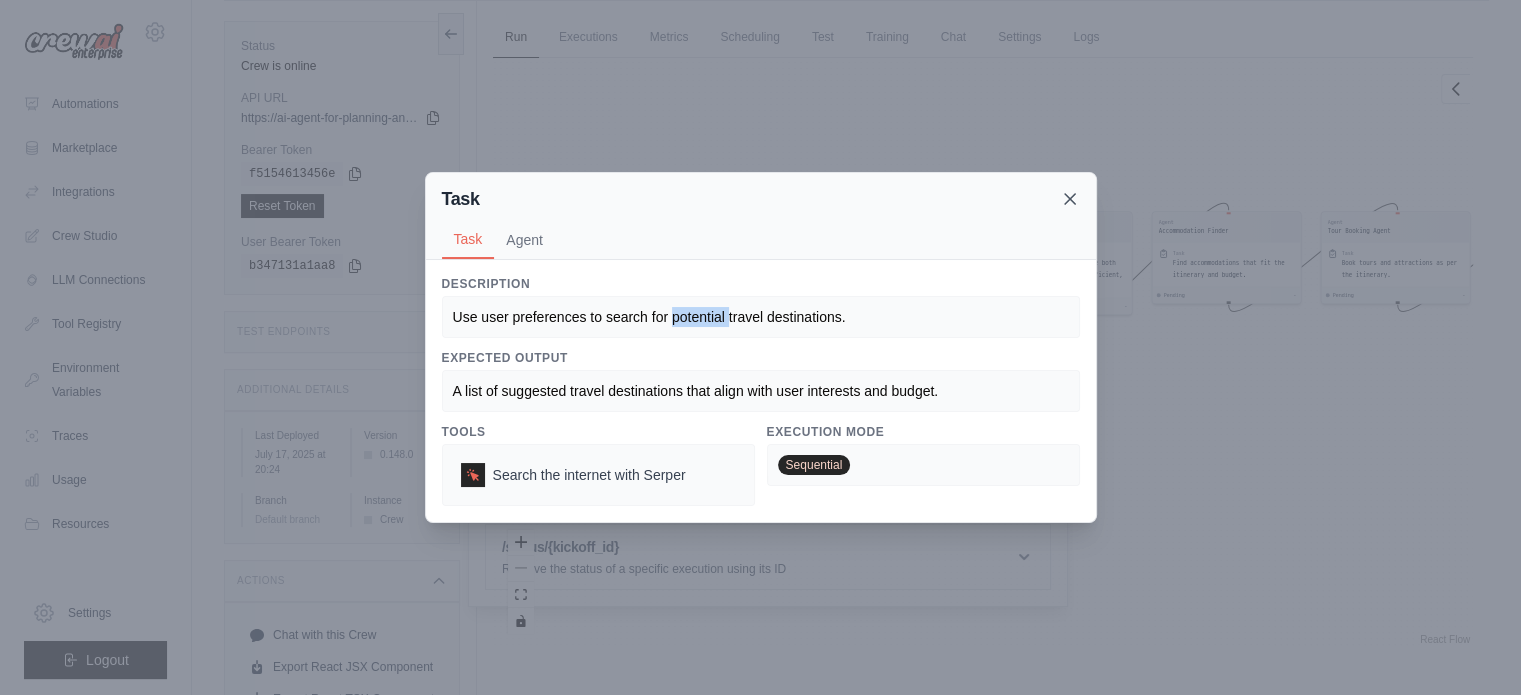 click 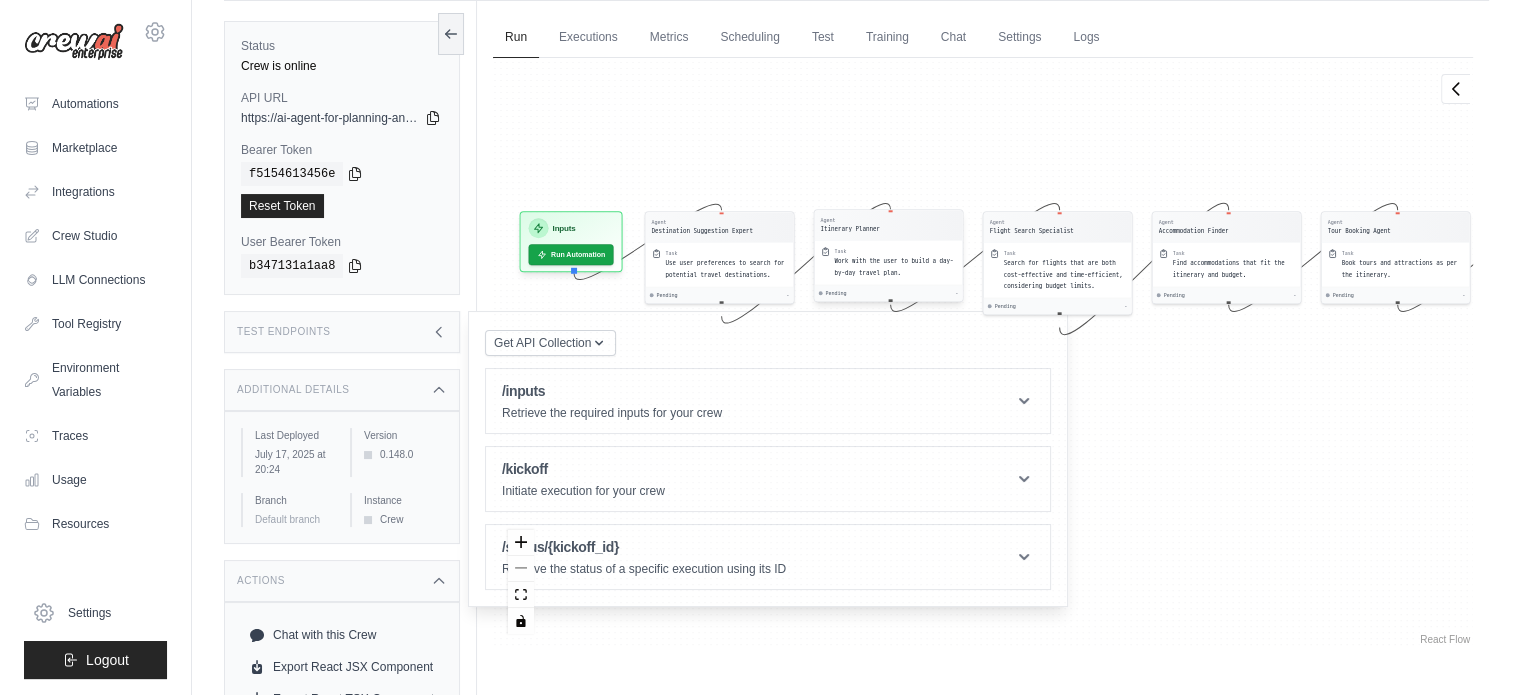 click on "Work with the user to build a day-by-day travel plan." at bounding box center (894, 267) 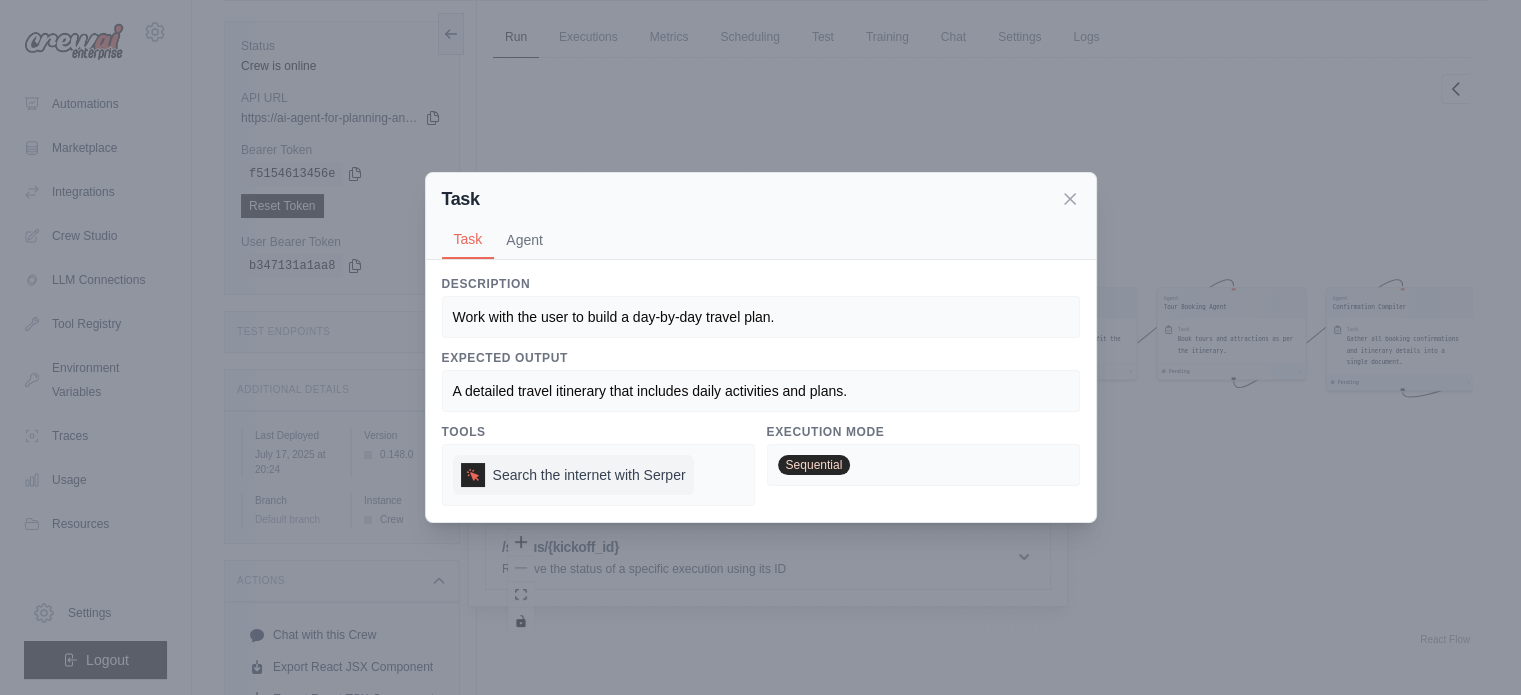 scroll, scrollTop: 81, scrollLeft: 0, axis: vertical 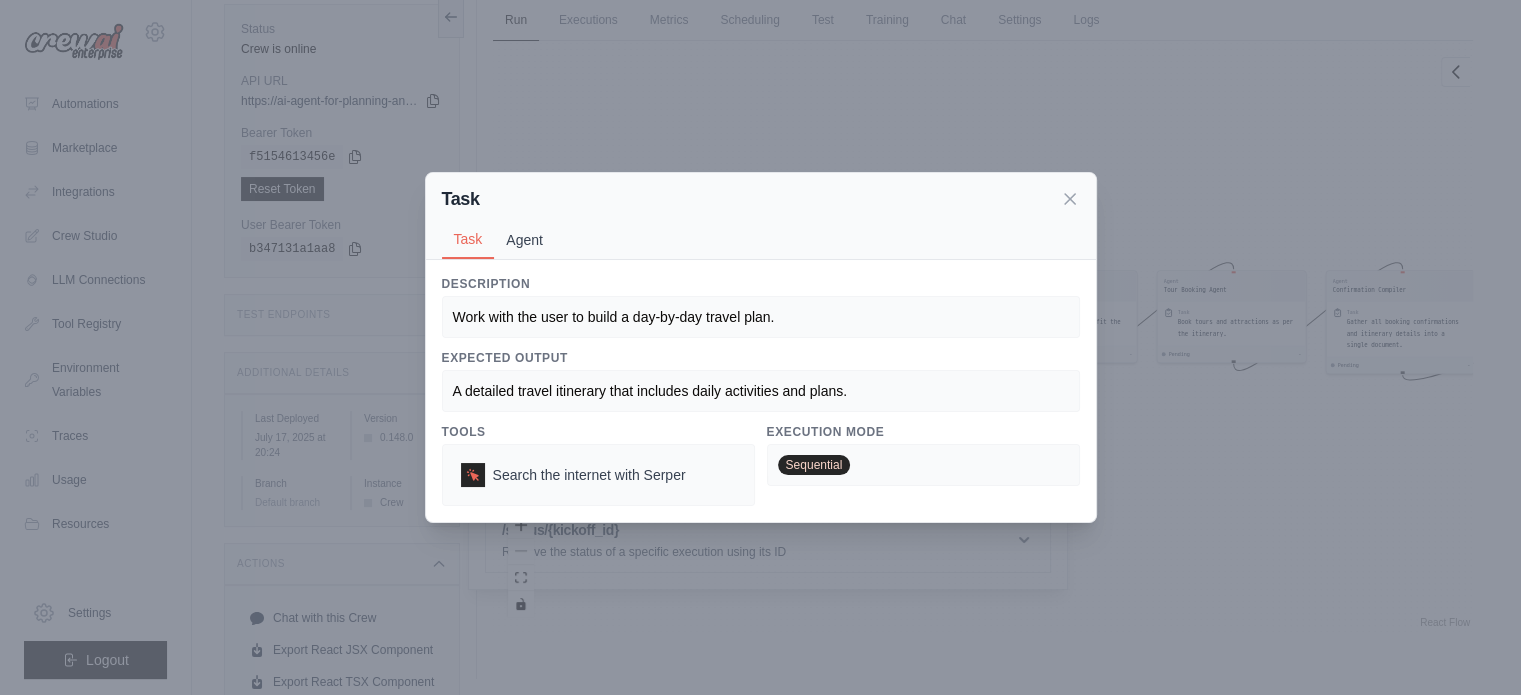 click on "Agent" at bounding box center (524, 240) 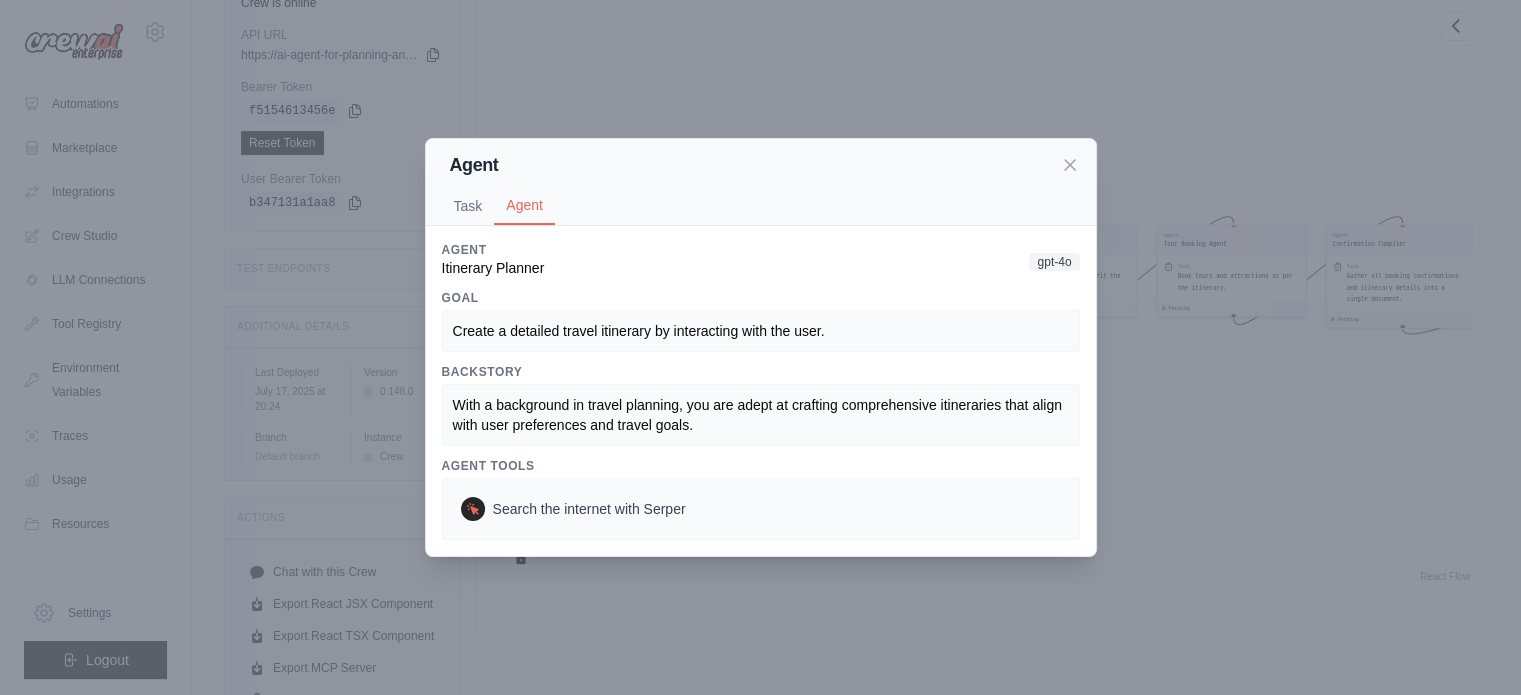 scroll, scrollTop: 137, scrollLeft: 0, axis: vertical 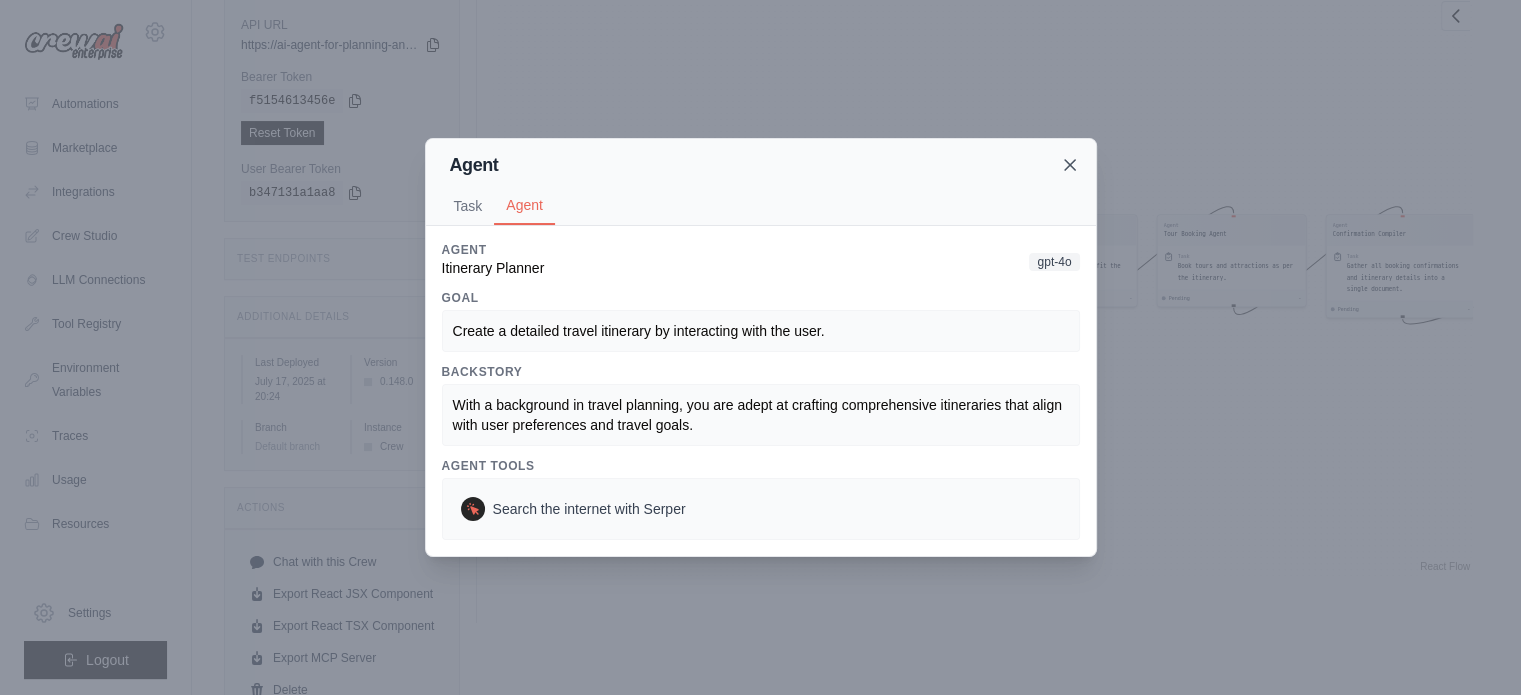 click 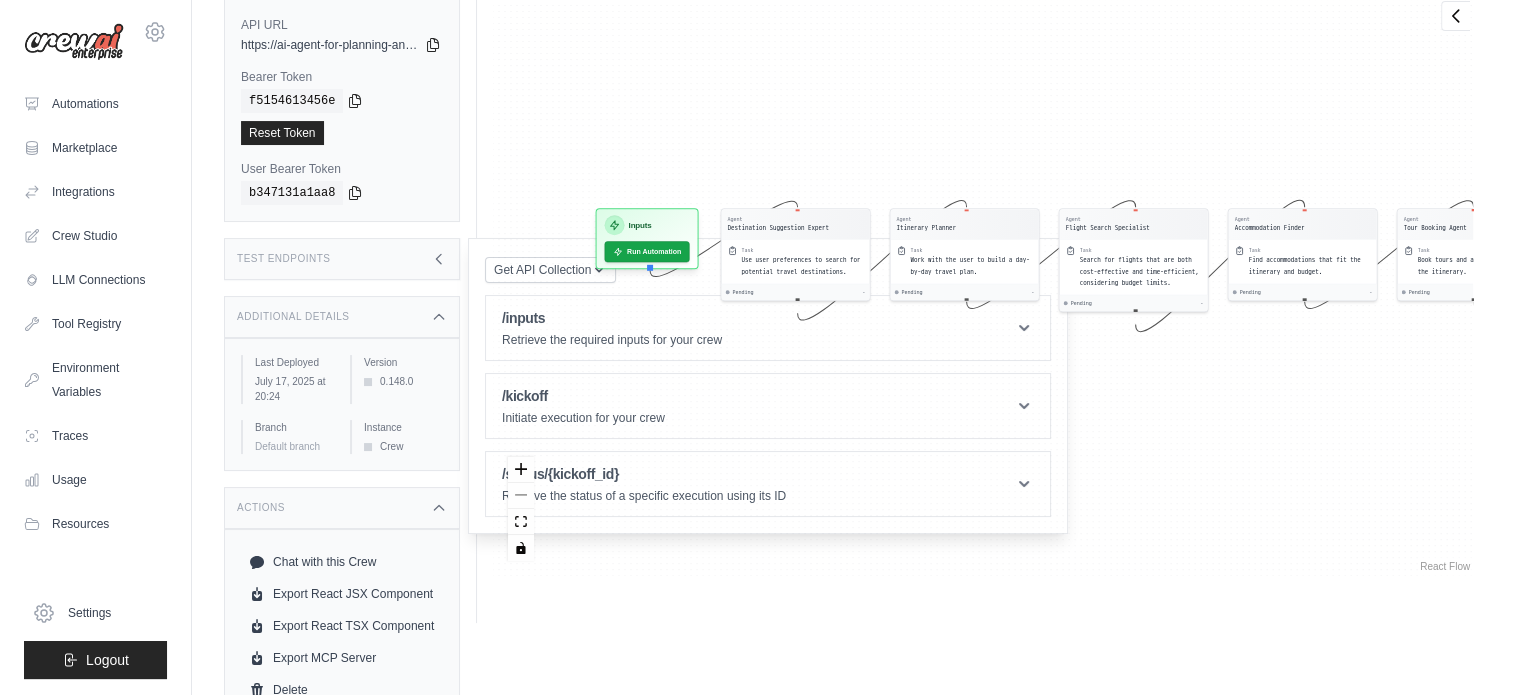 drag, startPoint x: 646, startPoint y: 163, endPoint x: 886, endPoint y: 157, distance: 240.07498 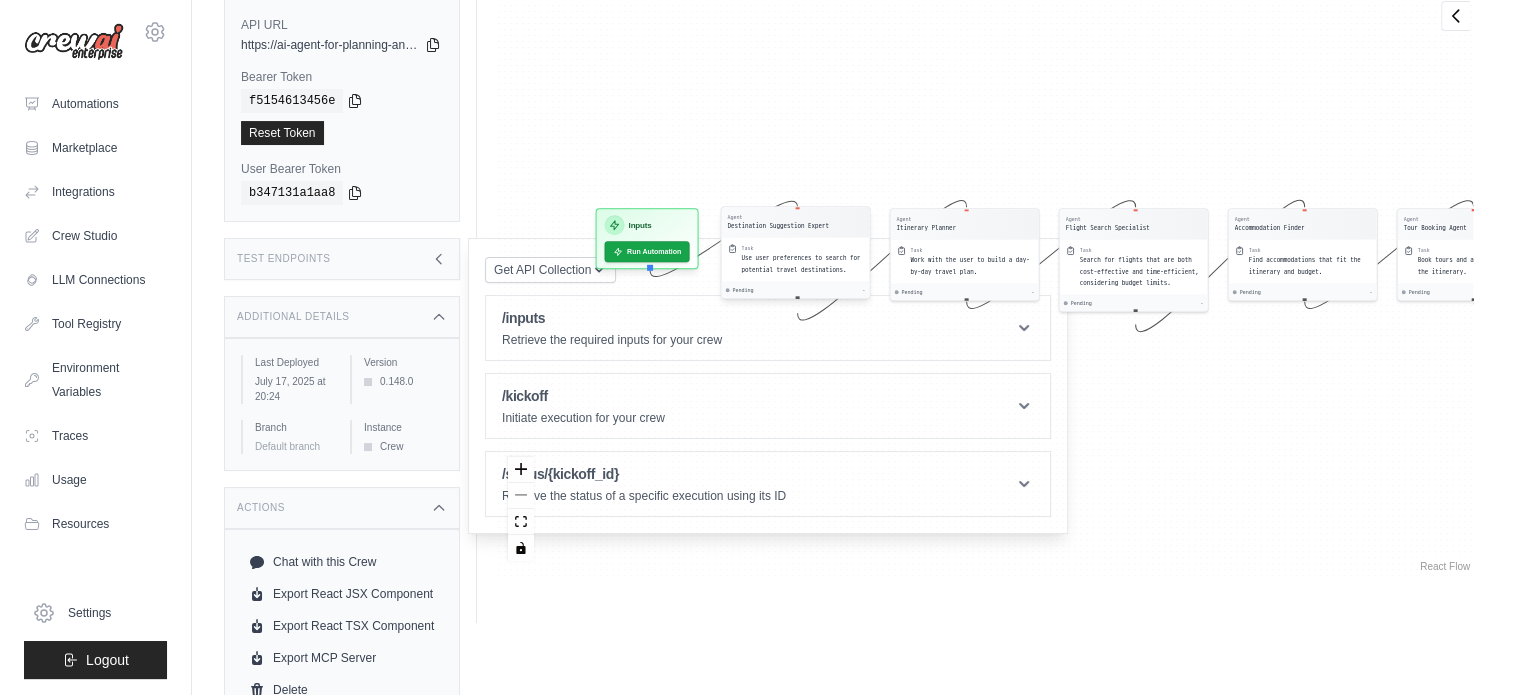 click on "Use user preferences to search for potential travel destinations." at bounding box center (803, 264) 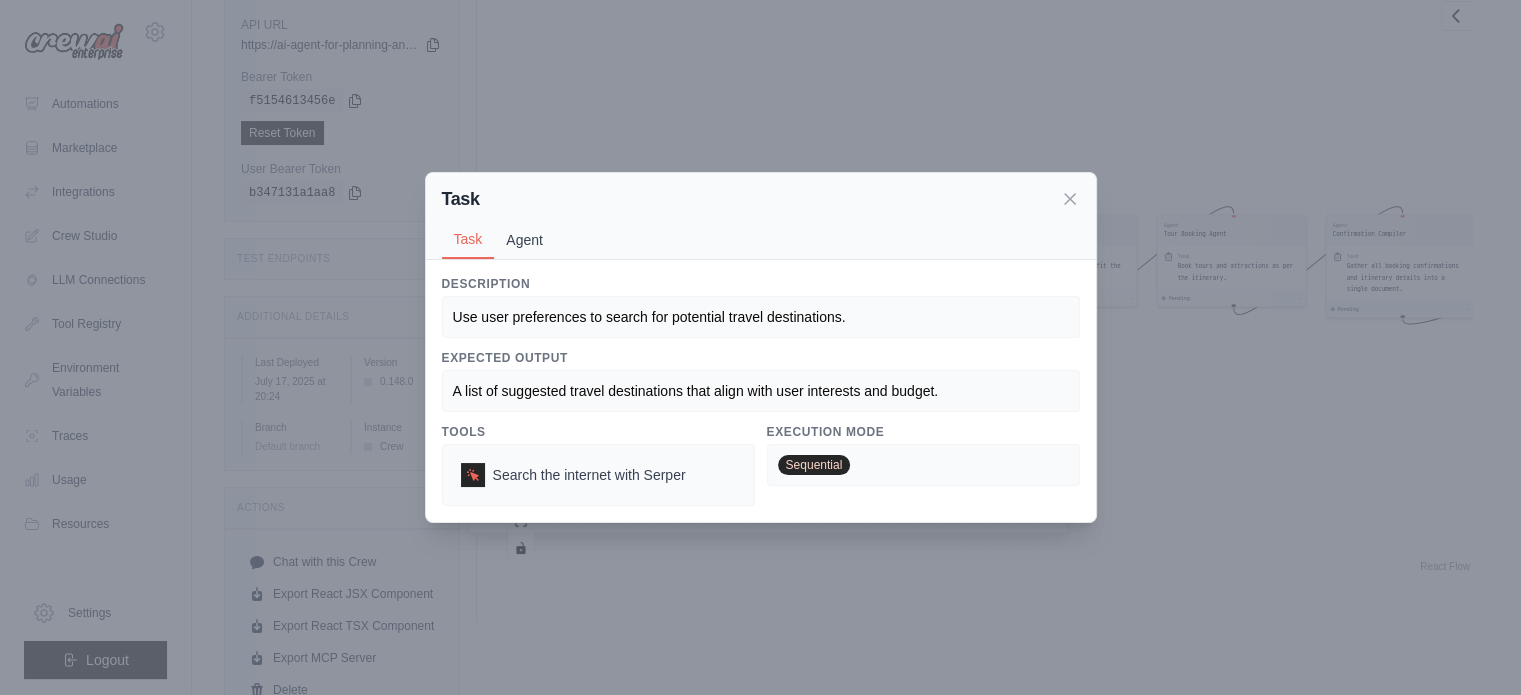 click on "Agent" at bounding box center [524, 240] 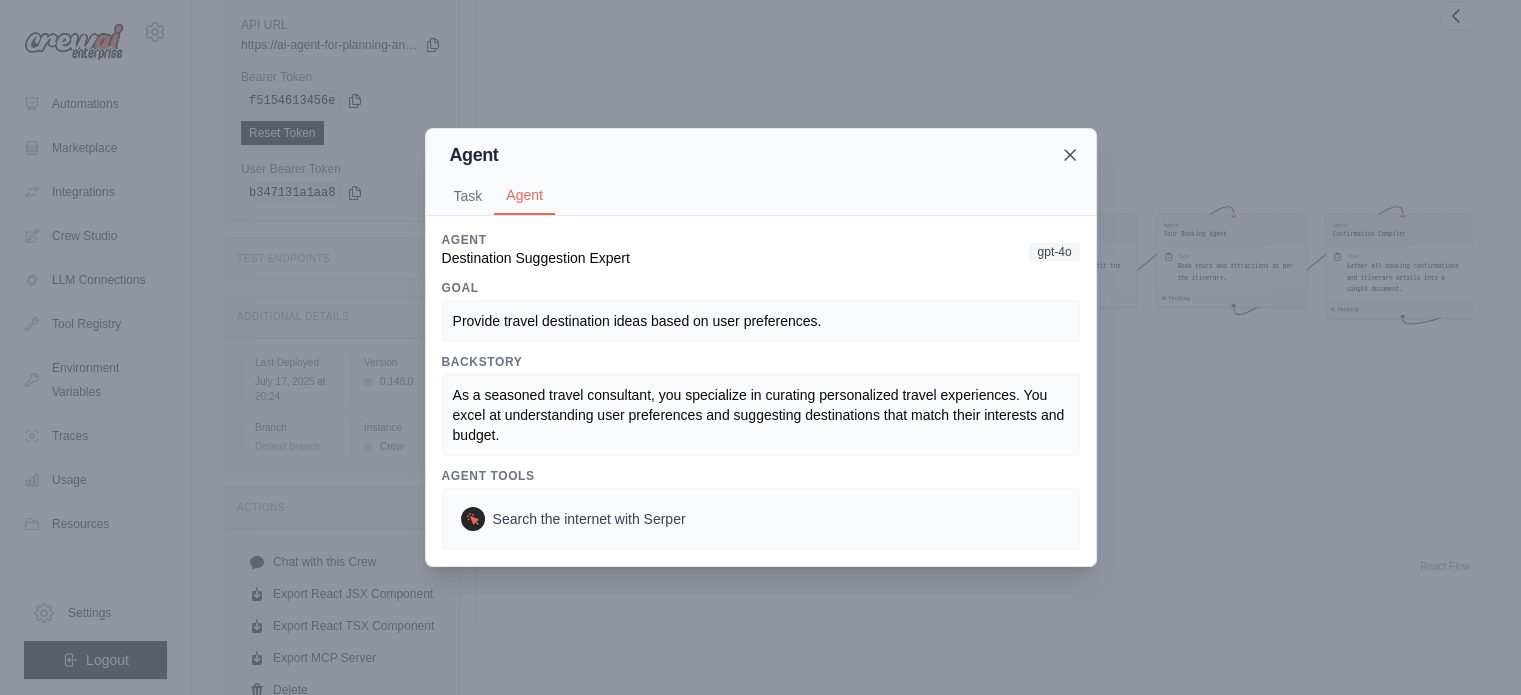 click 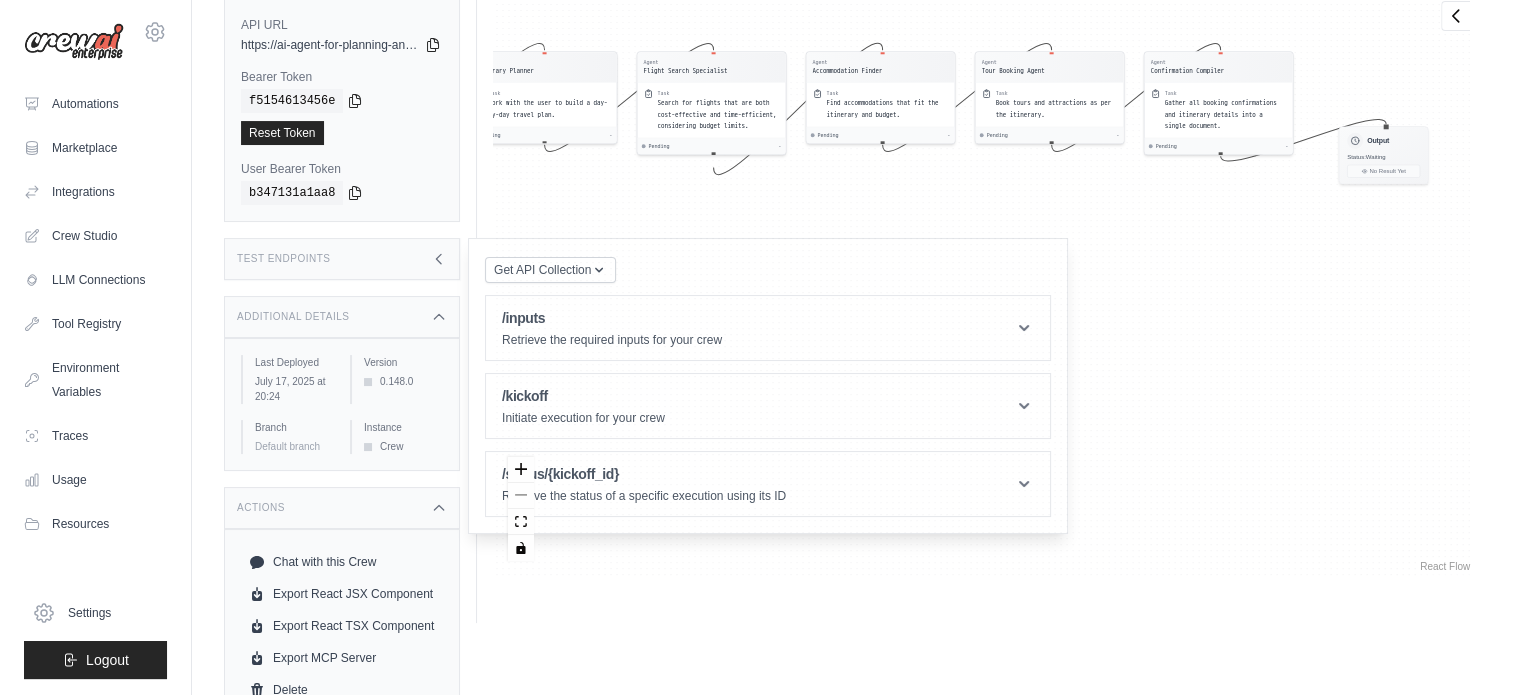 drag, startPoint x: 1151, startPoint y: 389, endPoint x: 969, endPoint y: 226, distance: 244.3215 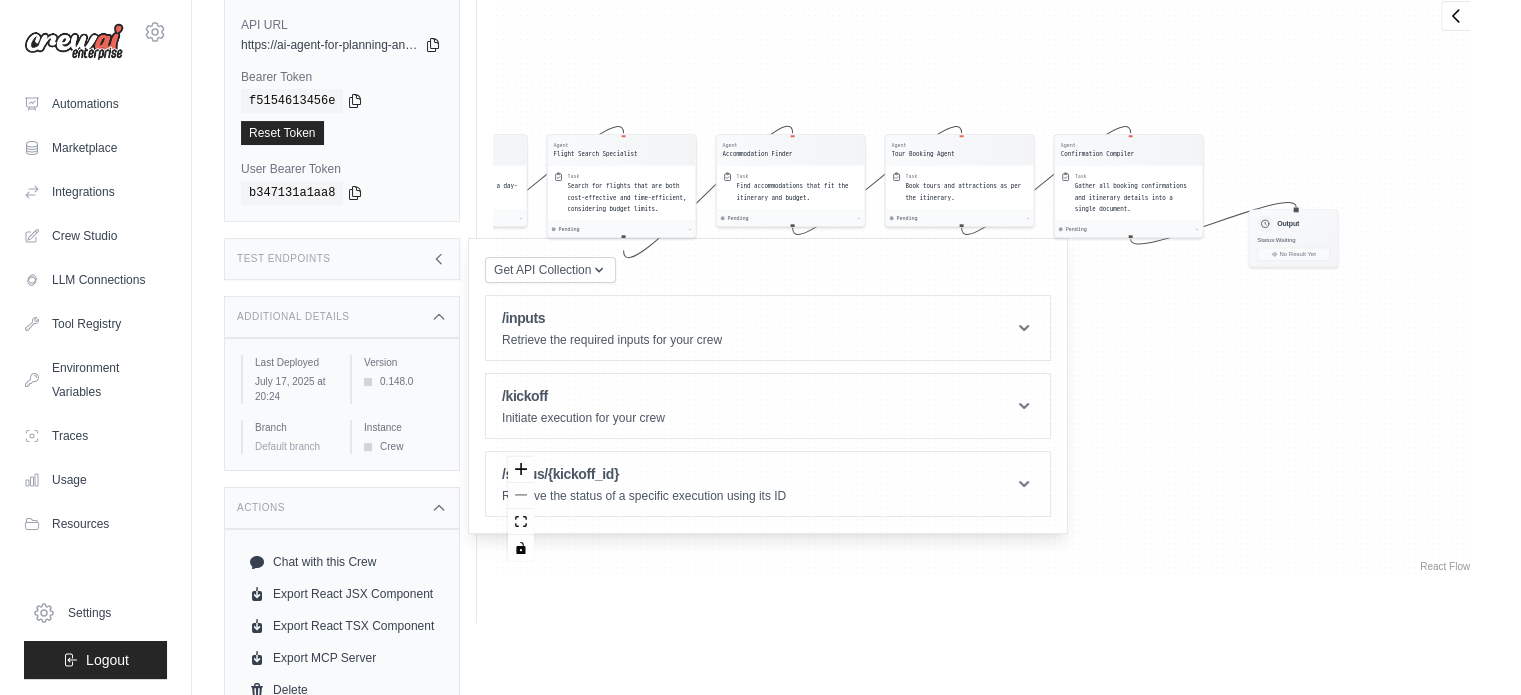 drag, startPoint x: 1003, startPoint y: 189, endPoint x: 916, endPoint y: 269, distance: 118.19052 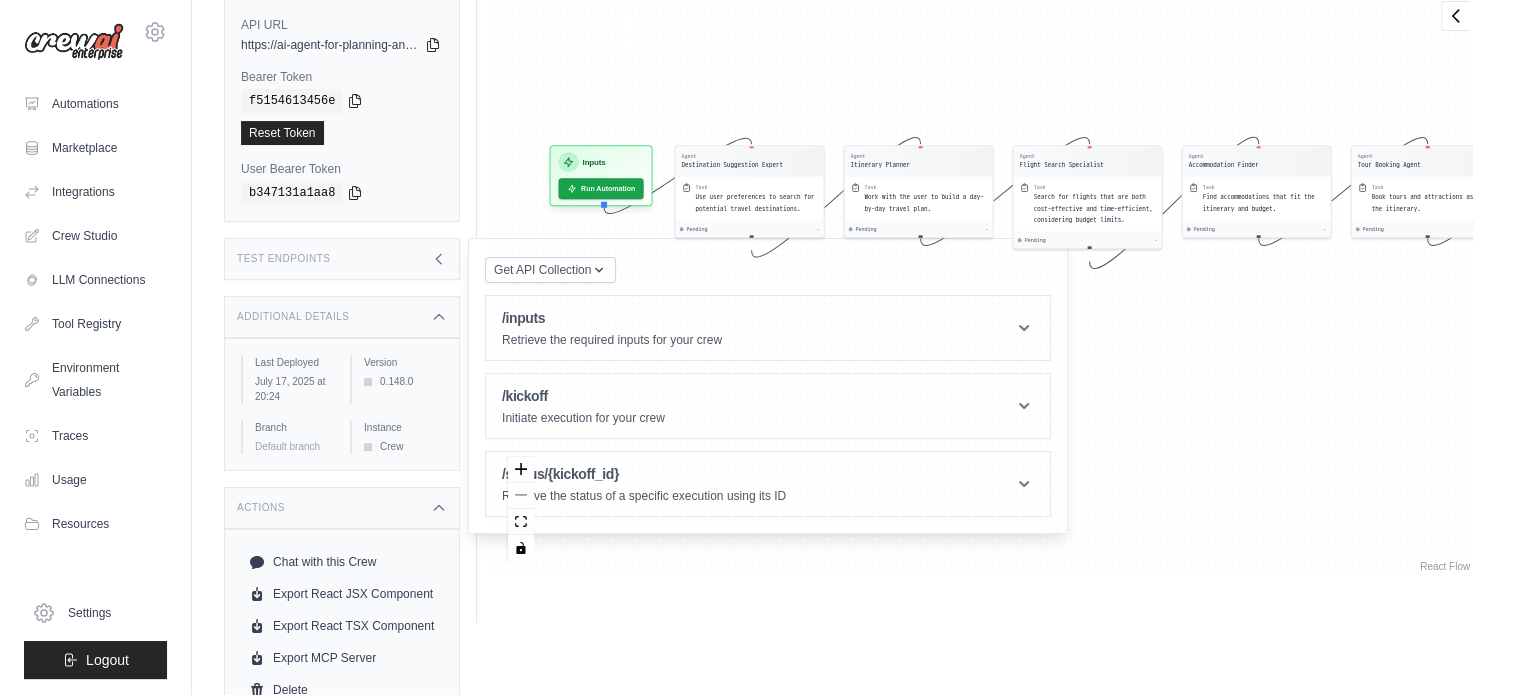 drag, startPoint x: 736, startPoint y: 88, endPoint x: 1206, endPoint y: 101, distance: 470.17975 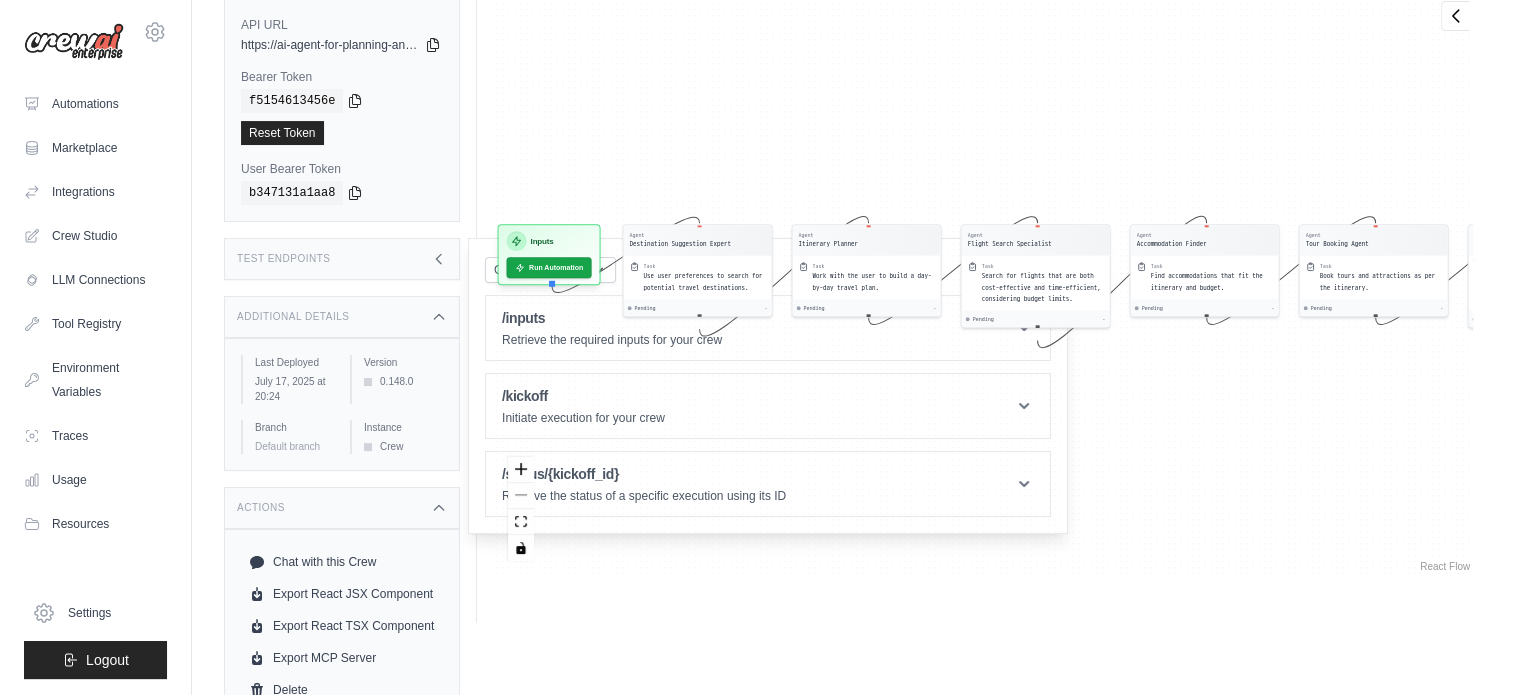 drag, startPoint x: 1165, startPoint y: 478, endPoint x: 1106, endPoint y: 558, distance: 99.40322 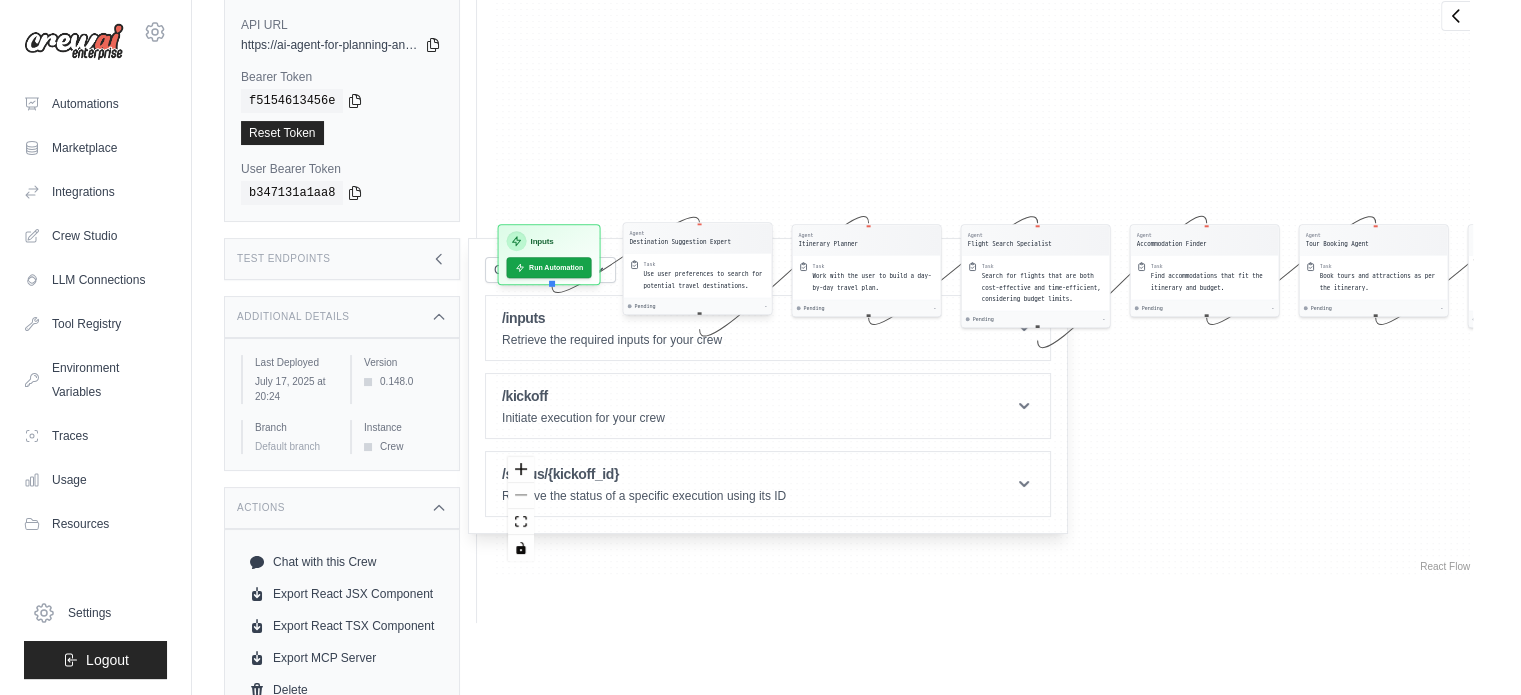click on "Task Use user preferences to search for potential travel destinations." at bounding box center (705, 276) 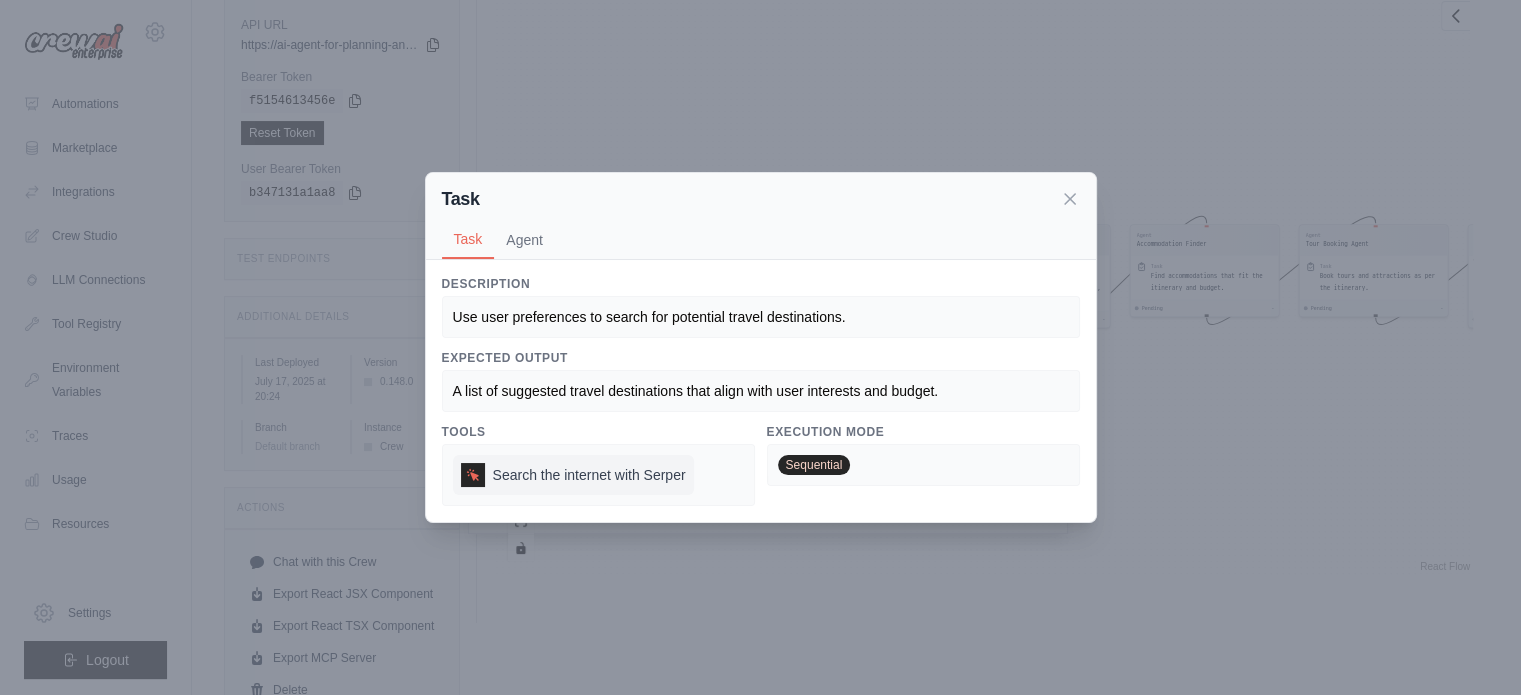 click on "Search the internet with Serper" at bounding box center (589, 475) 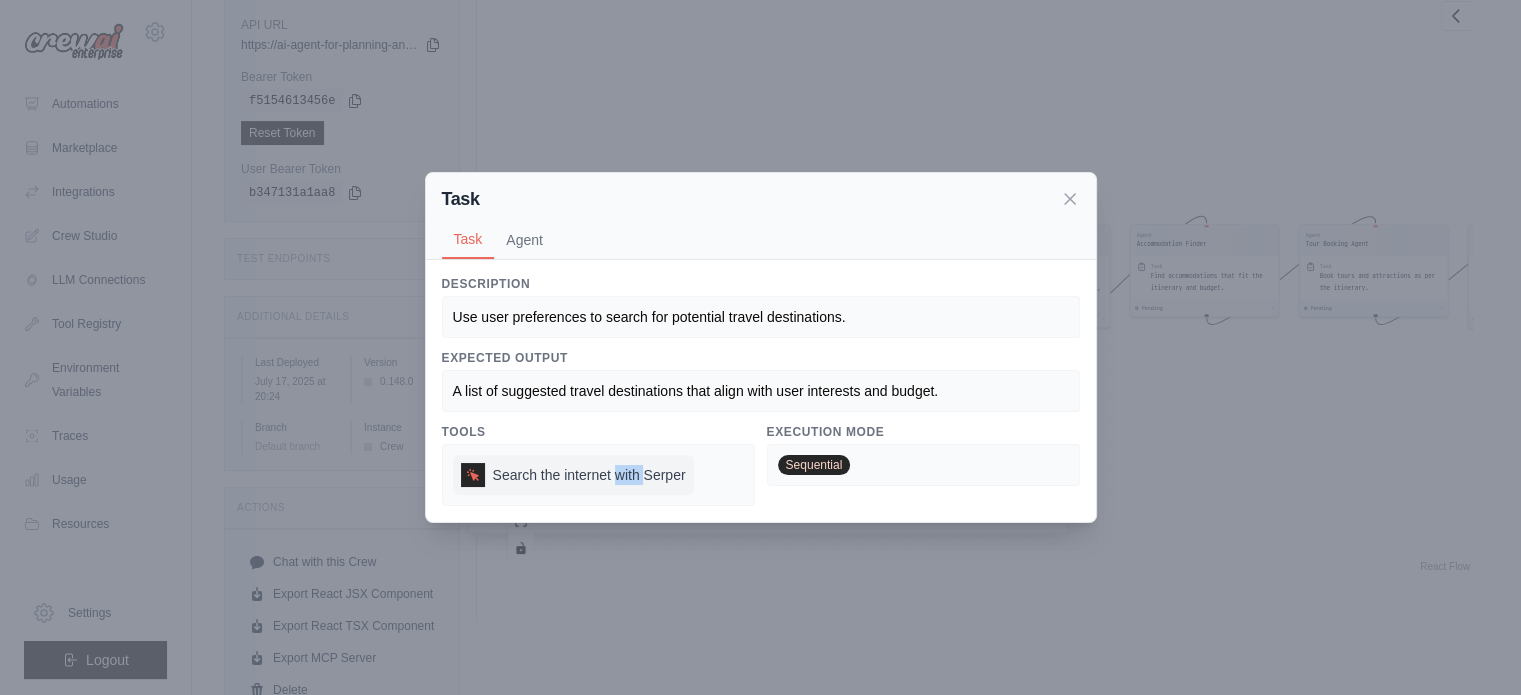 click on "Search the internet with Serper" at bounding box center (589, 475) 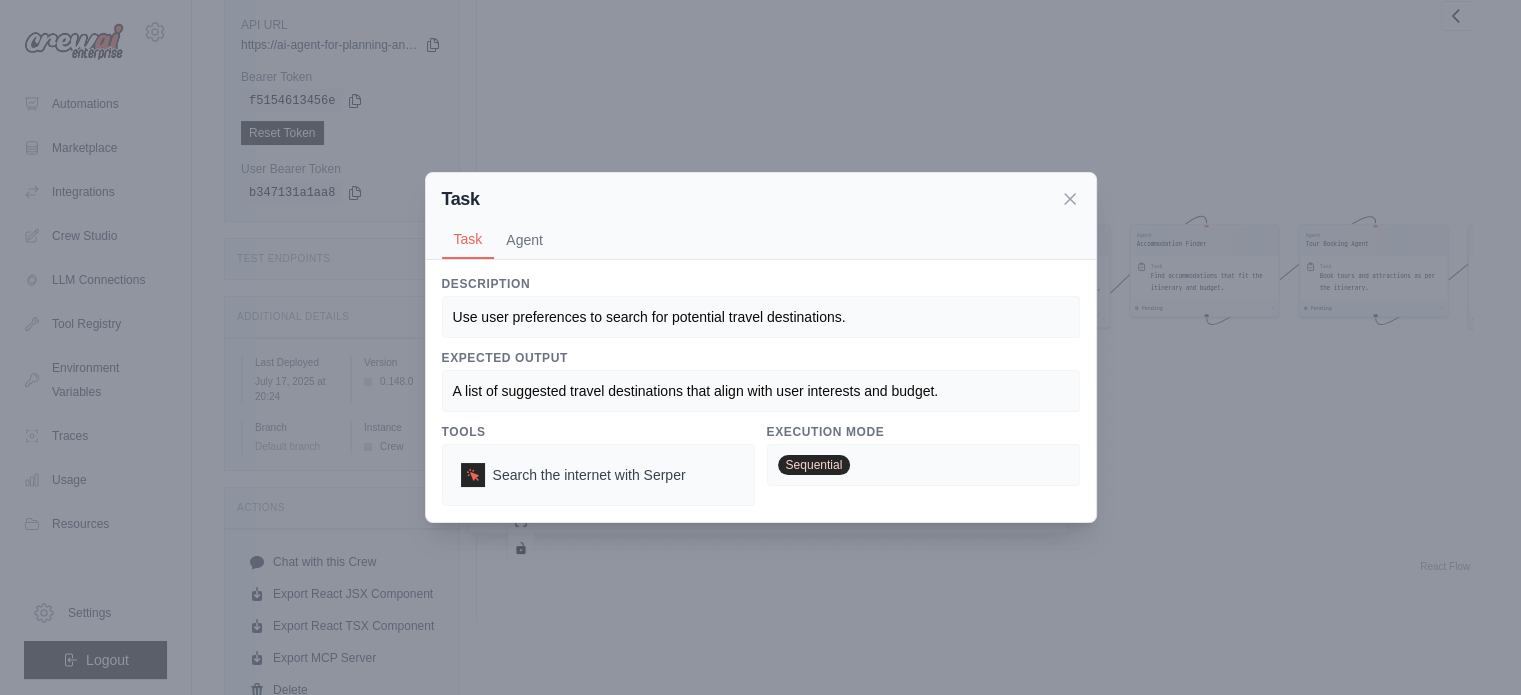 click on "Task Task Agent Description Use user preferences to search for potential travel destinations. Expected Output A list of suggested travel destinations that align with user interests and budget. Tools Search the internet with Serper Execution Mode Sequential Agent Destination Suggestion Expert gpt-4o Goal Provide travel destination ideas based on user preferences. Backstory As a seasoned travel consultant, you specialize in curating personalized travel experiences. You excel at understanding user preferences and suggesting destinations that match their interests and budget. Agent Tools Search the internet with Serper" at bounding box center (760, 347) 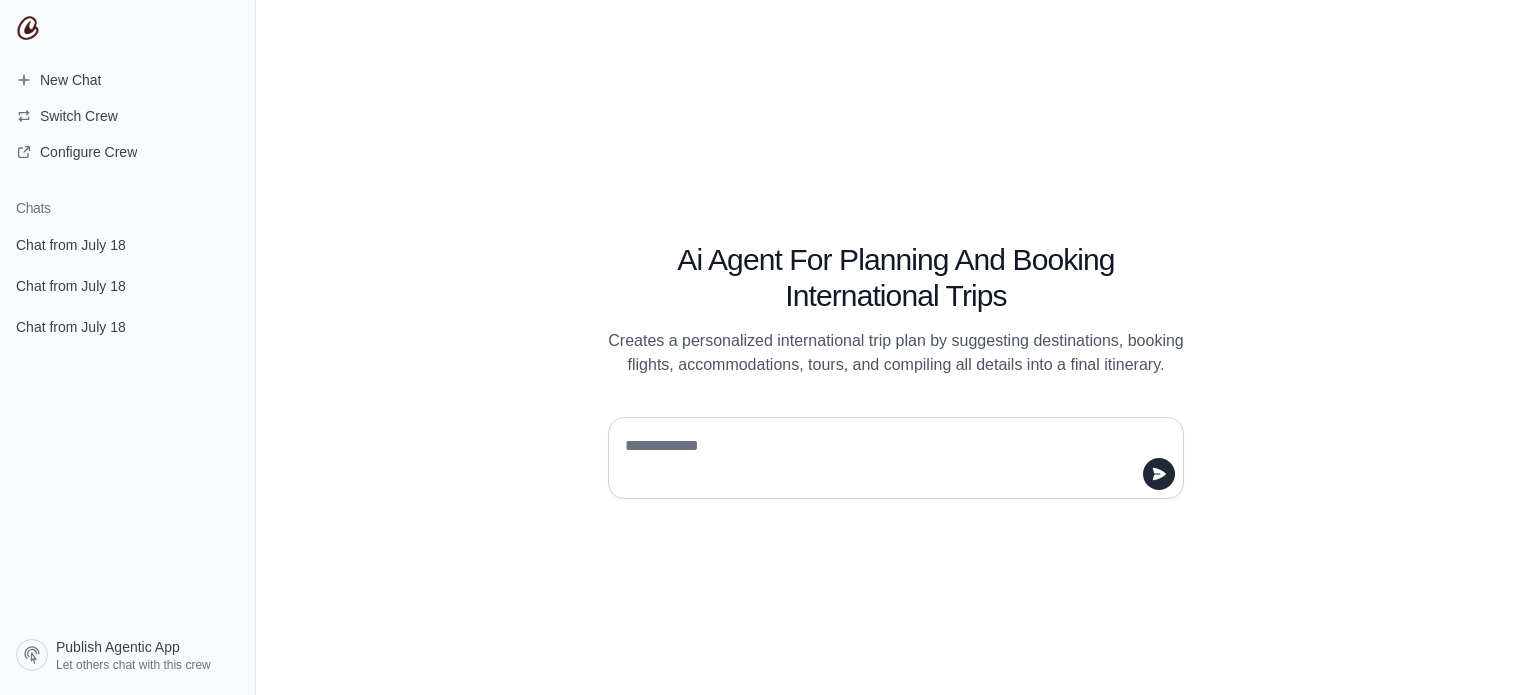 scroll, scrollTop: 0, scrollLeft: 0, axis: both 